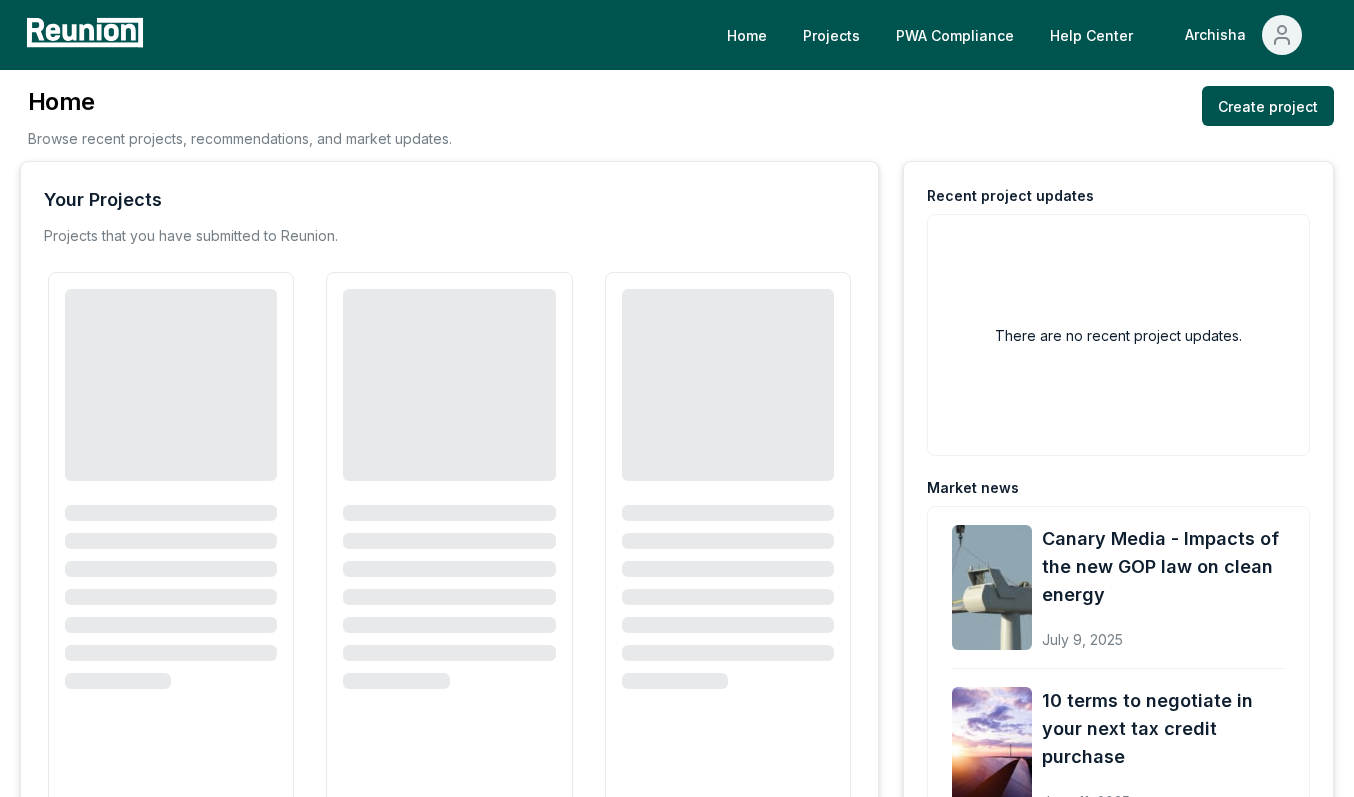 scroll, scrollTop: 0, scrollLeft: 0, axis: both 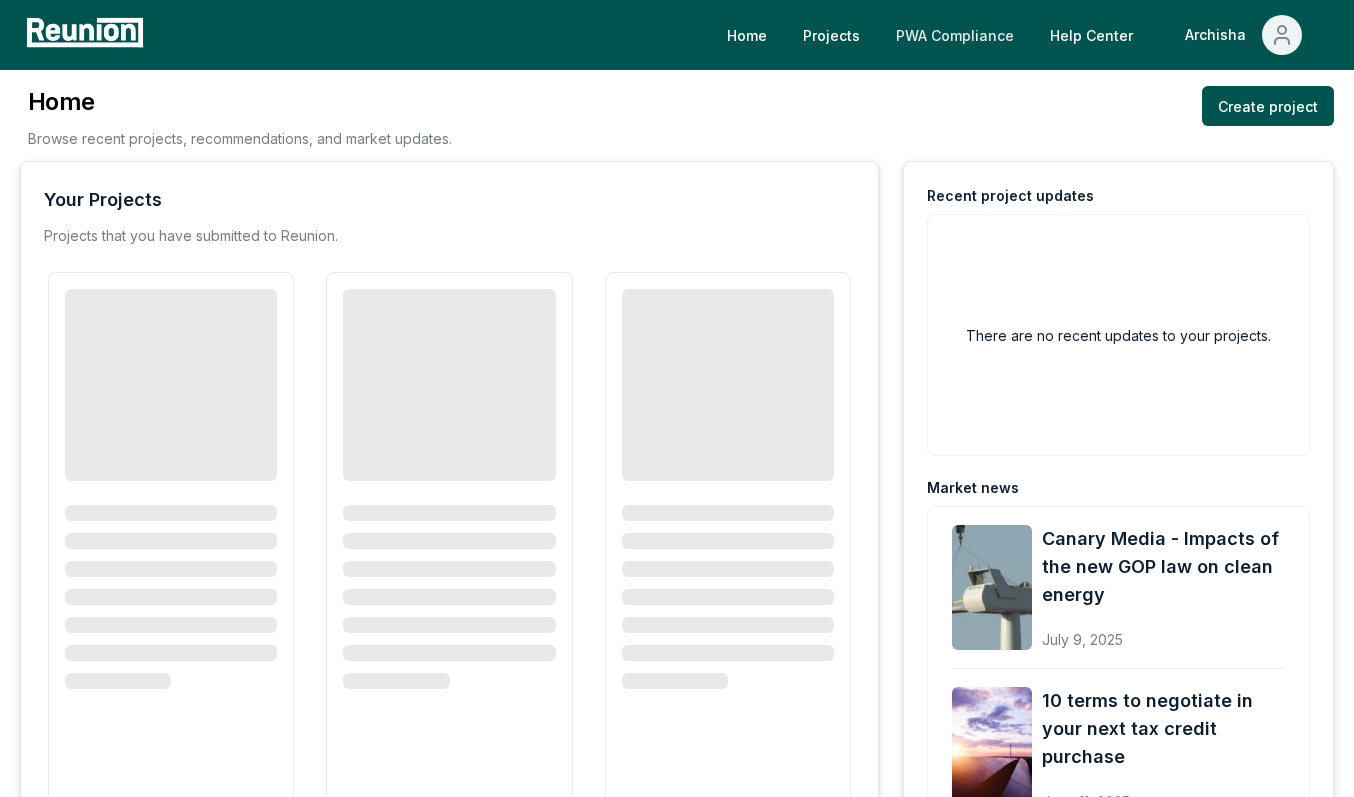 click on "PWA Compliance" at bounding box center (955, 35) 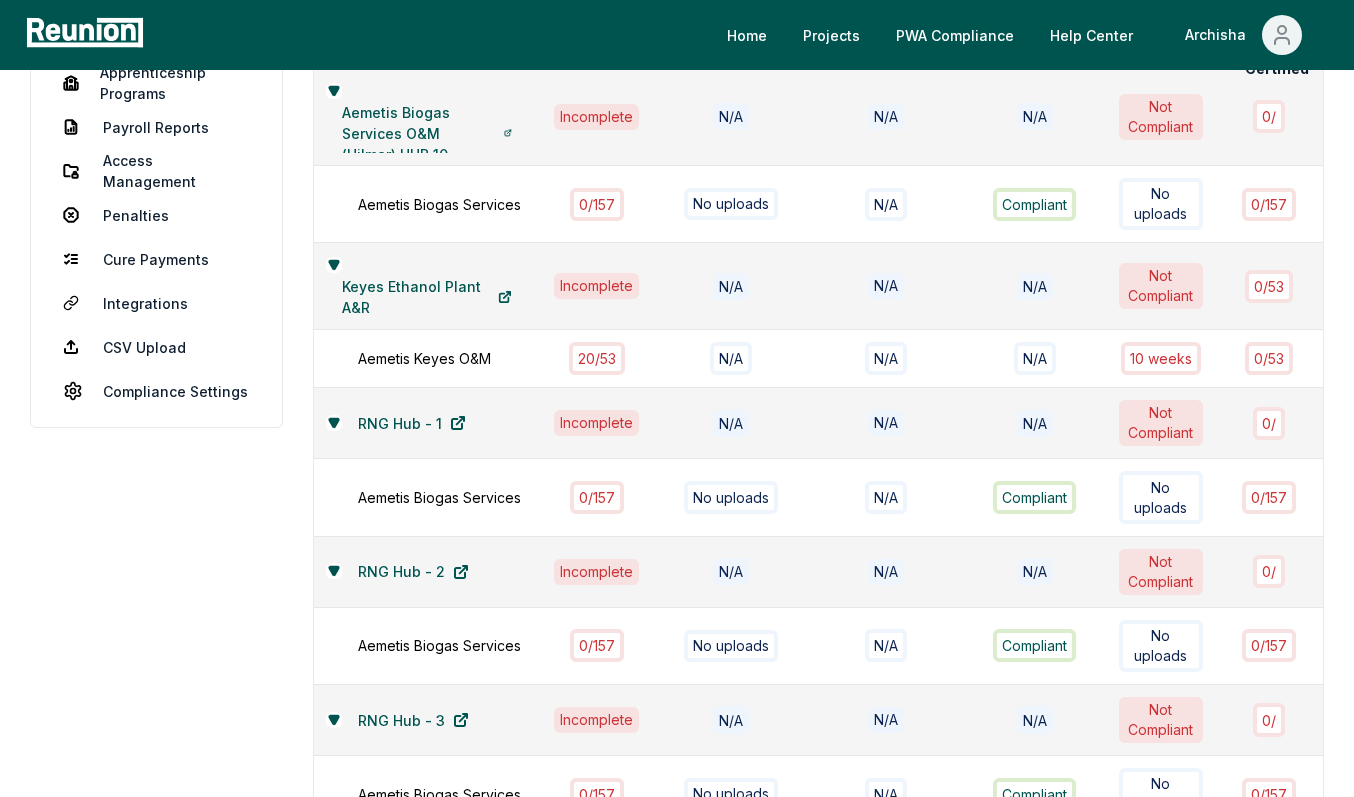 scroll, scrollTop: 0, scrollLeft: 0, axis: both 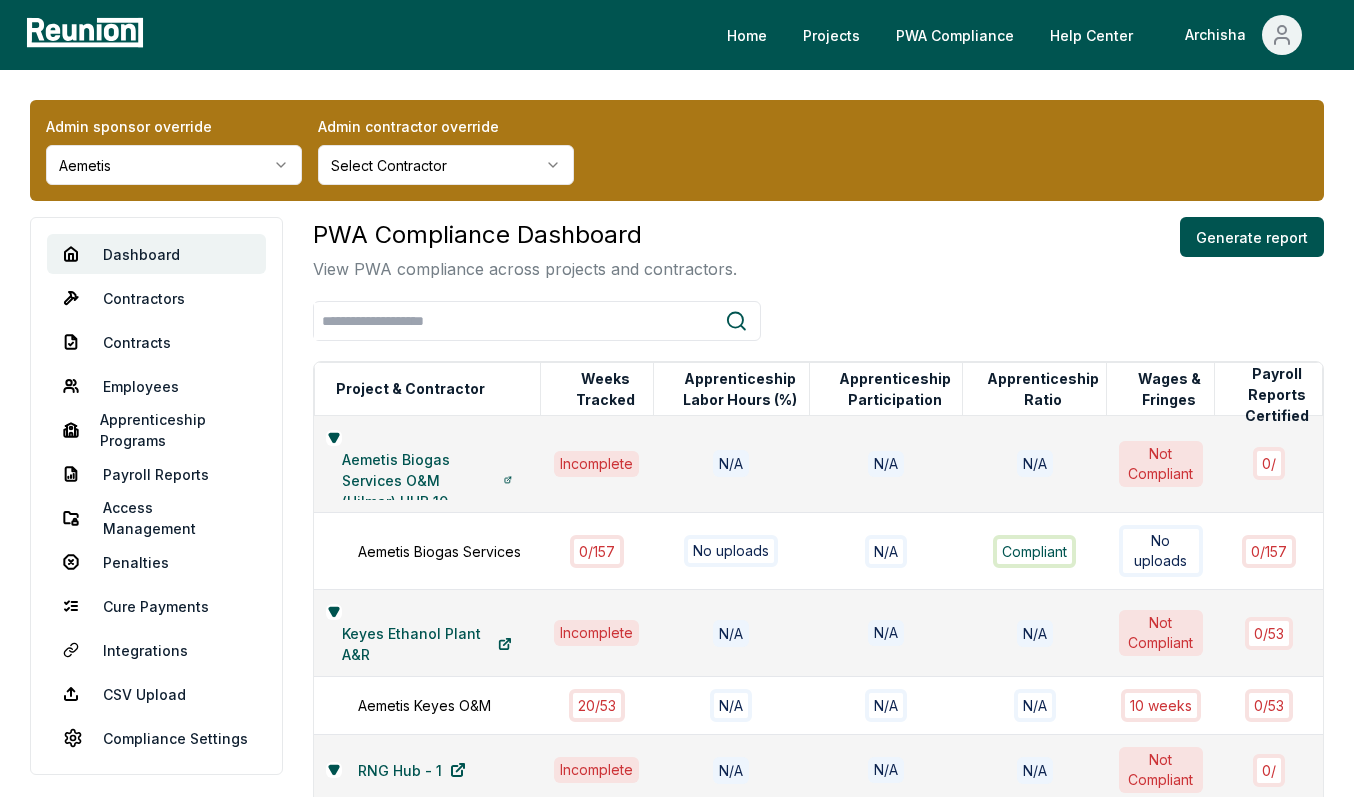 click on "Please visit us on your desktop We're working on making our marketplace mobile-friendly. For now, please visit Reunion on a desktop computer. Home Projects PWA Compliance Help Center Archisha Admin sponsor override Aemetis Admin contractor override Select Contractor Dashboard Contractors Contracts Employees Apprenticeship Programs Payroll Reports Access Management Penalties Cure Payments Integrations CSV Upload Compliance Settings PWA Compliance Dashboard View PWA compliance across projects and contractors. Generate report Project & Contractor Weeks Tracked Apprenticeship Labor Hours (%) Apprenticeship Participation Apprenticeship Ratio Wages & Fringes Payroll Reports Certified Aemetis Biogas Services O&M (Hilmar) HUB 10 Incomplete N/A N/A N/A Not Compliant 0 / Aemetis Biogas Services 0 / 157 No uploads N/A Compliant No uploads 0 / 157 Keyes Ethanol Plant A&R Incomplete N/A N/A N/A Not Compliant 0 / 53 Aemetis Keyes O&M 20 / 53 N/A N/A N/A 10   week s 0 / 53 RNG Hub - 1 Incomplete N/A N/A N/A Not Compliant 0" at bounding box center (677, 1888) 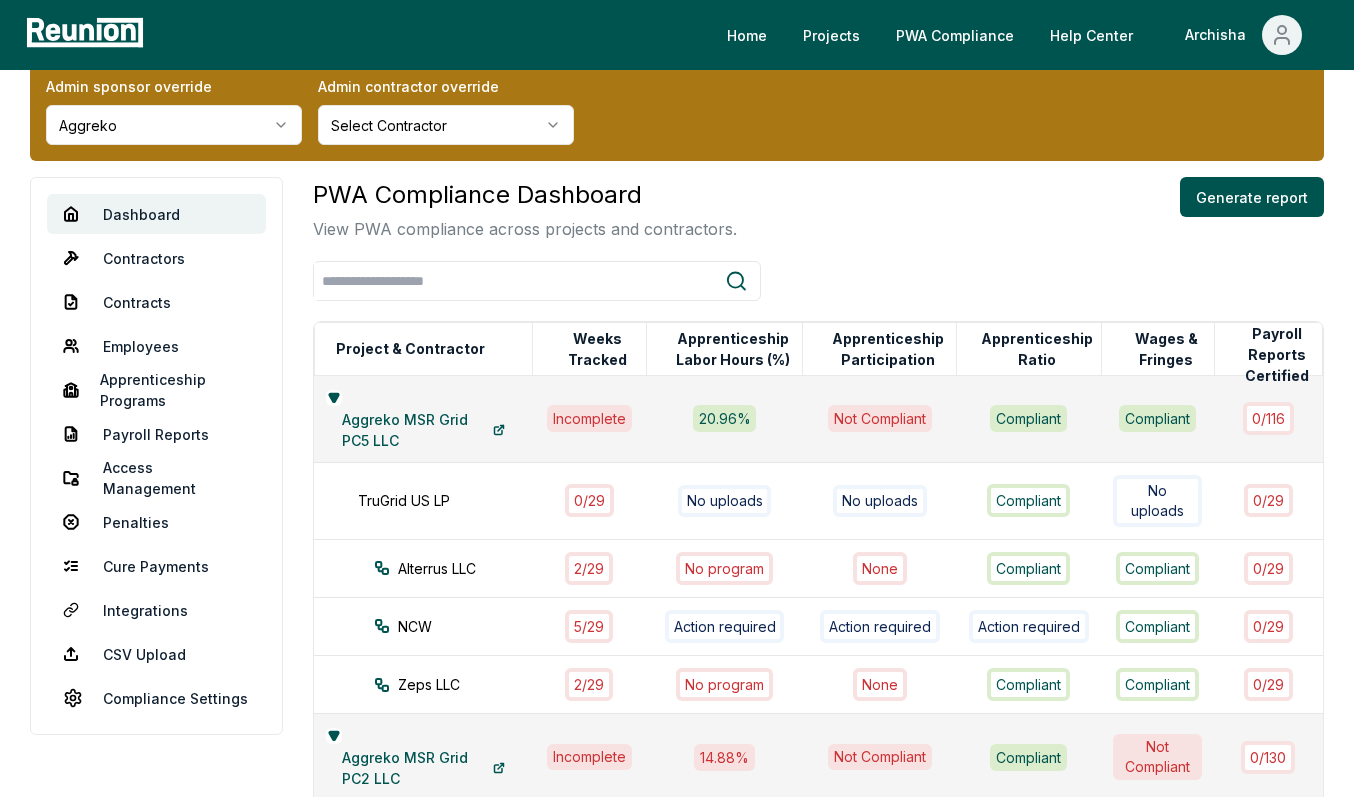 scroll, scrollTop: 0, scrollLeft: 0, axis: both 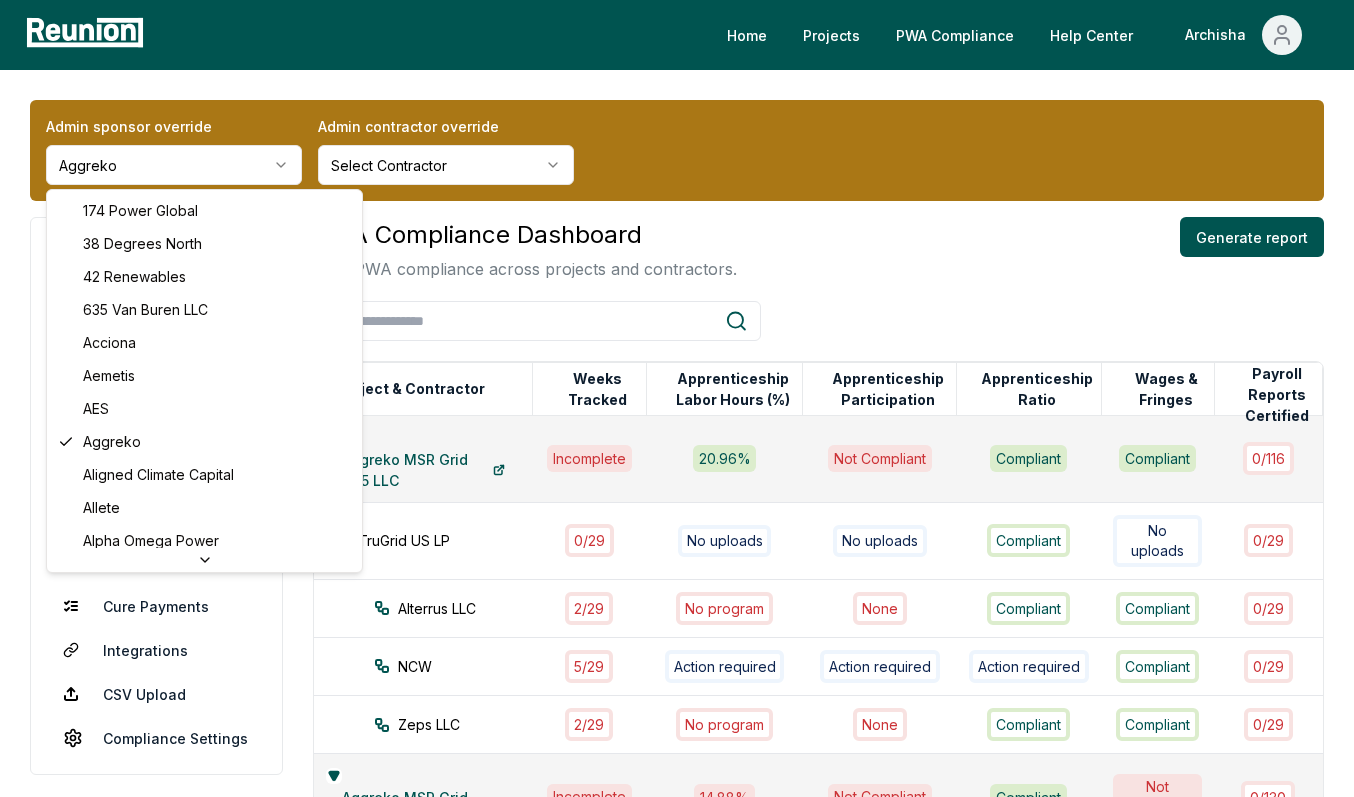 click on "Please visit us on your desktop We're working on making our marketplace mobile-friendly. For now, please visit Reunion on a desktop computer. Home Projects PWA Compliance Help Center Archisha Admin sponsor override Aggreko Admin contractor override Select Contractor Dashboard Contractors Contracts Employees Apprenticeship Programs Payroll Reports Access Management Penalties Cure Payments Integrations CSV Upload Compliance Settings PWA Compliance Dashboard View PWA compliance across projects and contractors. Generate report Project & Contractor Weeks Tracked Apprenticeship Labor Hours (%) Apprenticeship Participation Apprenticeship Ratio Wages & Fringes Payroll Reports Certified Aggreko MSR Grid PC5 LLC Incomplete 20.96 % Not Compliant Compliant Compliant 0 / 116 TruGrid US LP 0 / 29 No uploads No uploads Compliant No uploads 0 / 29 Alterrus LLC 2 / 29 No program None Compliant Compliant 0 / 29 NCW 5 / 29 Action required Action required Action required Compliant 0 / 29 Zeps LLC 2 / 29 No program None Compliant" at bounding box center [677, 1481] 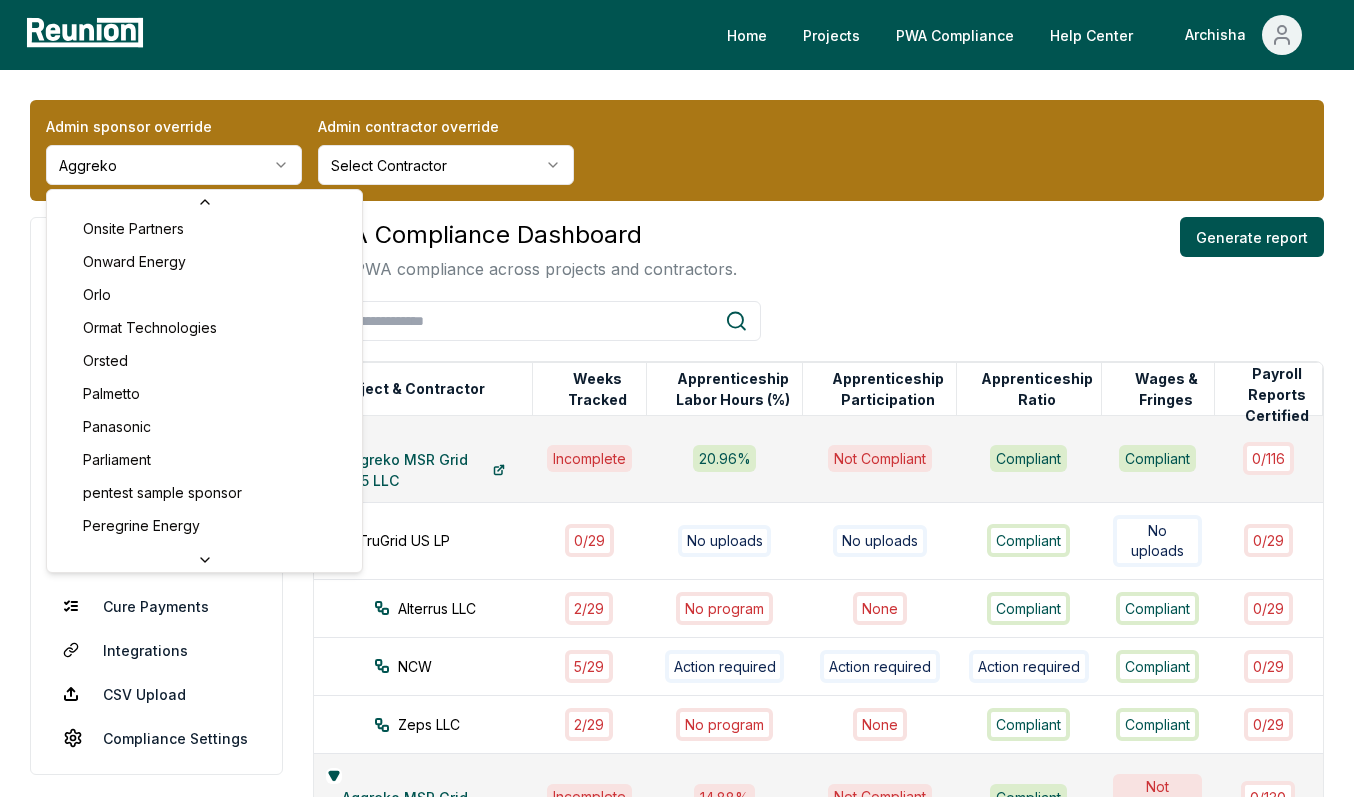 scroll, scrollTop: 5661, scrollLeft: 0, axis: vertical 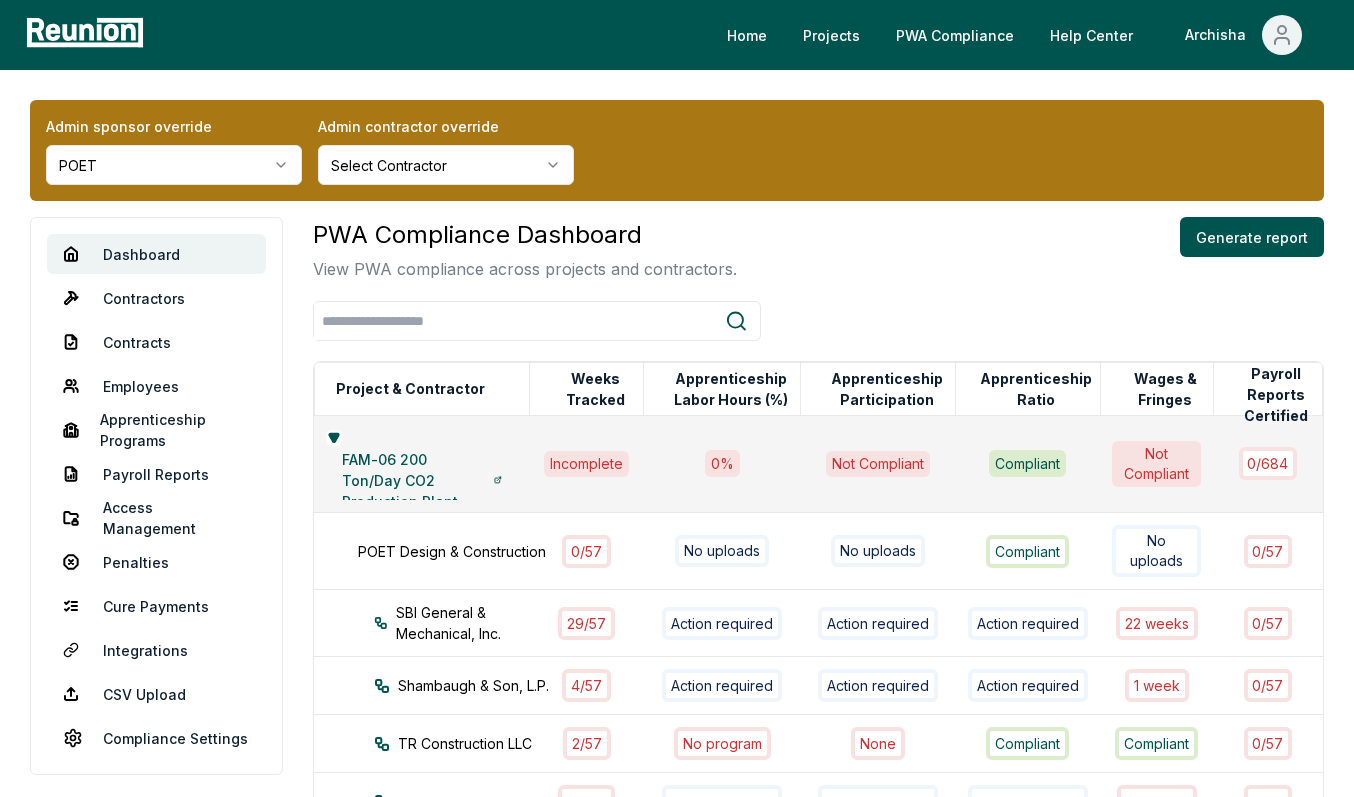 click on "Please visit us on your desktop We're working on making our marketplace mobile-friendly. For now, please visit Reunion on a desktop computer. Home Projects PWA Compliance Help Center [FIRST] [LAST] sponsor override POET [ROLE] contractor override Select Contractor Dashboard Contractors Contracts Employees Apprenticeship Programs Payroll Reports Access Management Penalties Cure Payments Integrations CSV Upload Compliance Settings PWA Compliance Dashboard View PWA compliance across projects and contractors. Generate report Project & Contractor Weeks Tracked Apprenticeship Labor Hours (%) Apprenticeship Participation Apprenticeship Ratio Wages & Fringes Payroll Reports Certified FAM-06 200 Ton/Day CO2 Production Plant Incomplete 0 % Not Compliant Compliant Not Compliant 0 / 684 POET Design & Construction 0 / 57 No uploads No uploads Compliant No uploads 0 / 57 SBI General & Mechanical, Inc. 29 / 57 Action required Action required Action required 22   week s 0 / 57 Shambaugh & Son, L.P. 4 / 57 Action required" at bounding box center [677, 741] 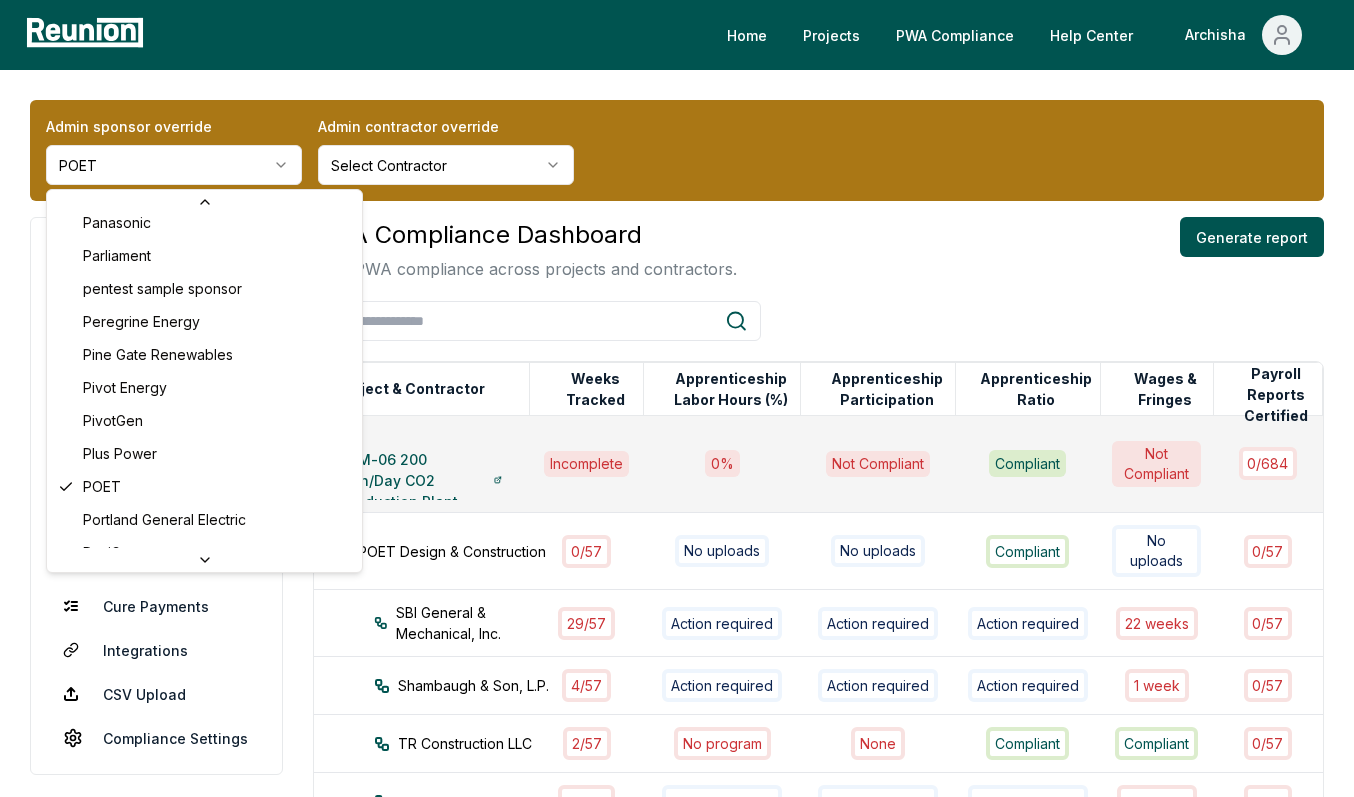scroll, scrollTop: 2790, scrollLeft: 0, axis: vertical 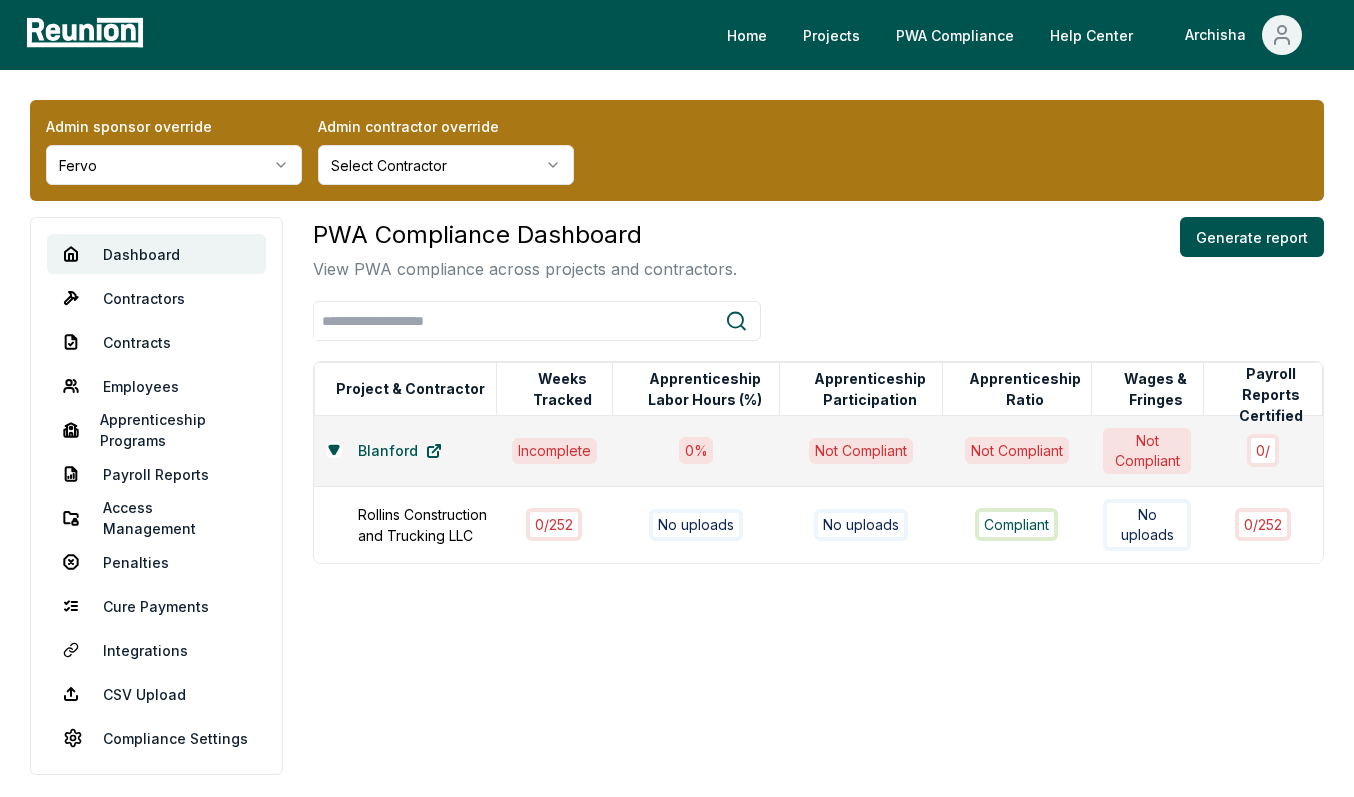 click on "Please visit us on your desktop We're working on making our marketplace mobile-friendly. For now, please visit Reunion on a desktop computer. Home Projects PWA Compliance Help Center [FIRST] [LAST] sponsor override [FIRST] [LAST] contractor override Select Contractor Dashboard Contractors Contracts Employees Apprenticeship Programs Payroll Reports Access Management Penalties Cure Payments Integrations CSV Upload Compliance Settings PWA Compliance Dashboard View PWA compliance across projects and contractors. Generate report Project & Contractor Weeks Tracked Apprenticeship Labor Hours (%) Apprenticeship Participation Apprenticeship Ratio Wages & Fringes Payroll Reports Certified [LAST] Incomplete 0 % Not Compliant Not Compliant Not Compliant 0 / [COMPANY] 0 / 252 No uploads No uploads Compliant No uploads 0 / 252" at bounding box center (677, 402) 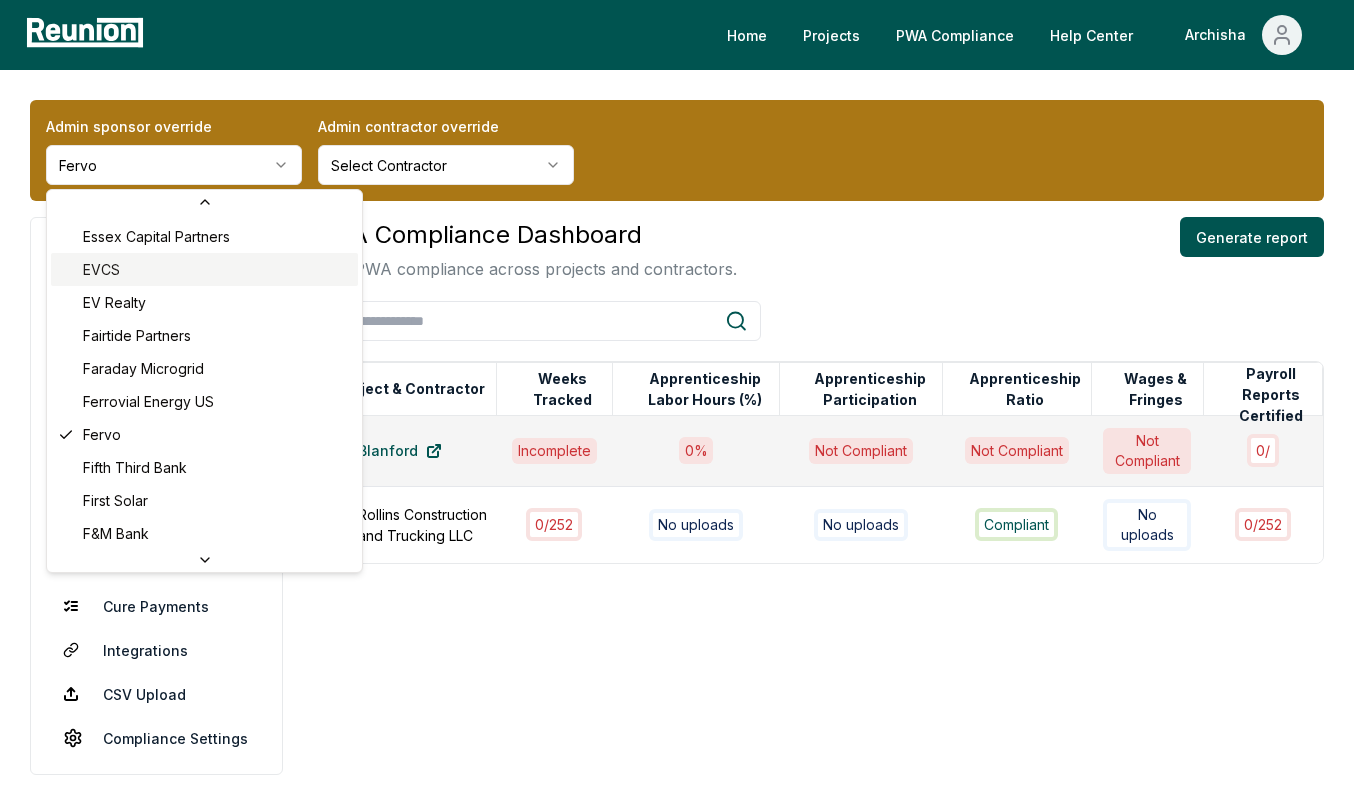 scroll, scrollTop: 2840, scrollLeft: 0, axis: vertical 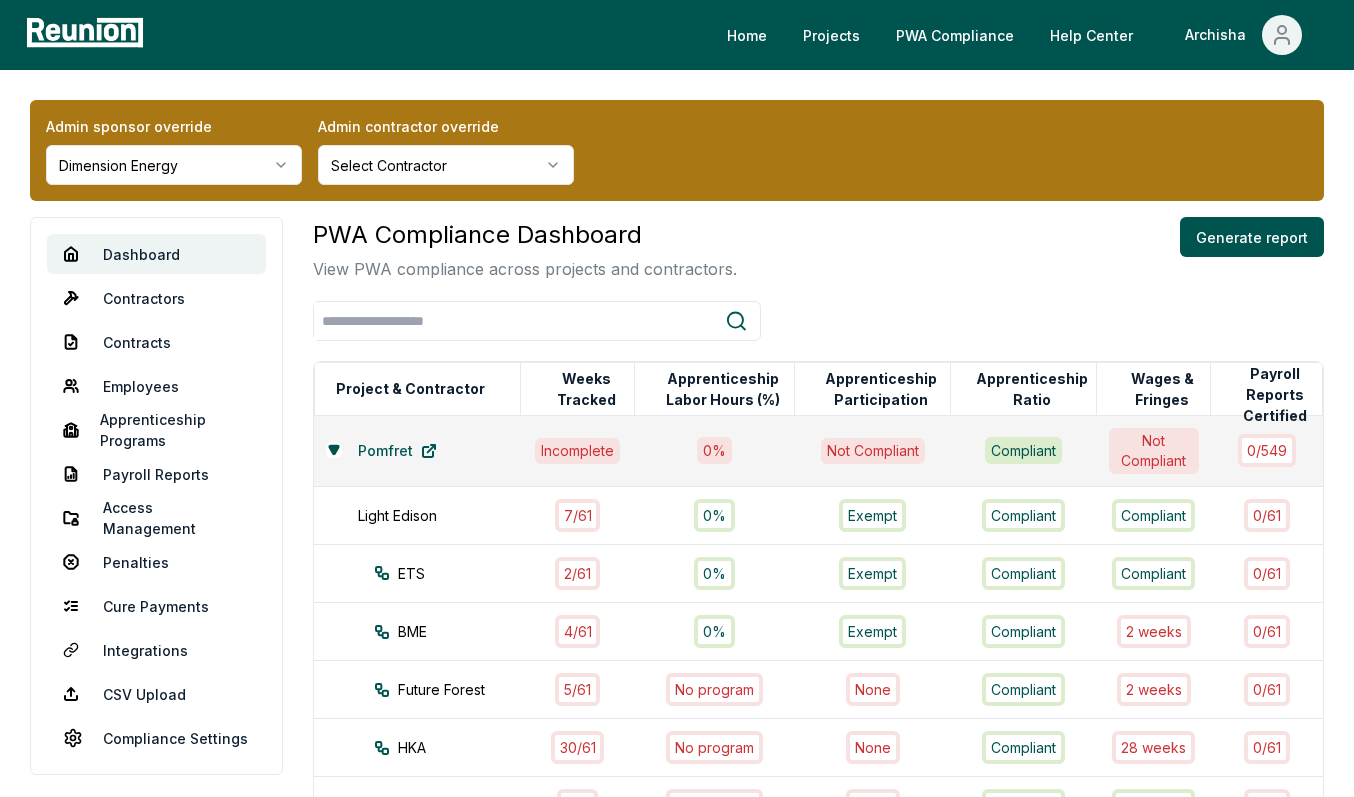 click on "Please visit us on your desktop We're working on making our marketplace mobile-friendly. For now, please visit Reunion on a desktop computer. Home Projects PWA Compliance Help Center [FIRST] [LAST] sponsor override Dimension Energy [LAST] override Select Contractor Dashboard Contractors Contracts Employees Apprenticeship Programs Payroll Reports Access Management Penalties Cure Payments Integrations CSV Upload Compliance Settings PWA Compliance Dashboard View PWA compliance across projects and contractors. Generate report Project & Contractor Weeks Tracked Apprenticeship Labor Hours (%) Apprenticeship Participation Apprenticeship Ratio Wages & Fringes Payroll Reports Certified [CITY] Incomplete 0 % Not Compliant Compliant Not Compliant 0 / 549 Light Edison 7 / 61 0% Exempt Compliant Compliant 0 / 61 ETS 2 / 61 0% Exempt Compliant Compliant 0 / 61 BME 4 / 61 0% Exempt Compliant 2 weeks 0 / 61 Future Forest 5 / 61 No program None Compliant 2 weeks 0 / 61 HKA 30 / 61 No program None Compliant 28" at bounding box center (677, 908) 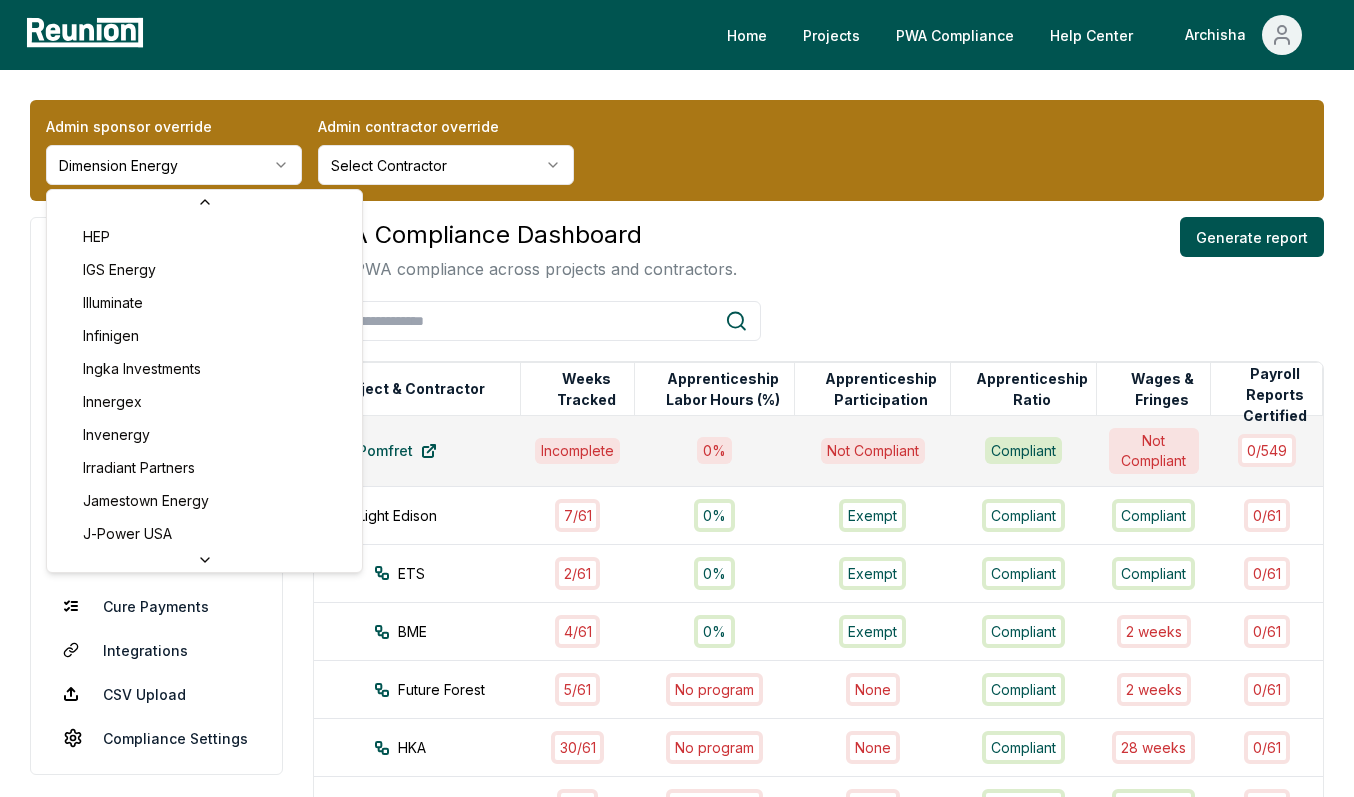 scroll, scrollTop: 4251, scrollLeft: 0, axis: vertical 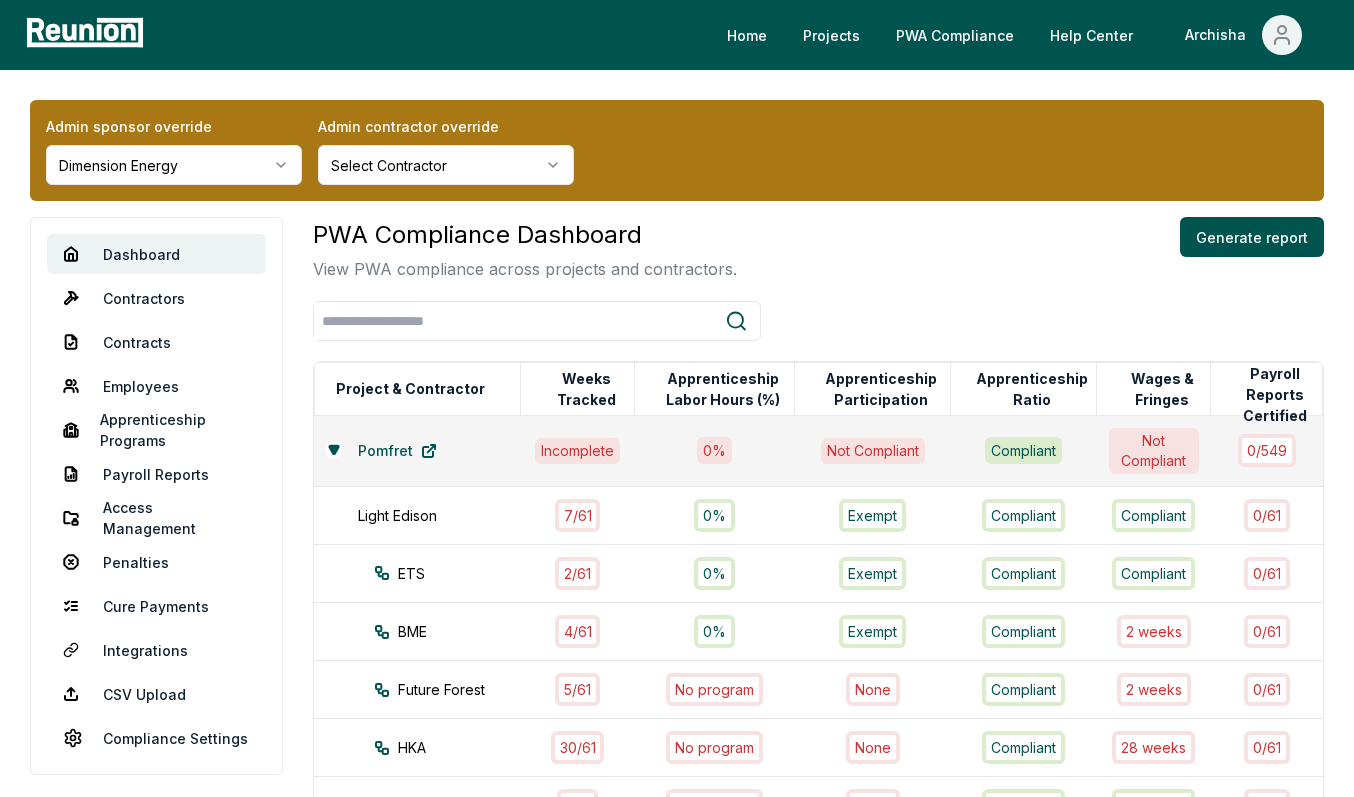 click on "Please visit us on your desktop We're working on making our marketplace mobile-friendly. For now, please visit Reunion on a desktop computer. Home Projects PWA Compliance Help Center Archisha Admin sponsor override Dimension Energy Admin contractor override Select Contractor Dashboard Contractors Contracts Employees Apprenticeship Programs Payroll Reports Access Management Penalties Cure Payments Integrations CSV Upload Compliance Settings PWA Compliance Dashboard View PWA compliance across projects and contractors. Generate report Project & Contractor Weeks Tracked Apprenticeship Labor Hours (%) Apprenticeship Participation Apprenticeship Ratio Wages & Fringes Payroll Reports Certified Pomfret Incomplete 0 % Not Compliant Compliant Not Compliant 0 / 549 Light Edison 7 / 61 0% Exempt Compliant Compliant 0 / 61 ETS 2 / 61 0% Exempt Compliant Compliant 0 / 61 BME 4 / 61 0% Exempt Compliant 2   week s 0 / 61 Future Forest 5 / 61 No program None Compliant 2   week s 0 / 61 HKA 30 / 61 No program None Compliant 28" at bounding box center [677, 908] 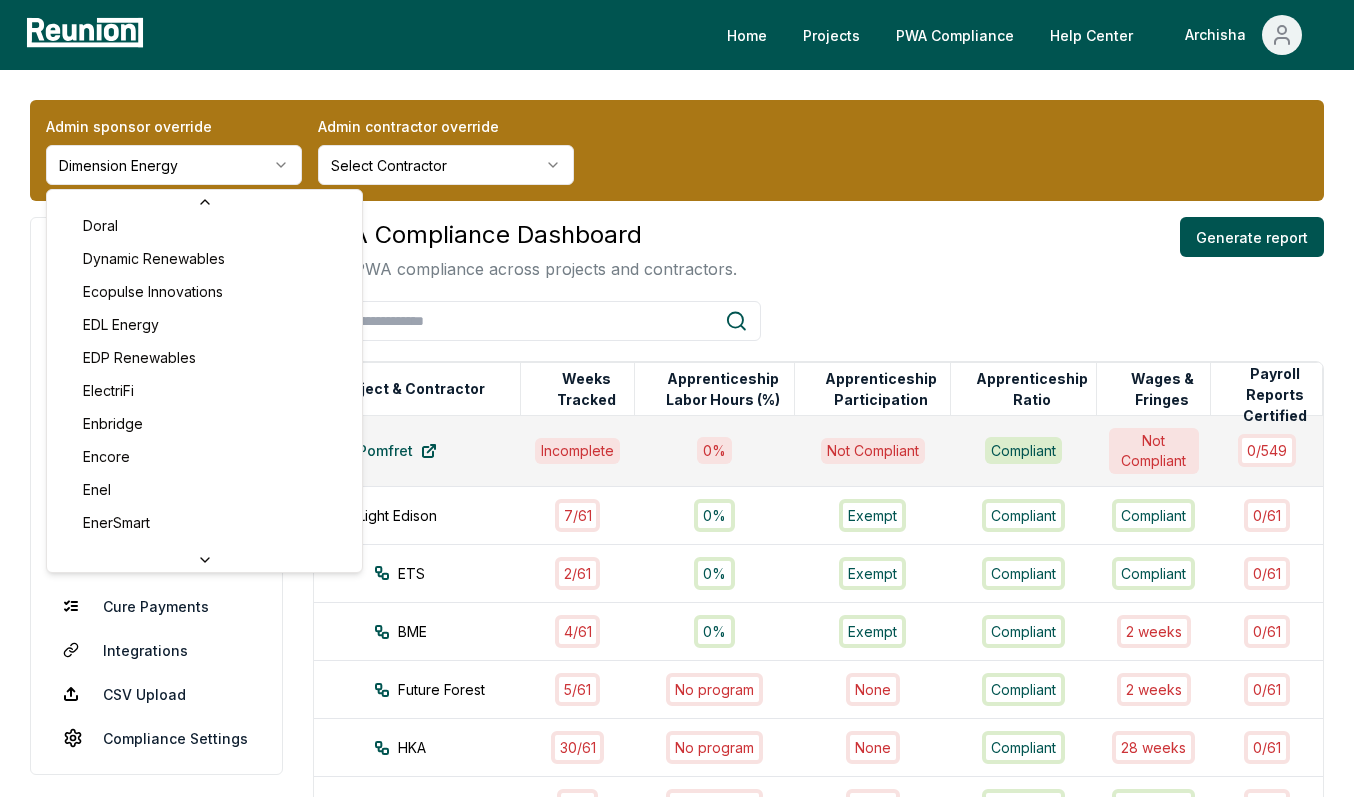 scroll, scrollTop: 2321, scrollLeft: 0, axis: vertical 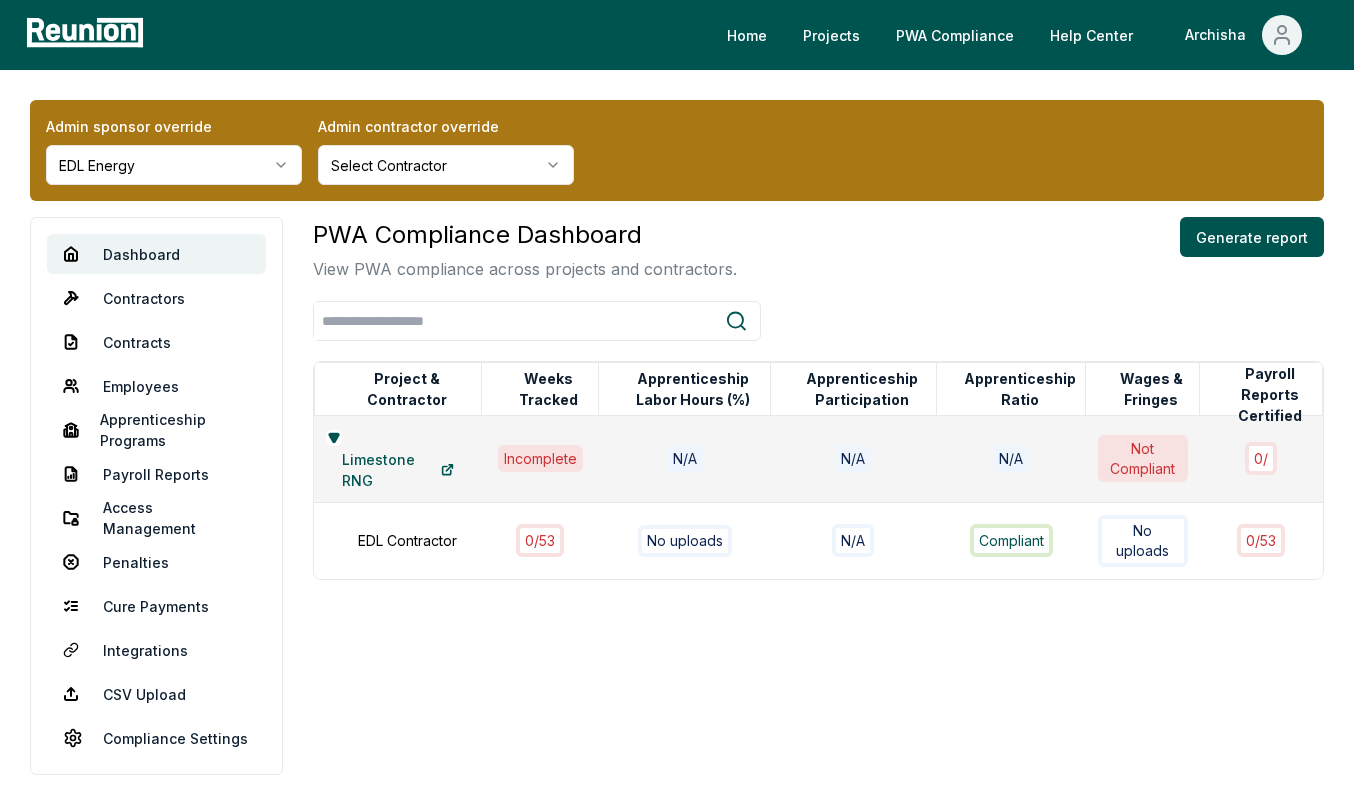 click on "Please visit us on your desktop We're working on making our marketplace mobile-friendly. For now, please visit Reunion on a desktop computer. Home Projects PWA Compliance Help Center [FIRST] [LAST] sponsor override EDL Energy Admin contractor override Select Contractor Dashboard Contractors Contracts Employees Apprenticeship Programs Payroll Reports Access Management Penalties Cure Payments Integrations CSV Upload Compliance Settings PWA Compliance Dashboard View PWA compliance across projects and contractors. Generate report Project & Contractor Weeks Tracked Apprenticeship Labor Hours (%) Apprenticeship Participation Apprenticeship Ratio Wages & Fringes Payroll Reports Certified Limestone RNG Incomplete N/A N/A N/A Not Compliant 0 / EDL Contractor 0 / 53 No uploads N/A Compliant No uploads 0 / 53" at bounding box center (677, 402) 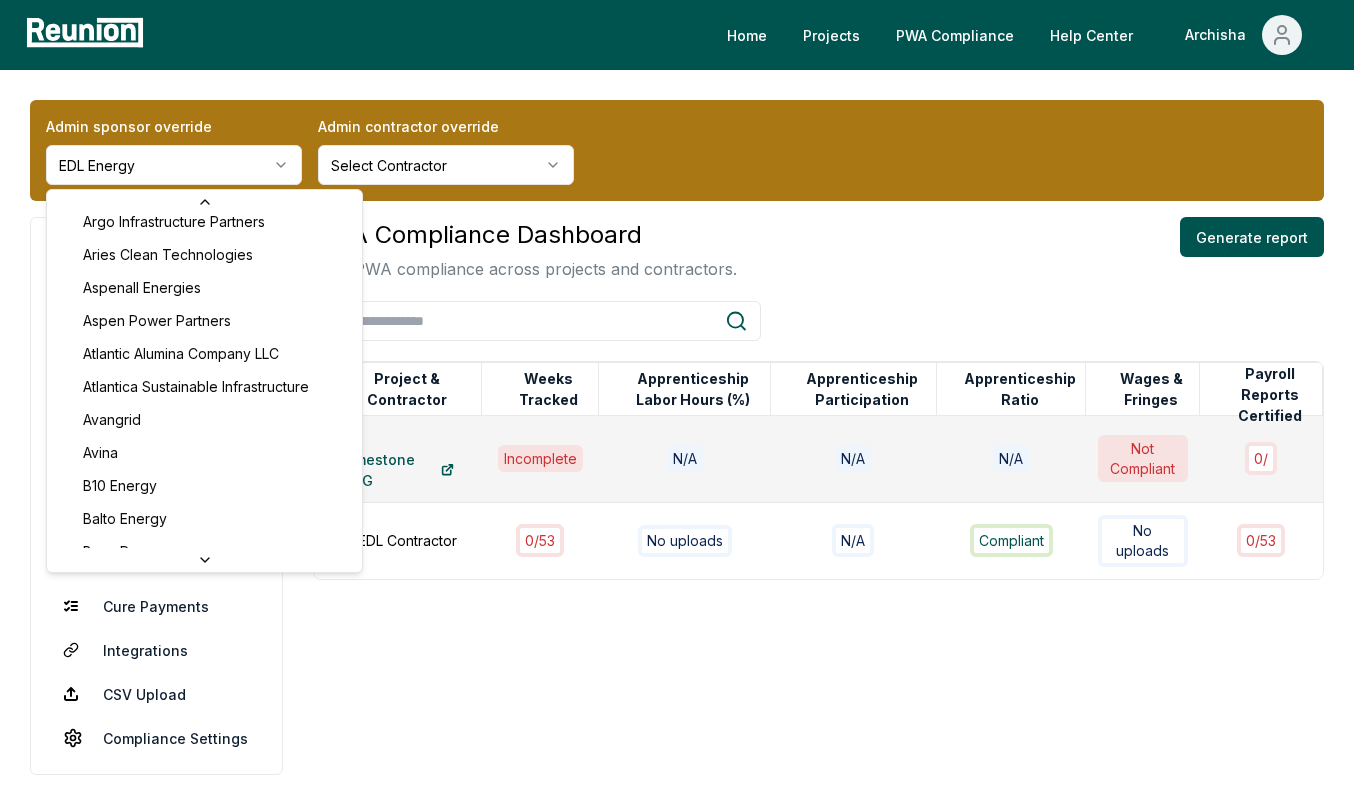 scroll, scrollTop: 740, scrollLeft: 0, axis: vertical 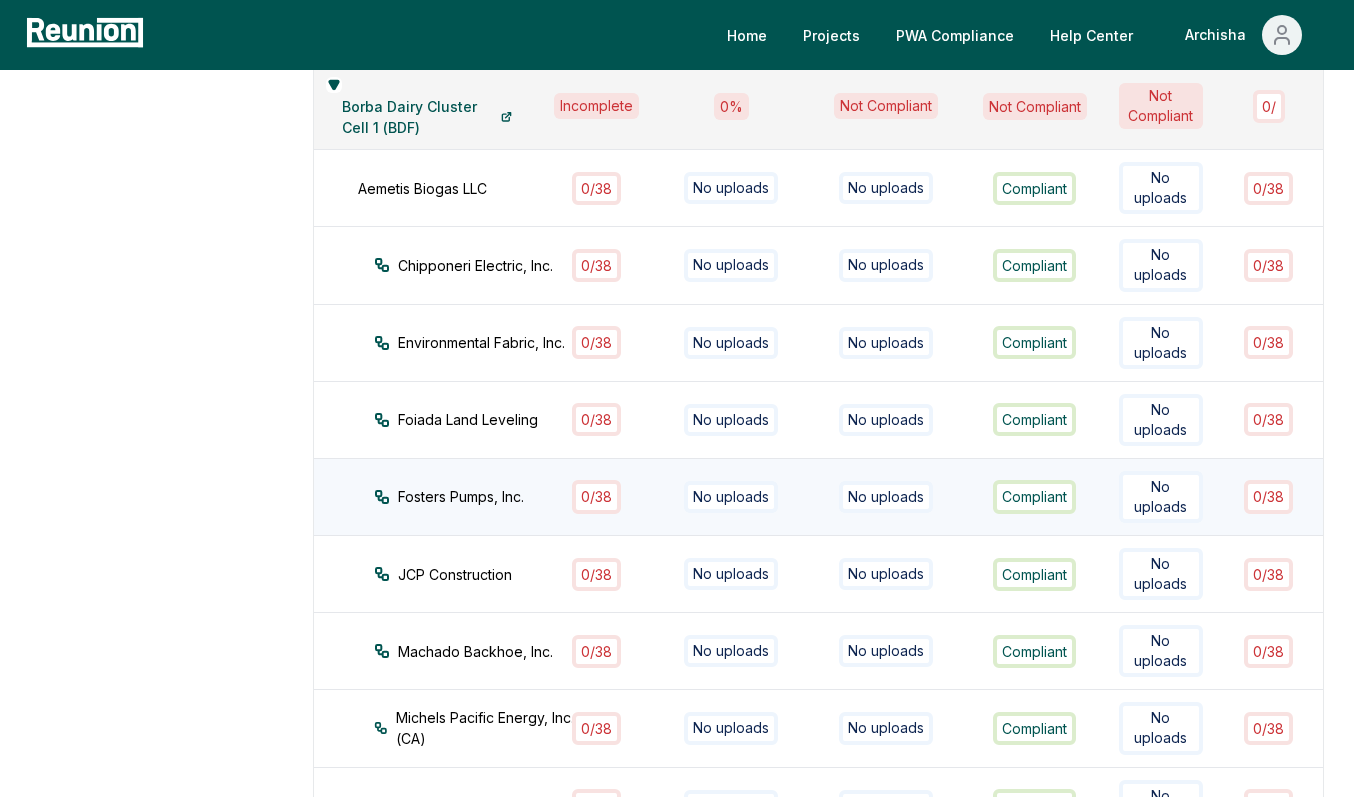 click on "0 / 38" at bounding box center [1268, 496] 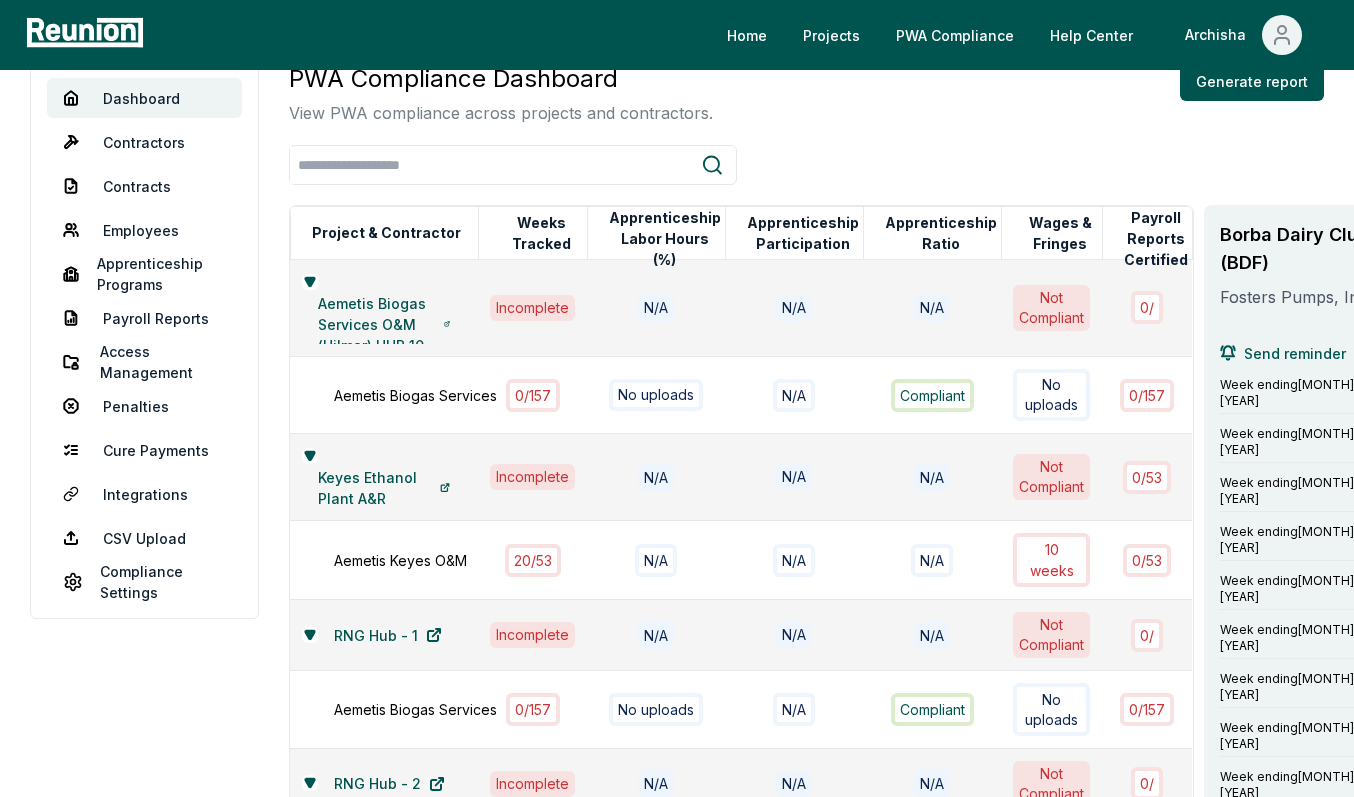 scroll, scrollTop: 0, scrollLeft: 0, axis: both 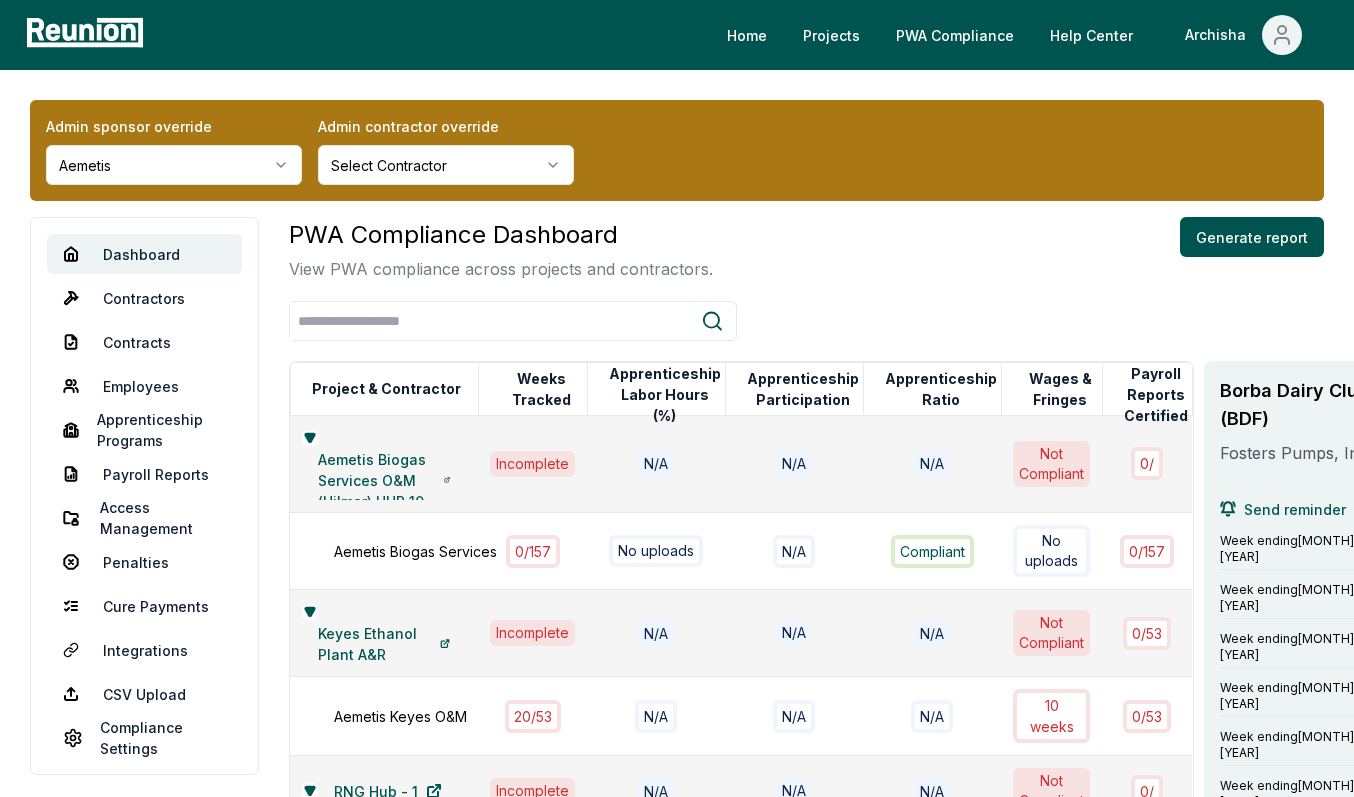 click on "Please visit us on your desktop We're working on making our marketplace mobile-friendly. For now, please visit Reunion on a desktop computer. Home Projects PWA Compliance Help Center [PERSON] [PERSON] sponsor override Aemetis Admin contractor override Select Contractor Dashboard Contractors Contracts Employees Apprenticeship Programs Payroll Reports Access Management Penalties Cure Payments Integrations CSV Upload Compliance Settings PWA Compliance Dashboard View PWA compliance across projects and contractors. Generate report Project & Contractor Weeks Tracked Apprenticeship Labor Hours (%) Apprenticeship Participation Apprenticeship Ratio Wages & Fringes Payroll Reports Certified Aemetis Biogas Services O&M (Hilmar) HUB 10 Incomplete N/A N/A N/A Not Compliant 0 / Aemetis Biogas Services 0 / 157 No uploads N/A Compliant No uploads 0 / 157 Keyes Ethanol Plant A&R Incomplete N/A N/A N/A Not Compliant 0 / 53 Aemetis Keyes O&M 20 / 53 N/A N/A N/A 10 weeks 0 / 53 RNG Hub - 1 Incomplete N/A N/A N/A Not Compliant 0" at bounding box center [677, 1909] 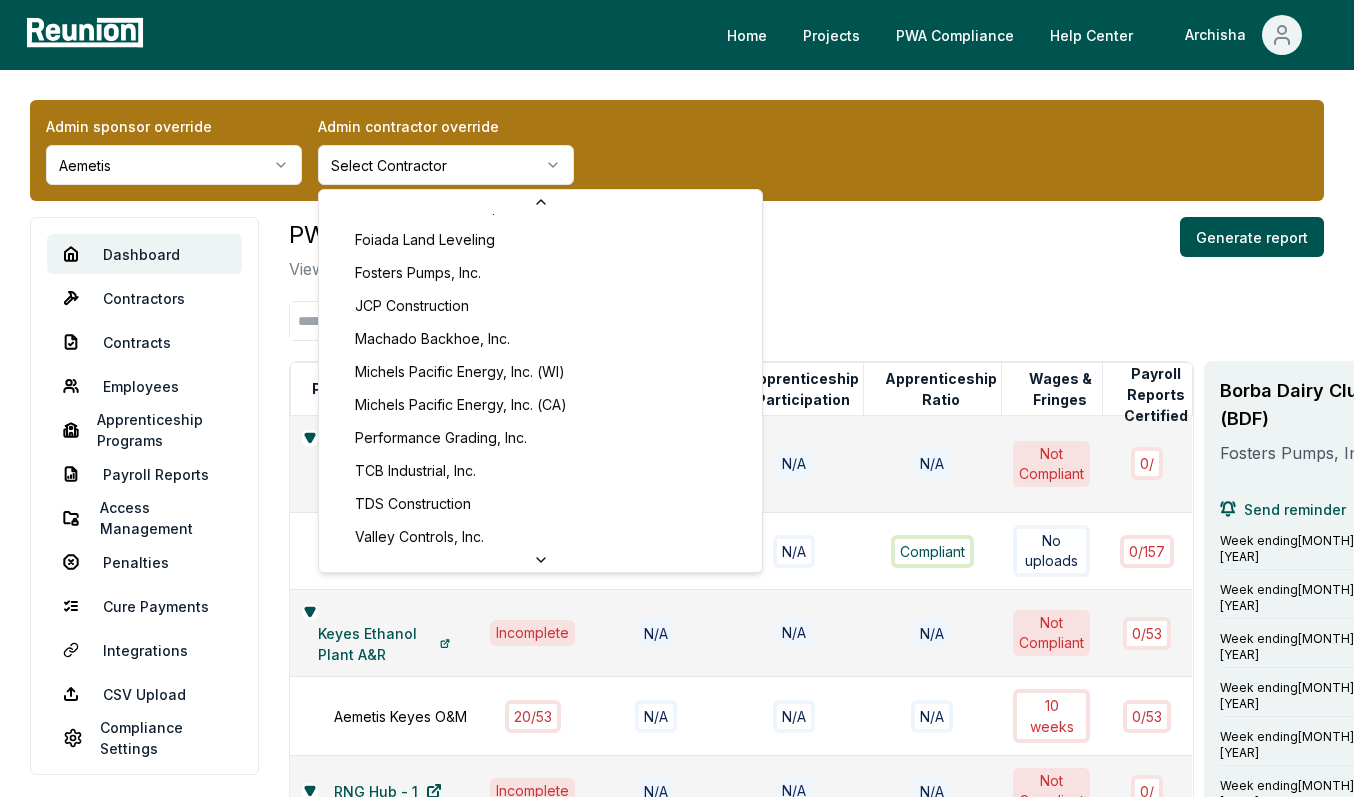 scroll, scrollTop: 130, scrollLeft: 0, axis: vertical 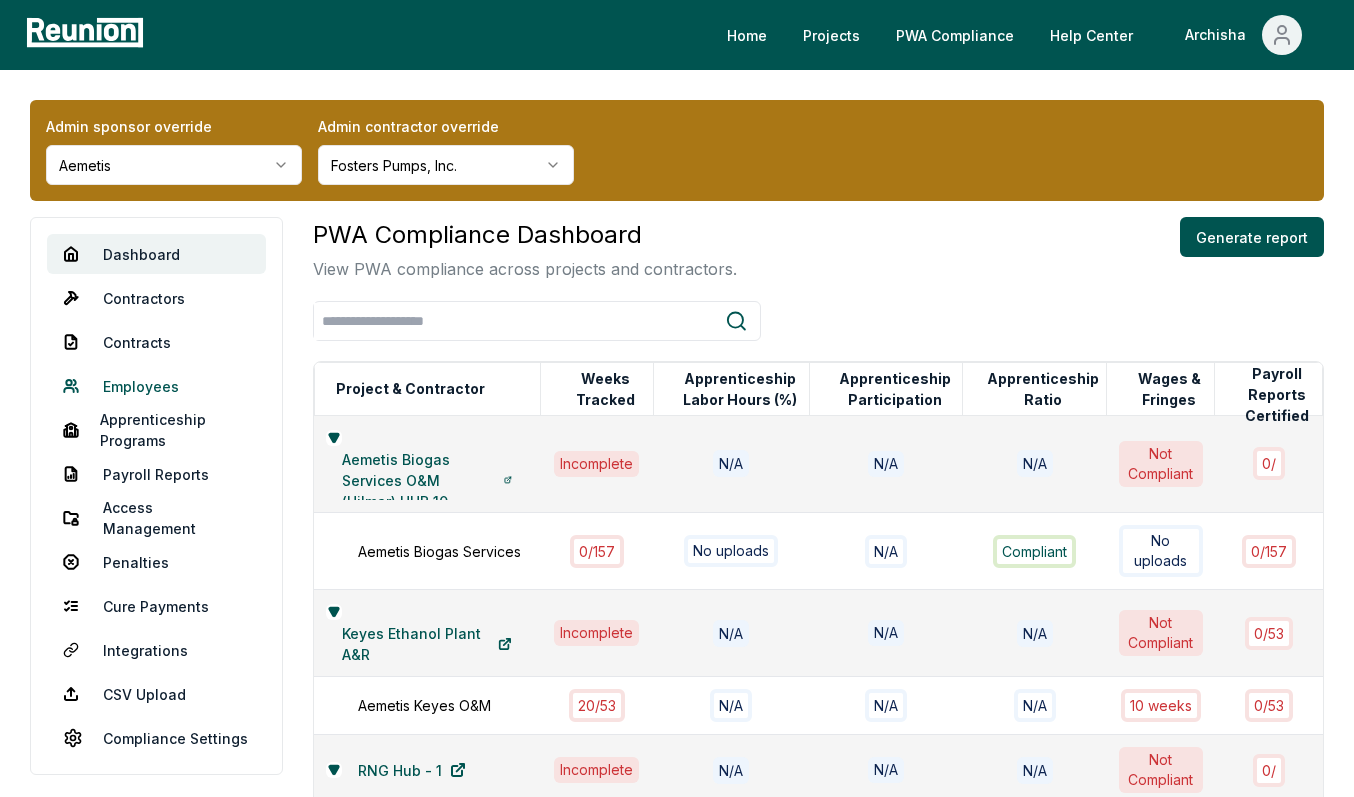 click on "Employees" at bounding box center (156, 386) 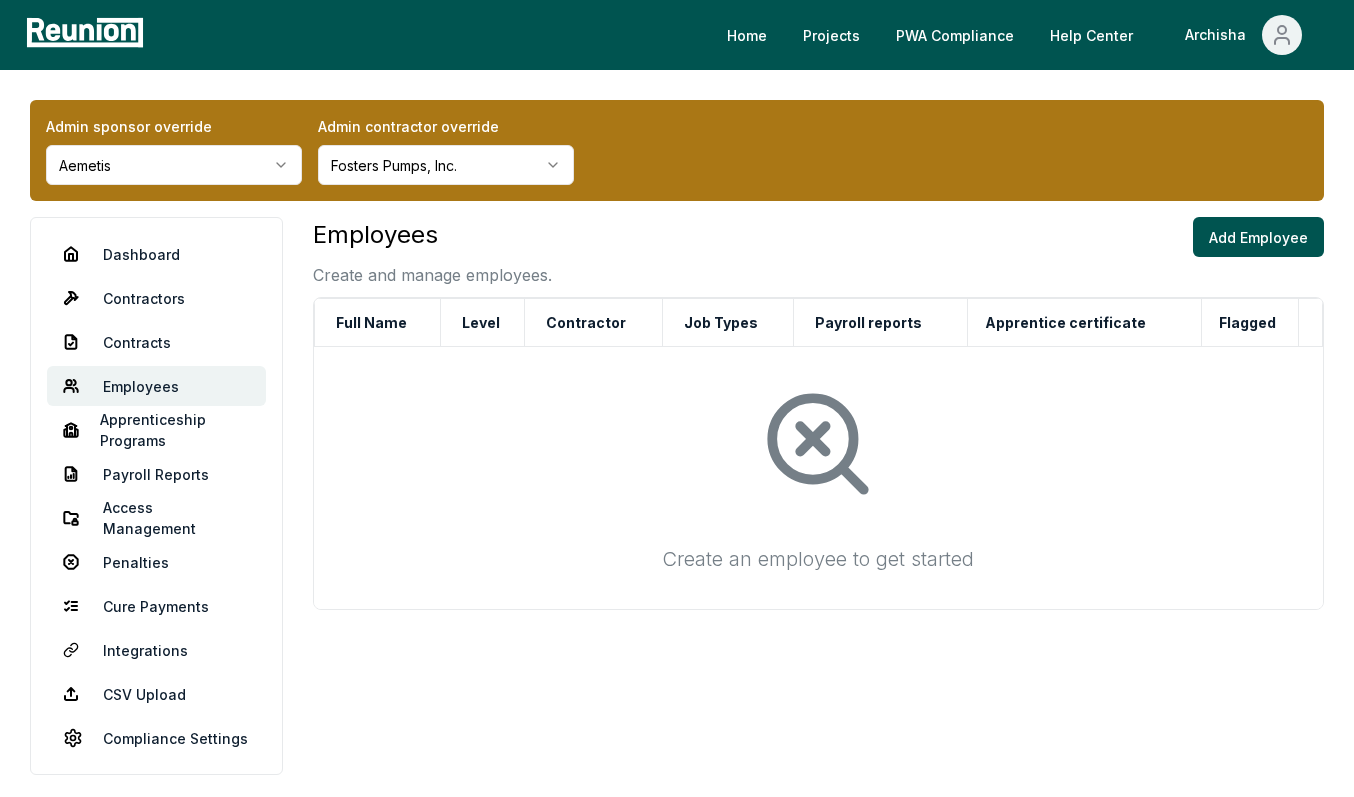 scroll, scrollTop: 8, scrollLeft: 0, axis: vertical 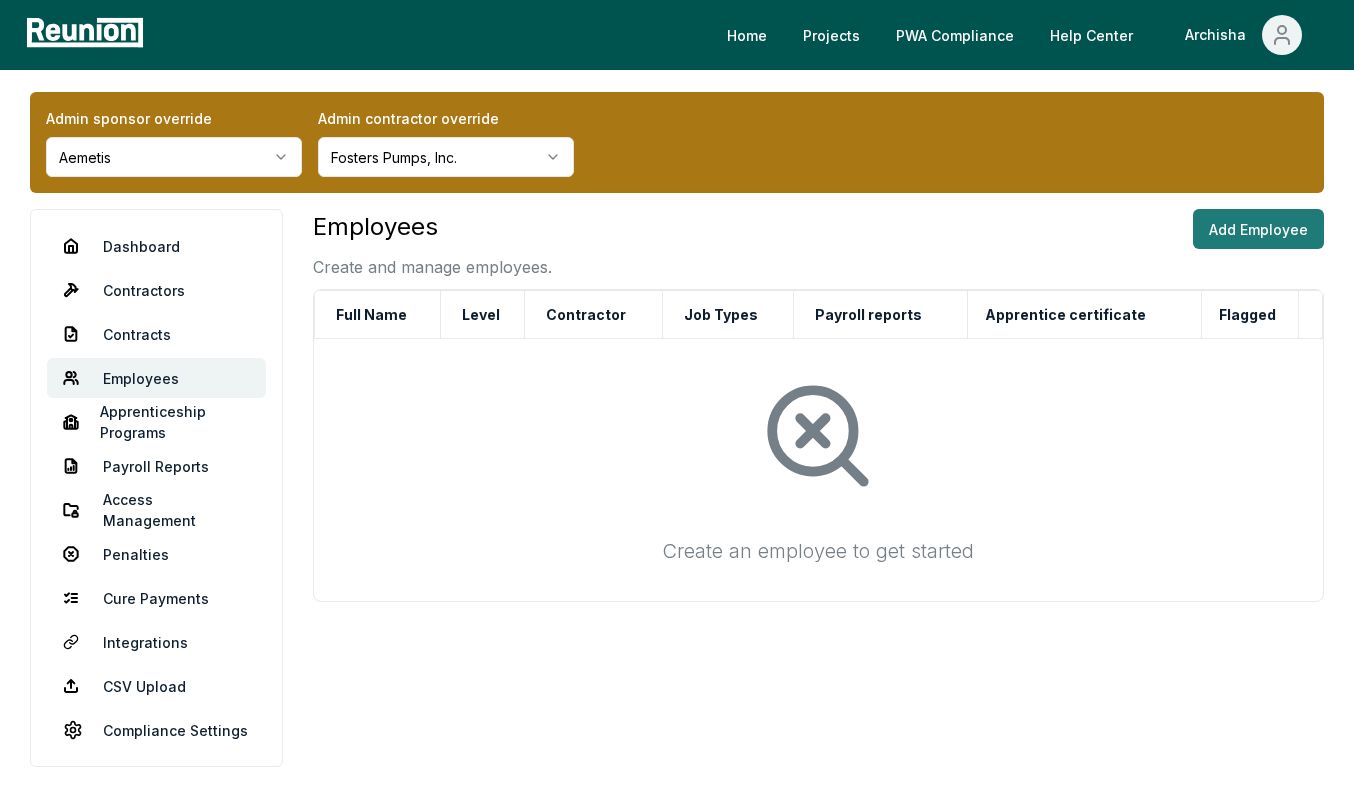 click on "Add Employee" at bounding box center (1258, 229) 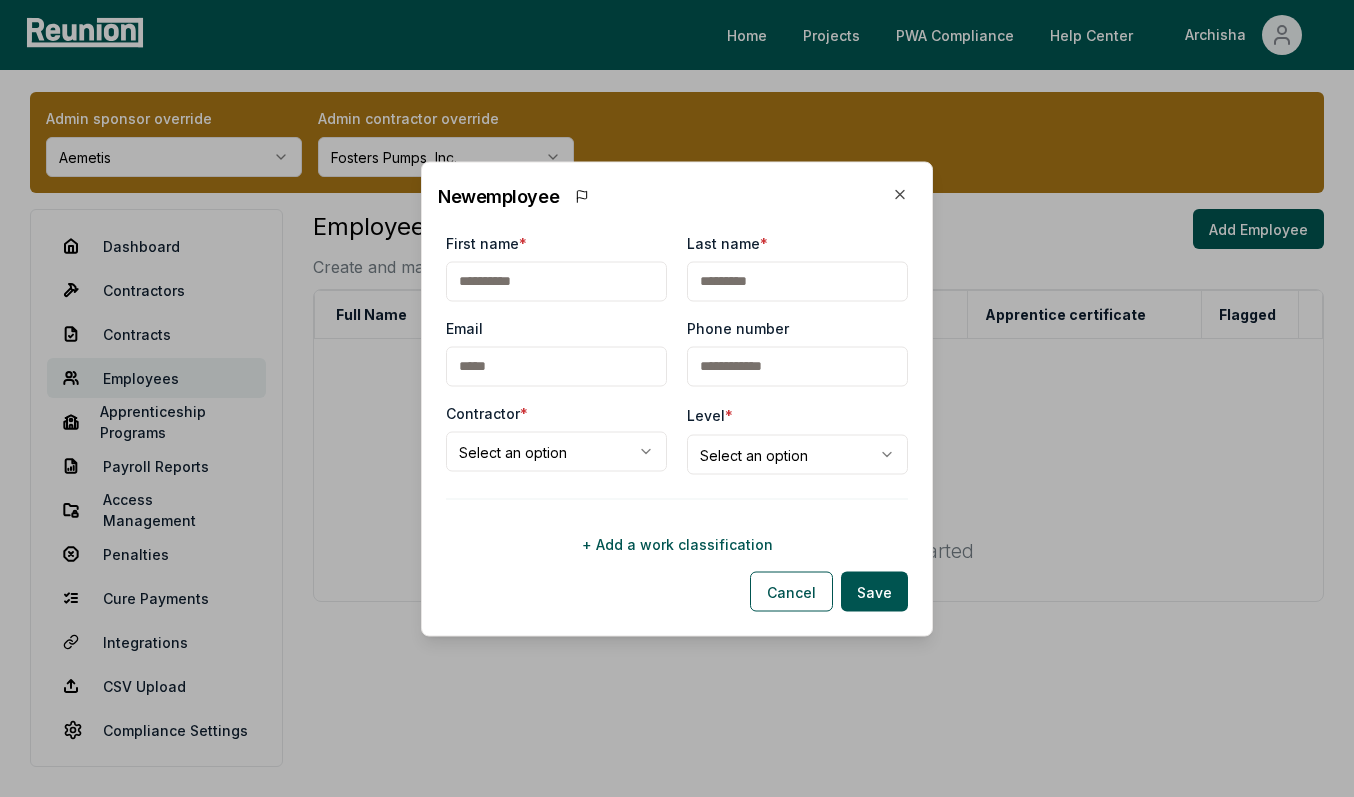 click on "First name  *" at bounding box center [556, 281] 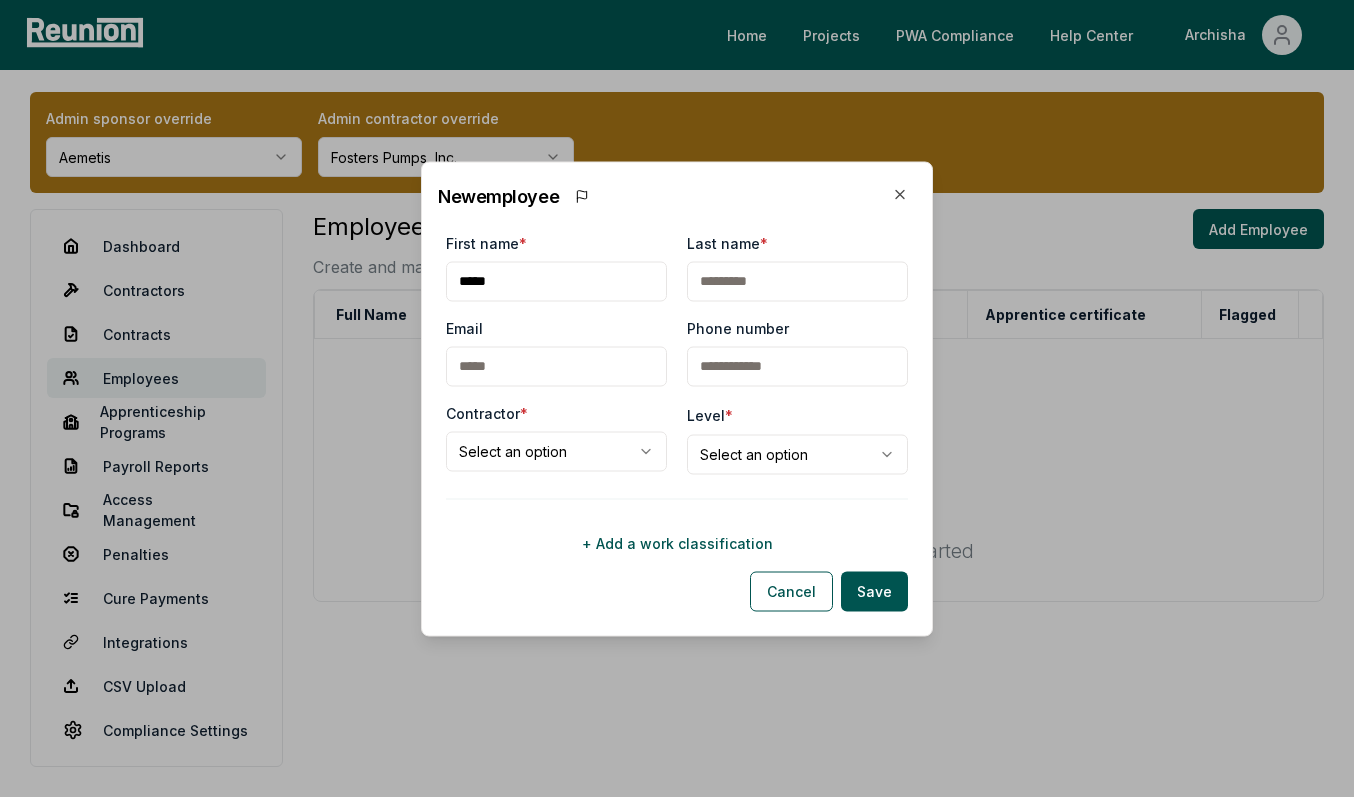 type on "*****" 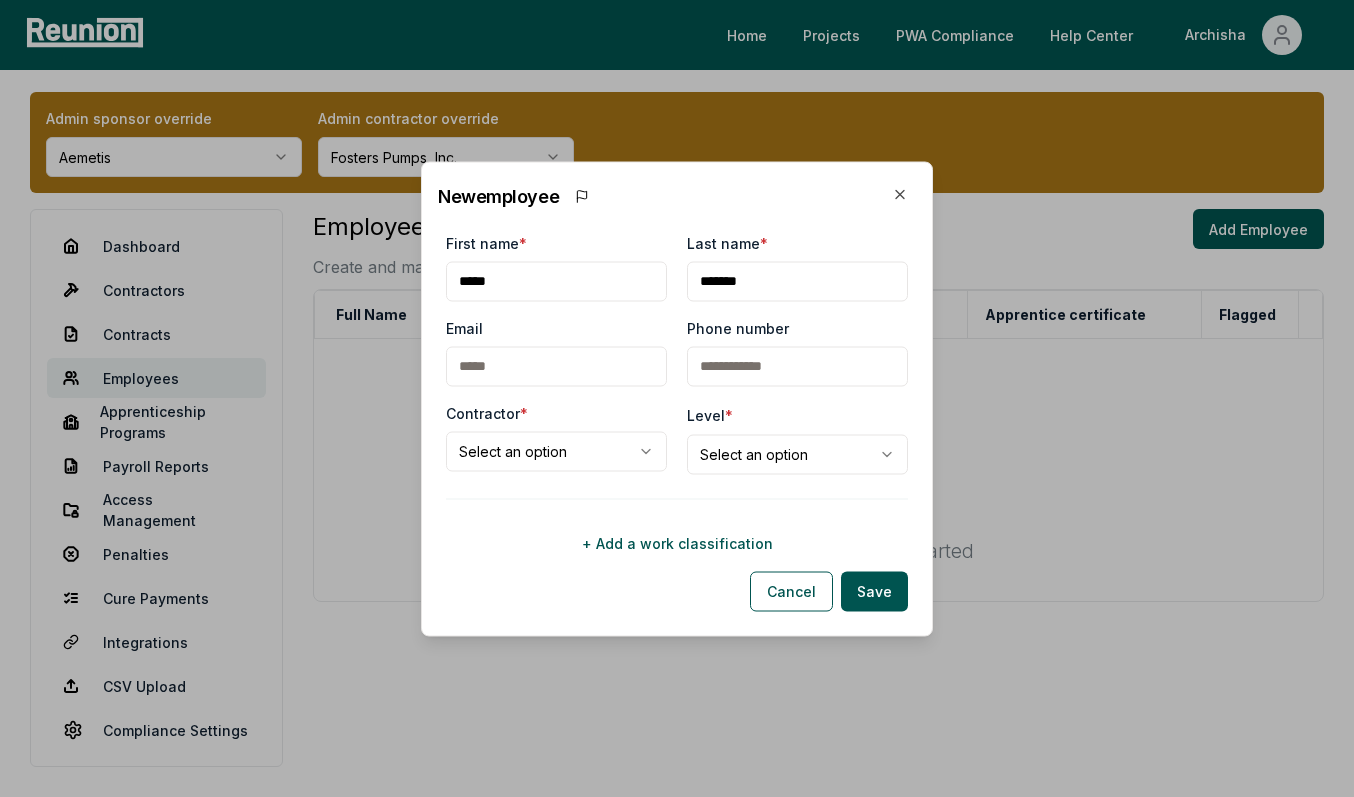 type on "*******" 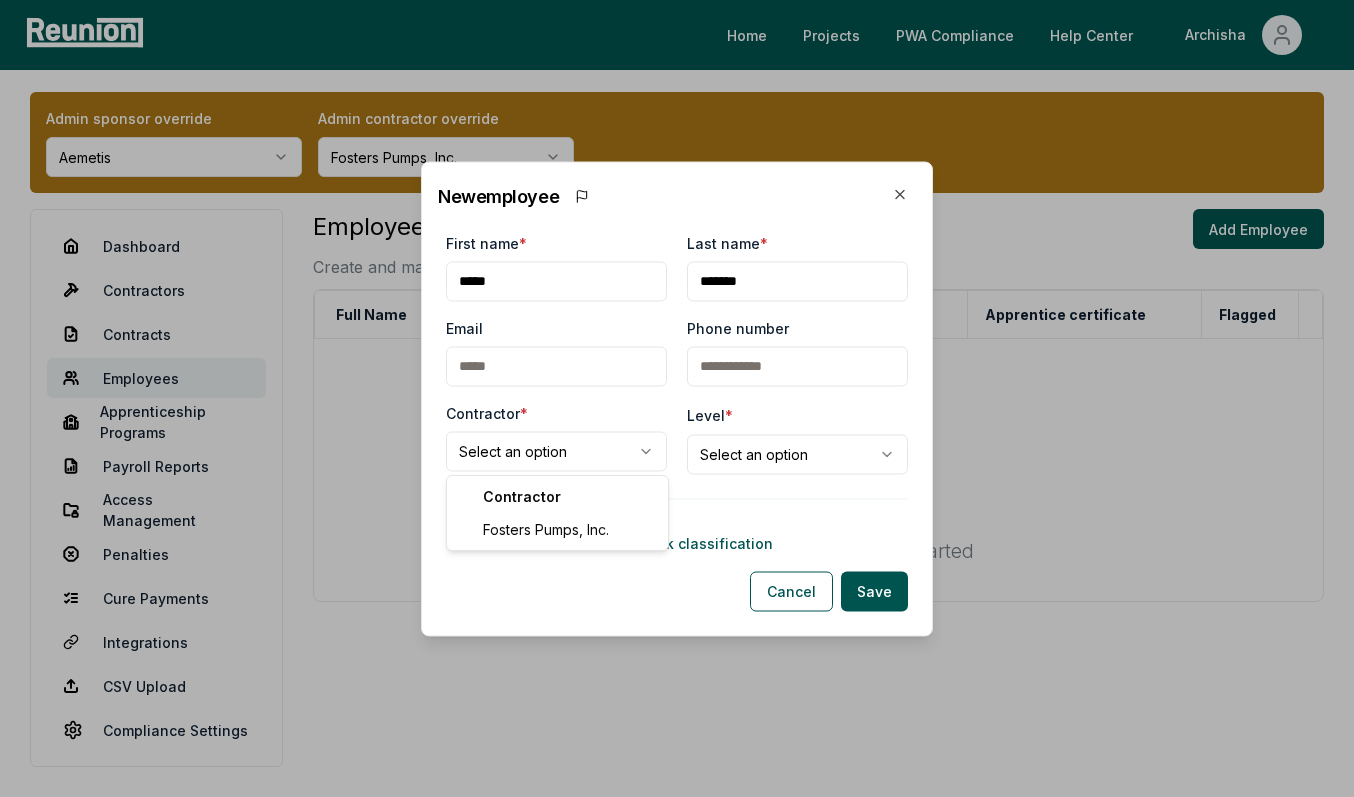 click on "**********" at bounding box center [677, 394] 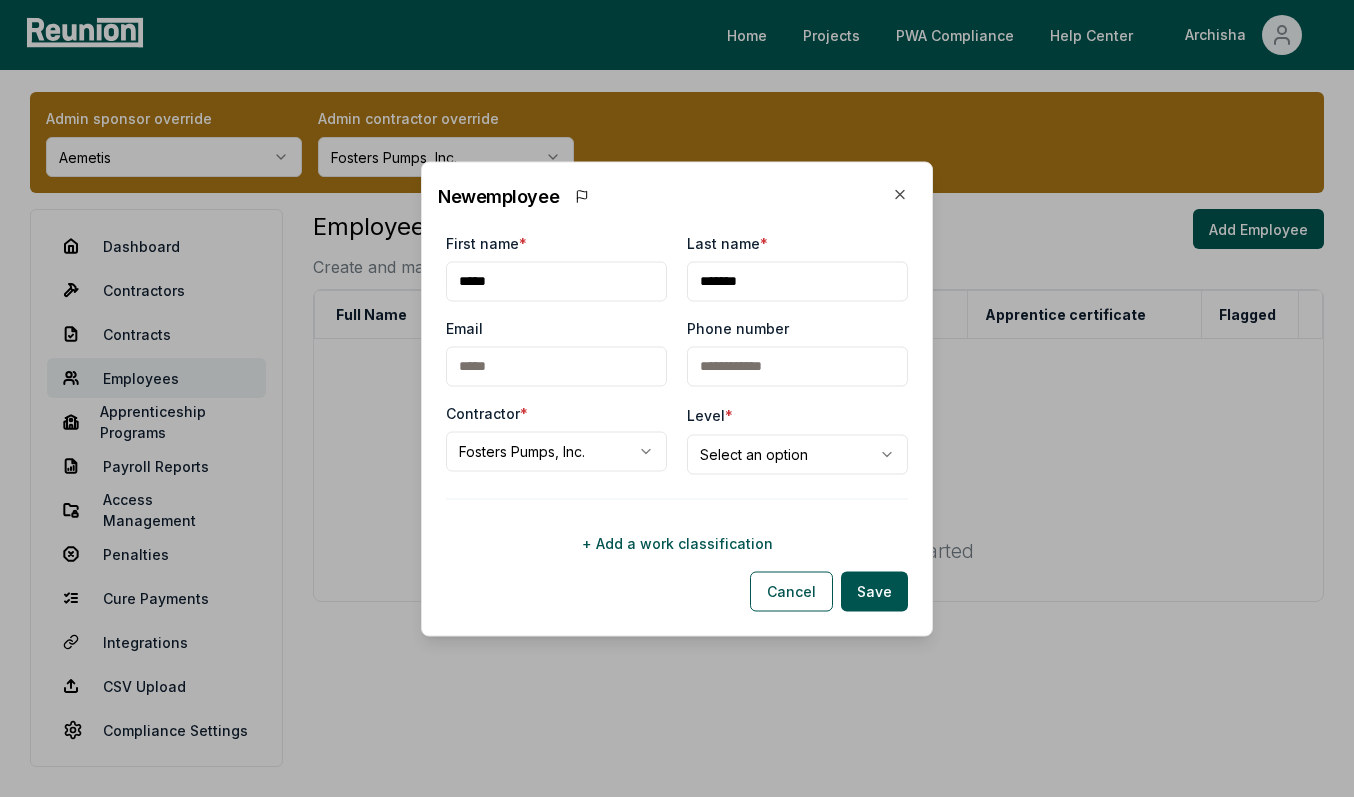 click on "**********" at bounding box center (677, 394) 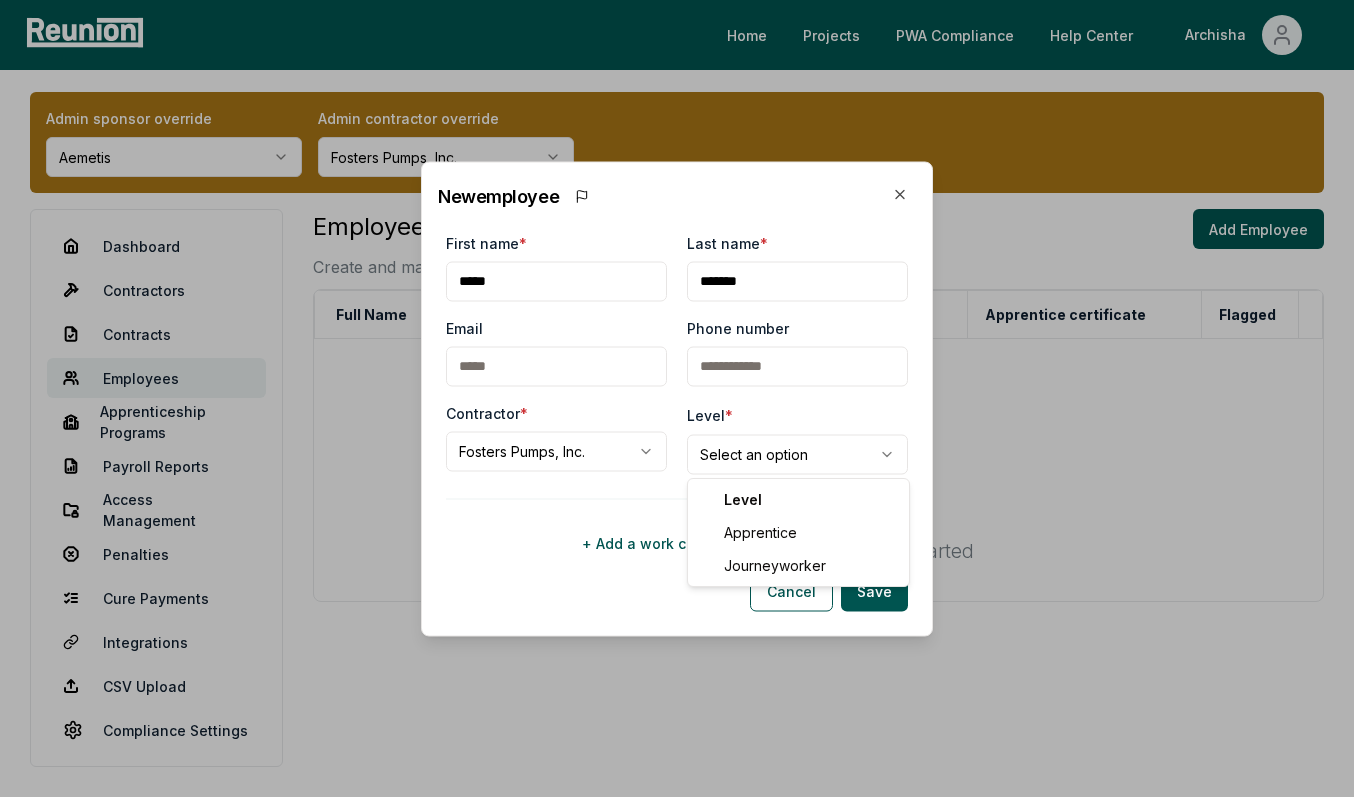 click on "**********" at bounding box center (677, 394) 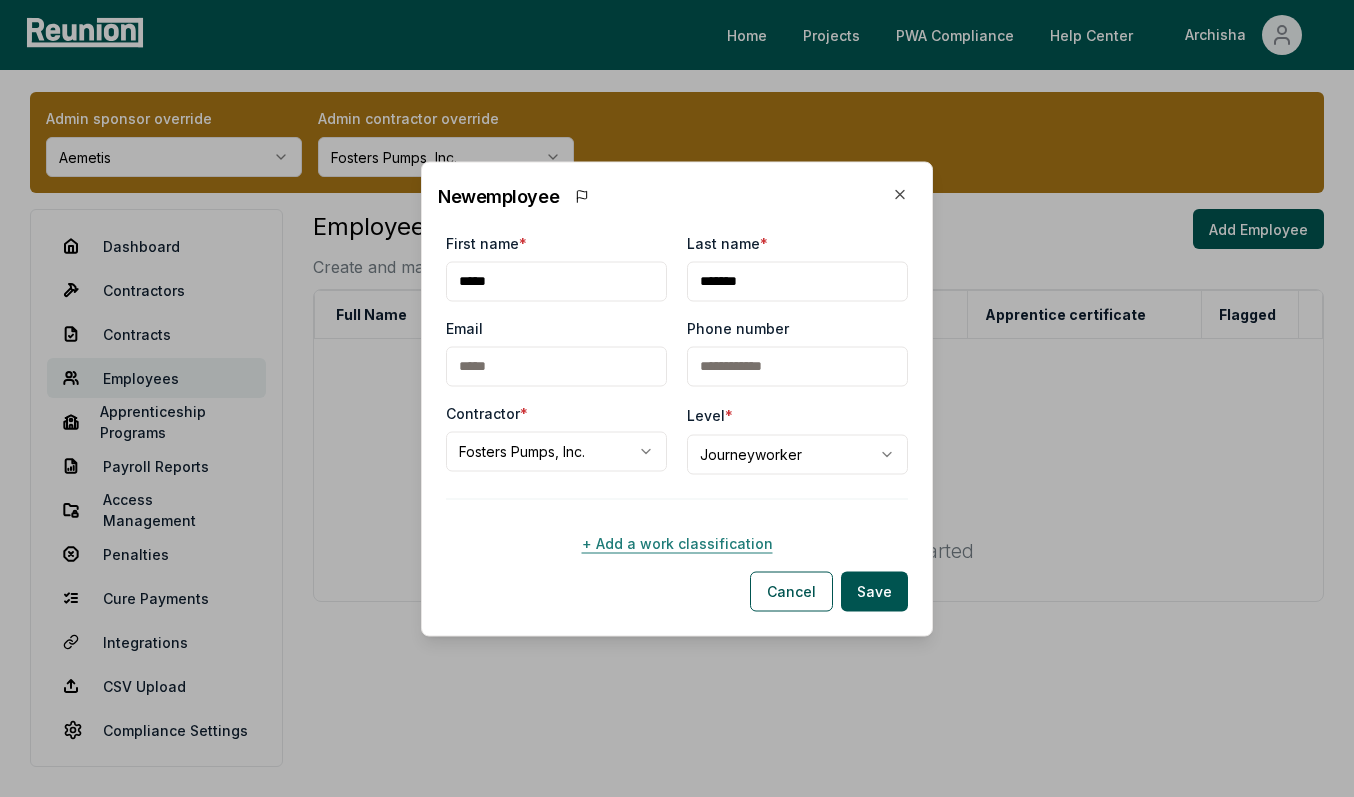 click on "+ Add a work classification" at bounding box center (677, 543) 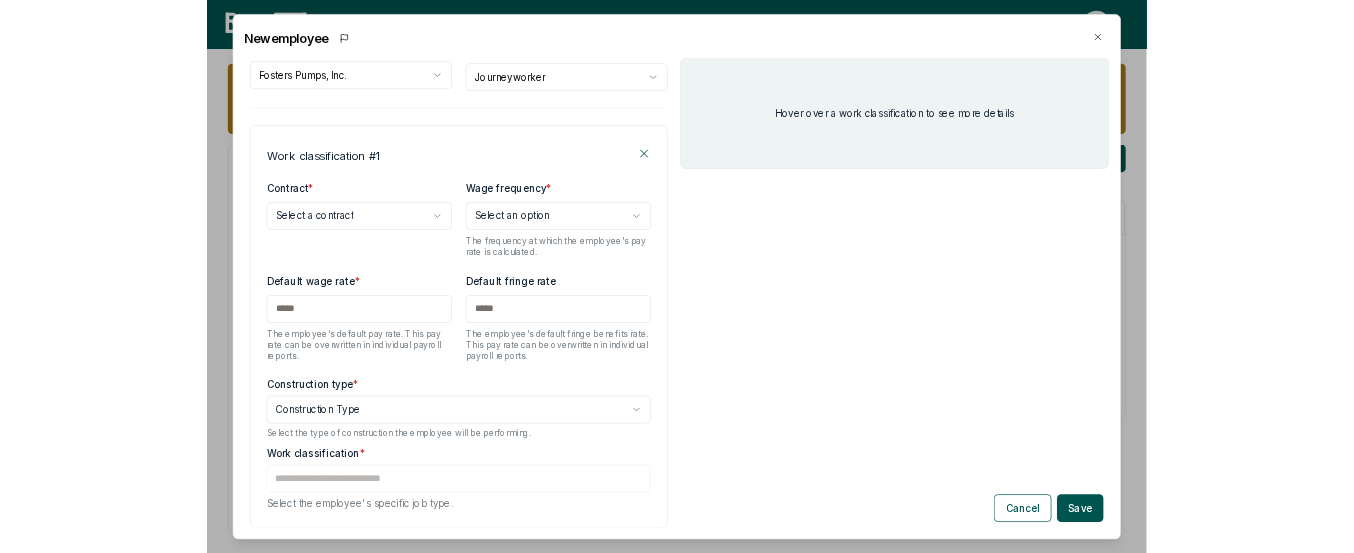 scroll, scrollTop: 314, scrollLeft: 0, axis: vertical 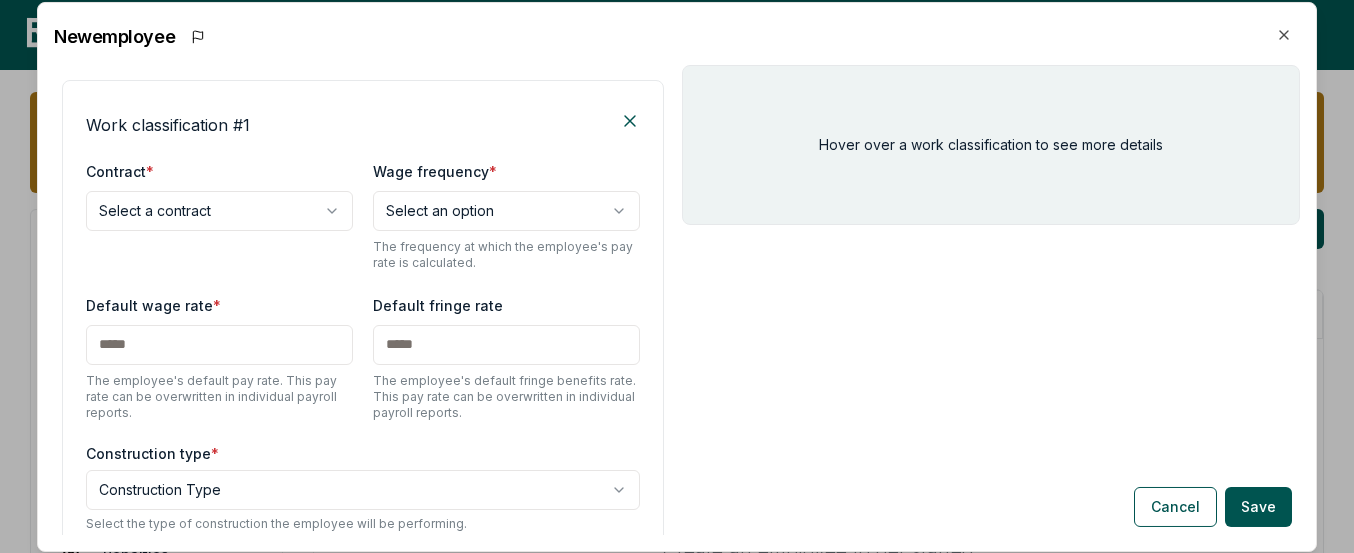 click on "**********" at bounding box center (677, 394) 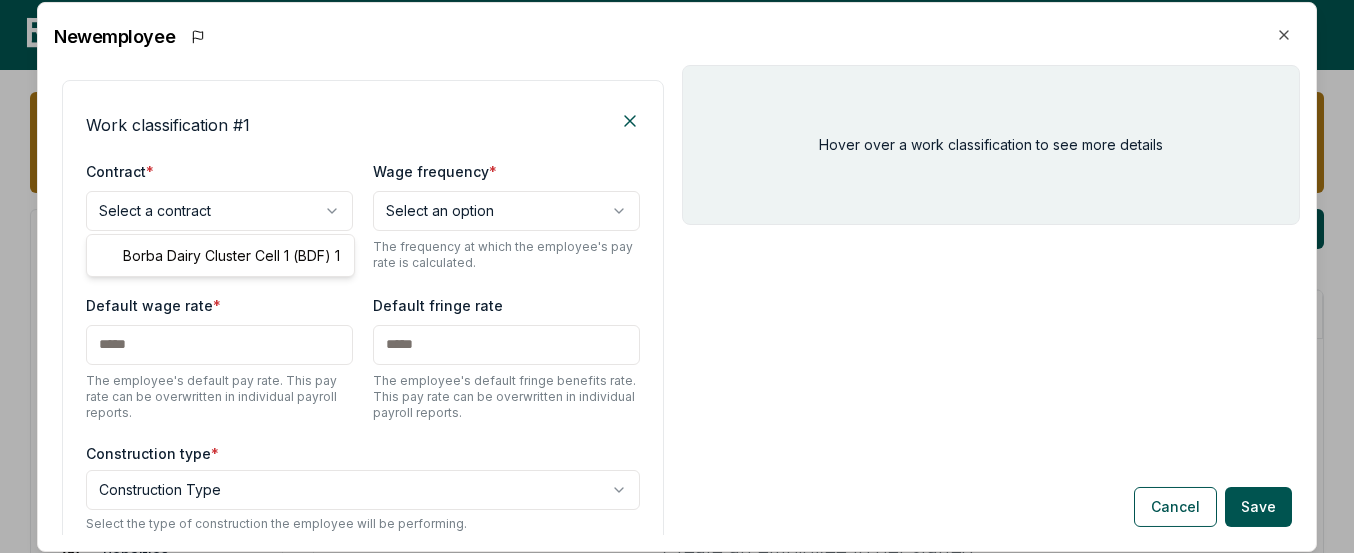 select on "**********" 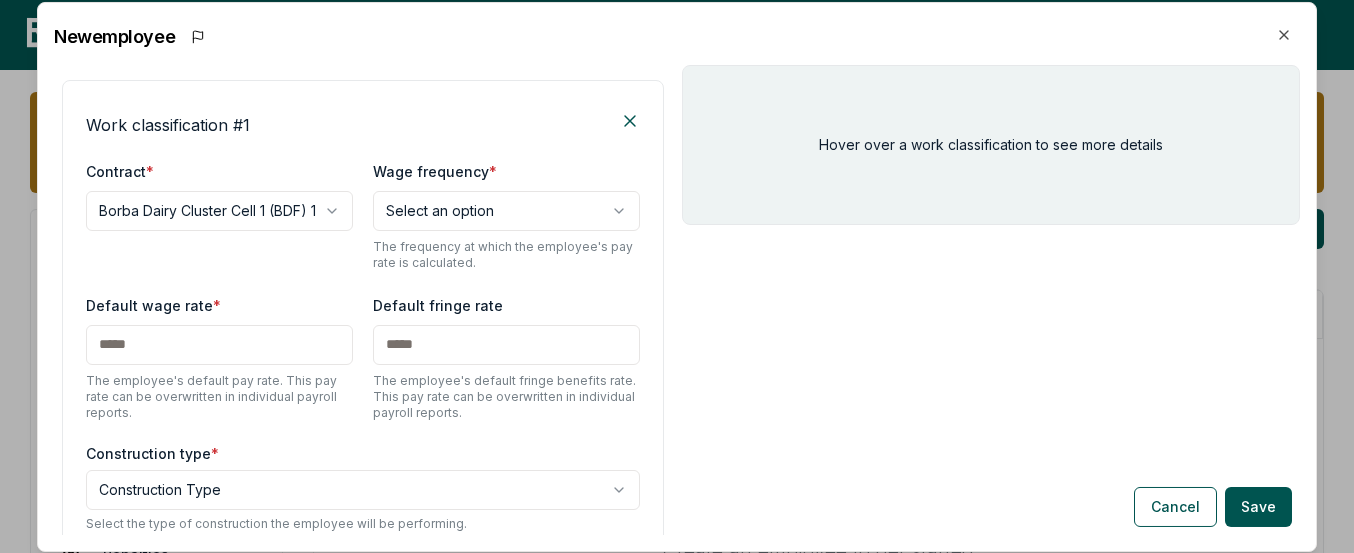 click on "**********" at bounding box center (677, 394) 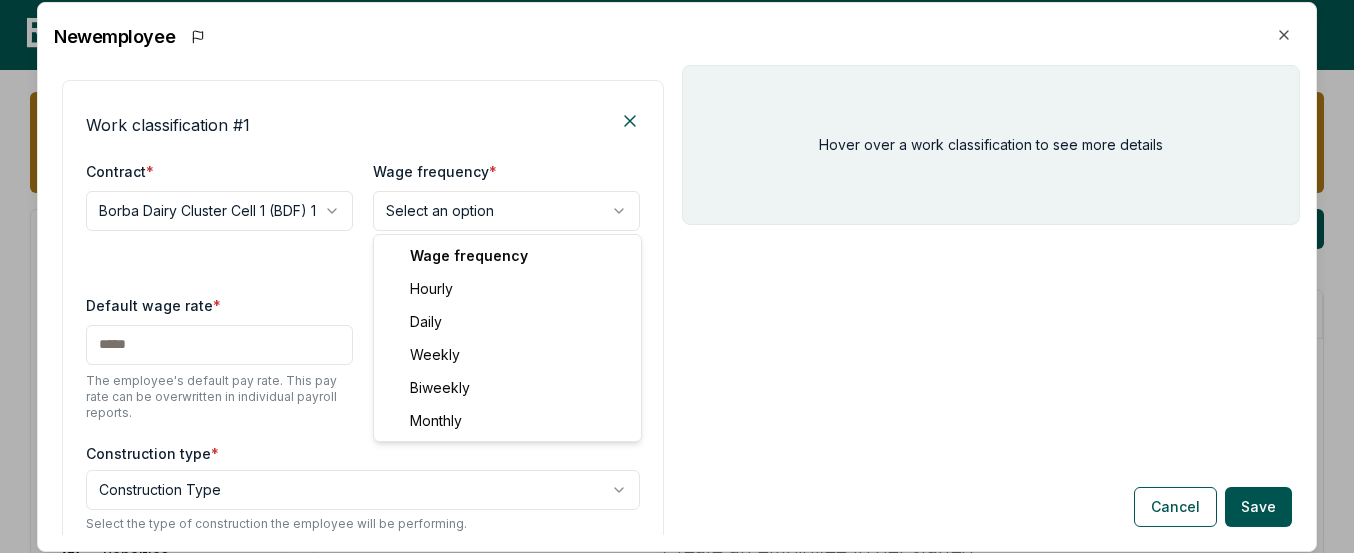 select on "******" 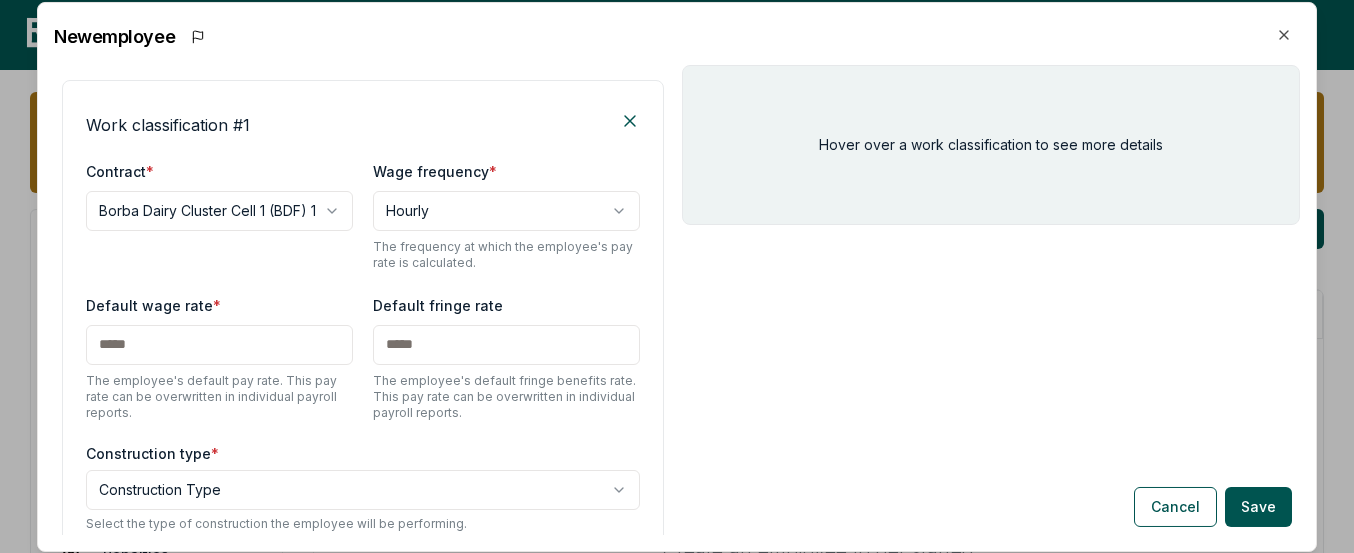 click at bounding box center (219, 344) 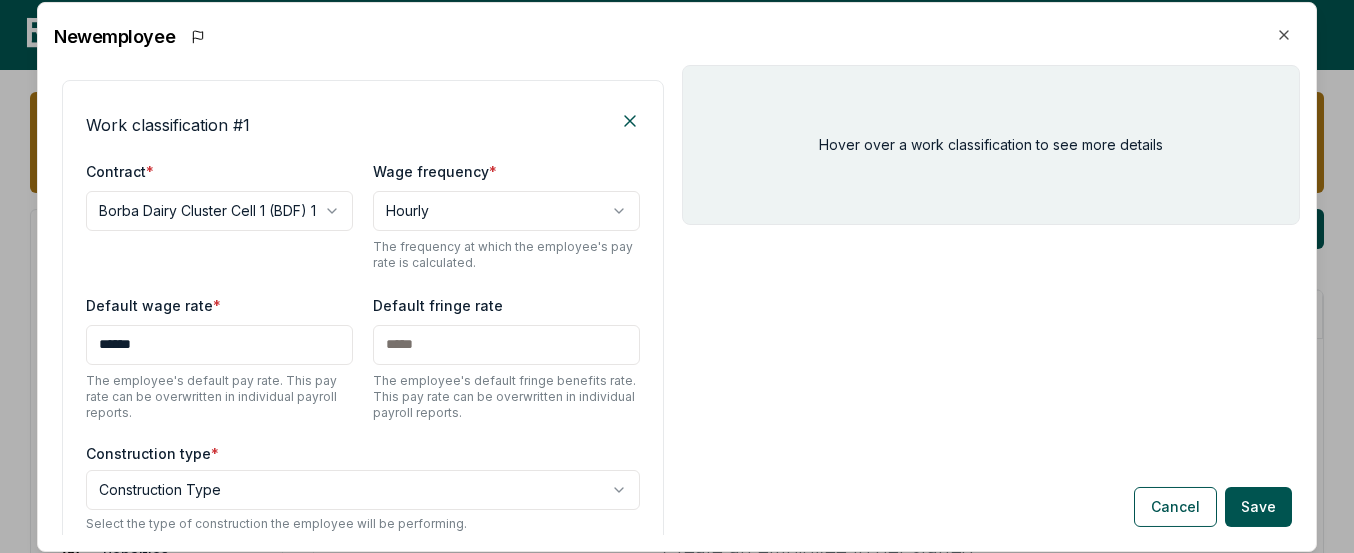 type on "******" 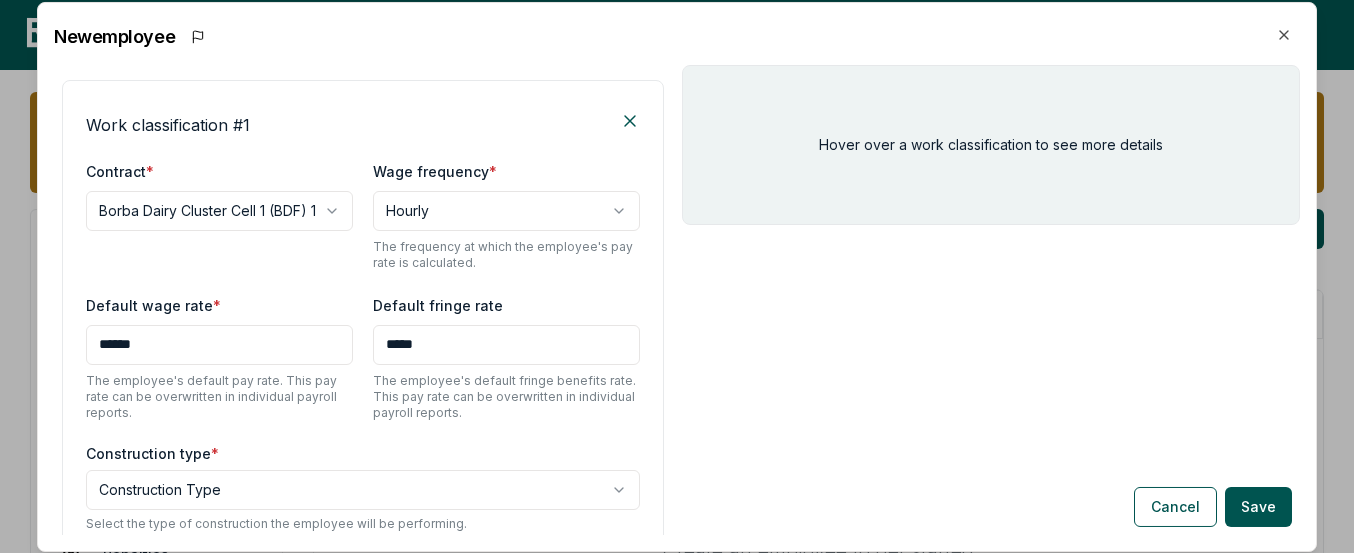 type on "*****" 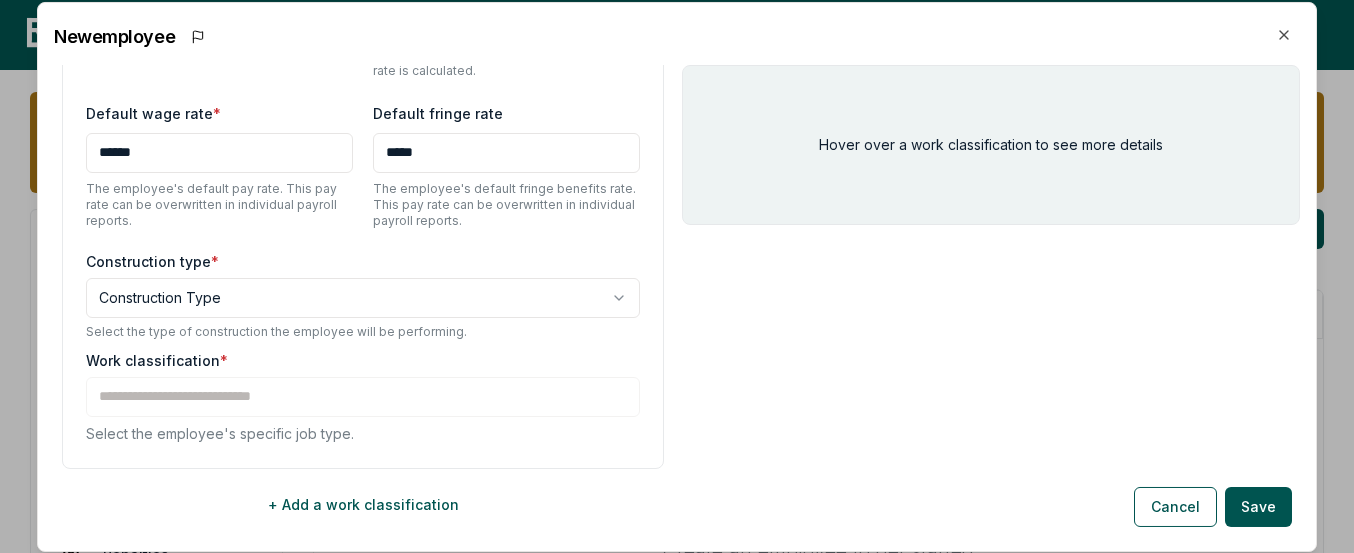 scroll, scrollTop: 484, scrollLeft: 0, axis: vertical 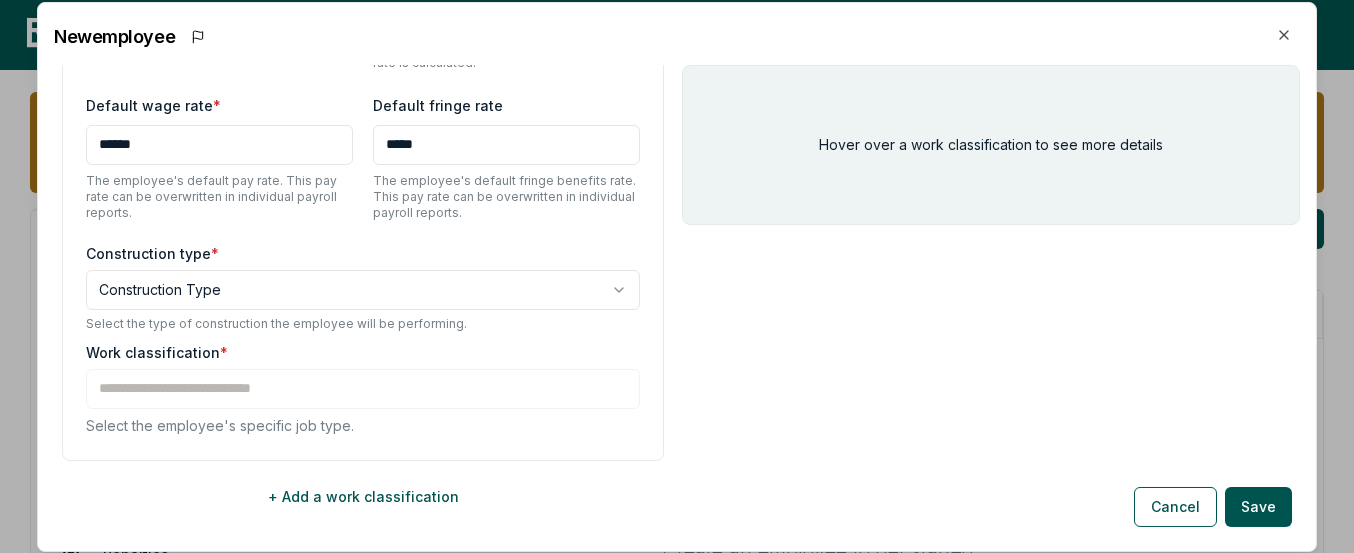 click on "**********" at bounding box center [677, 394] 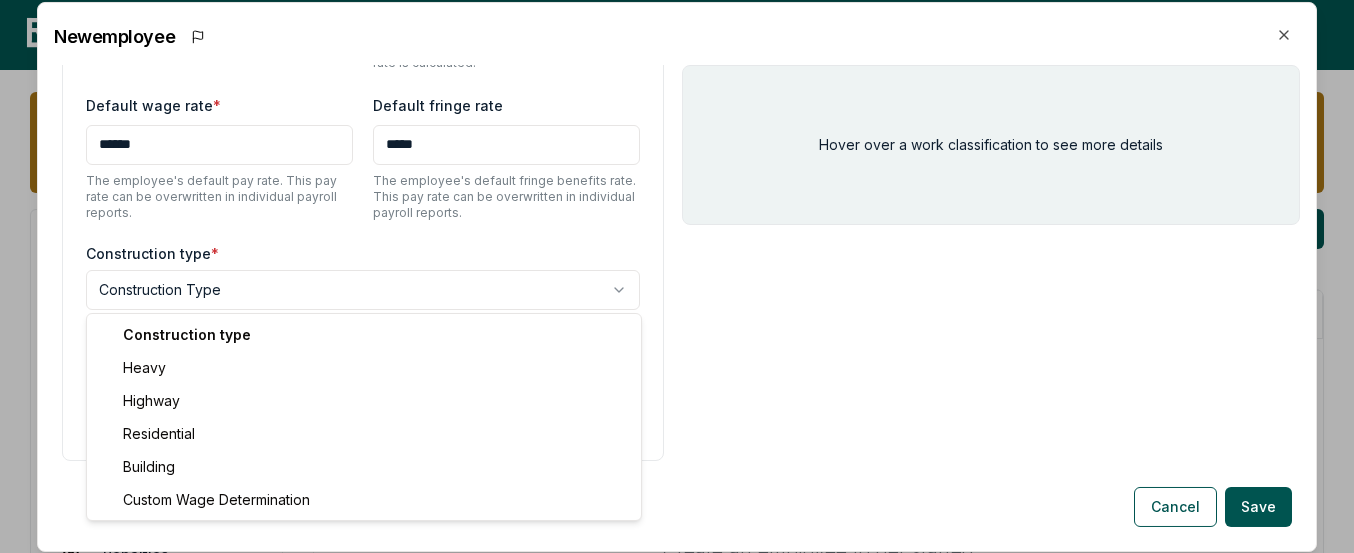 select on "*****" 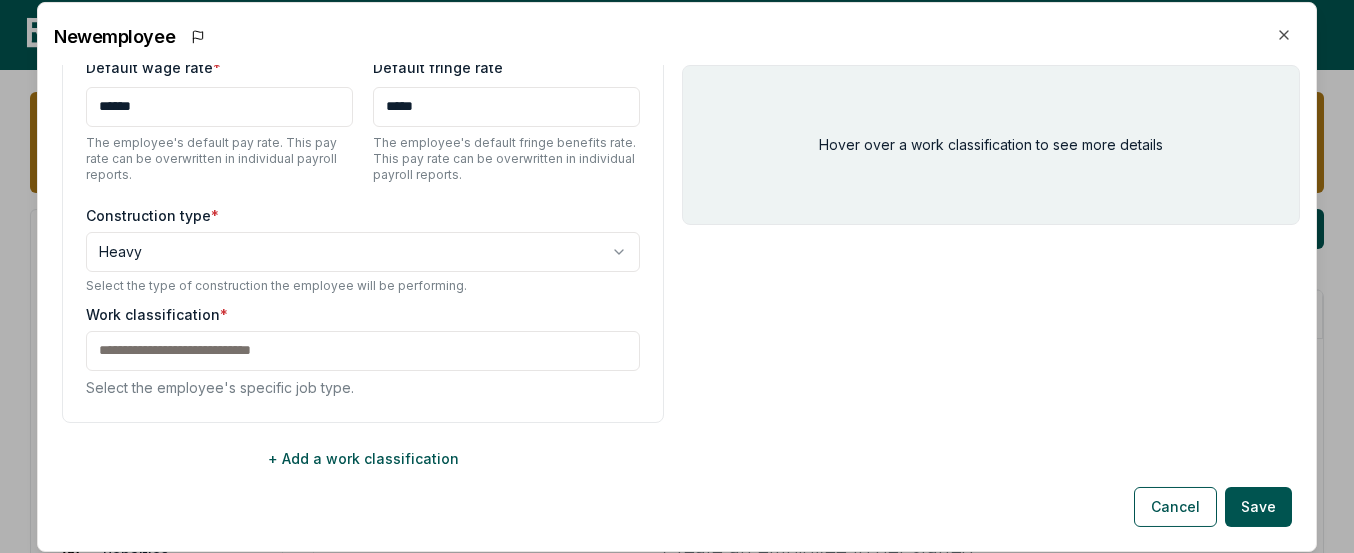 click at bounding box center [363, 350] 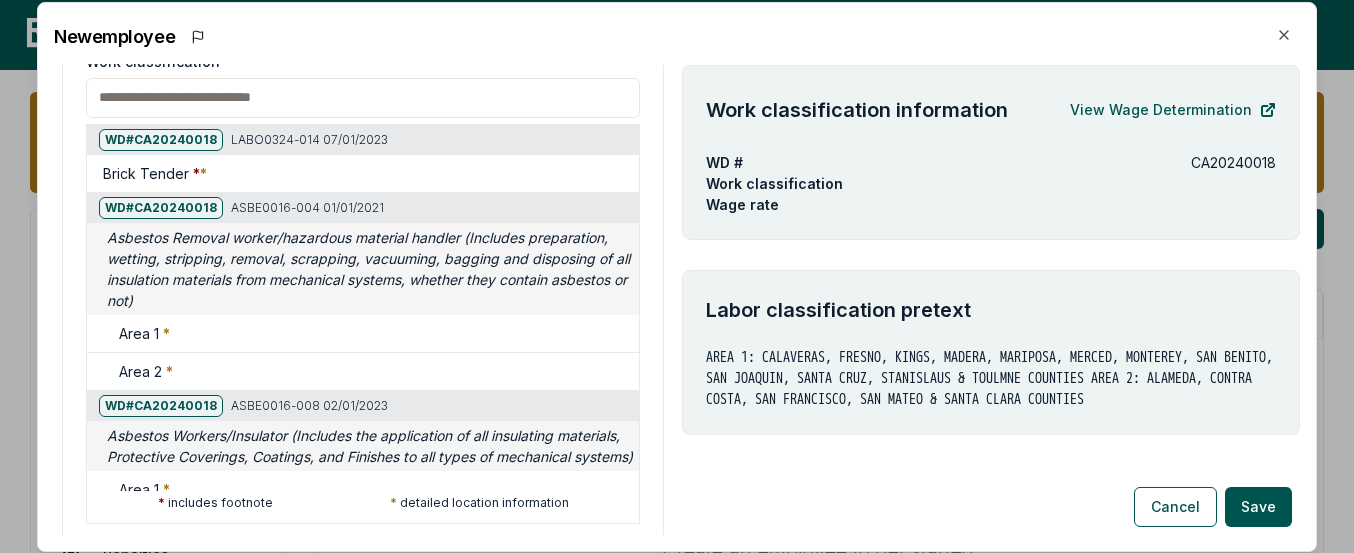 scroll, scrollTop: 786, scrollLeft: 0, axis: vertical 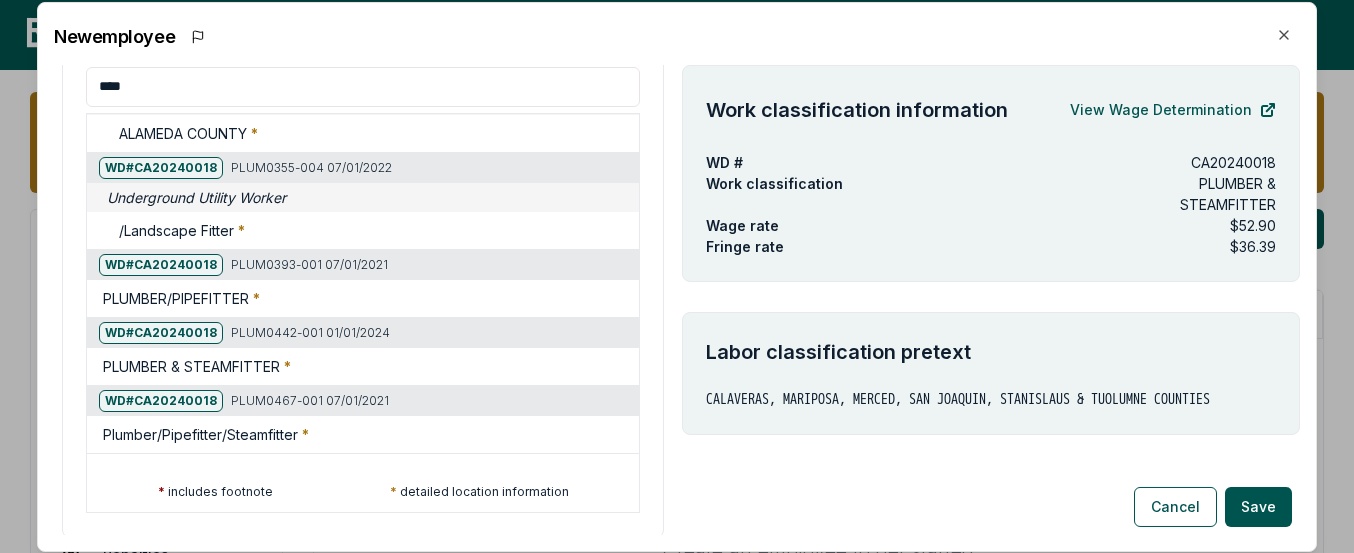 type on "****" 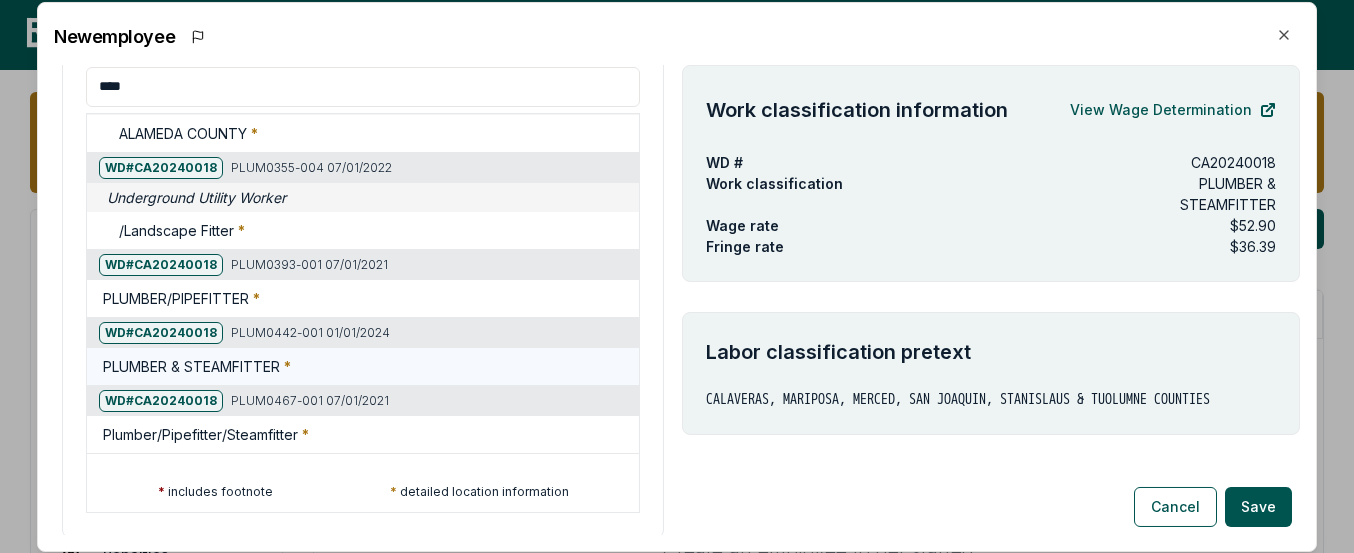 click on "PLUMBER & STEAMFITTER    *" at bounding box center (363, 367) 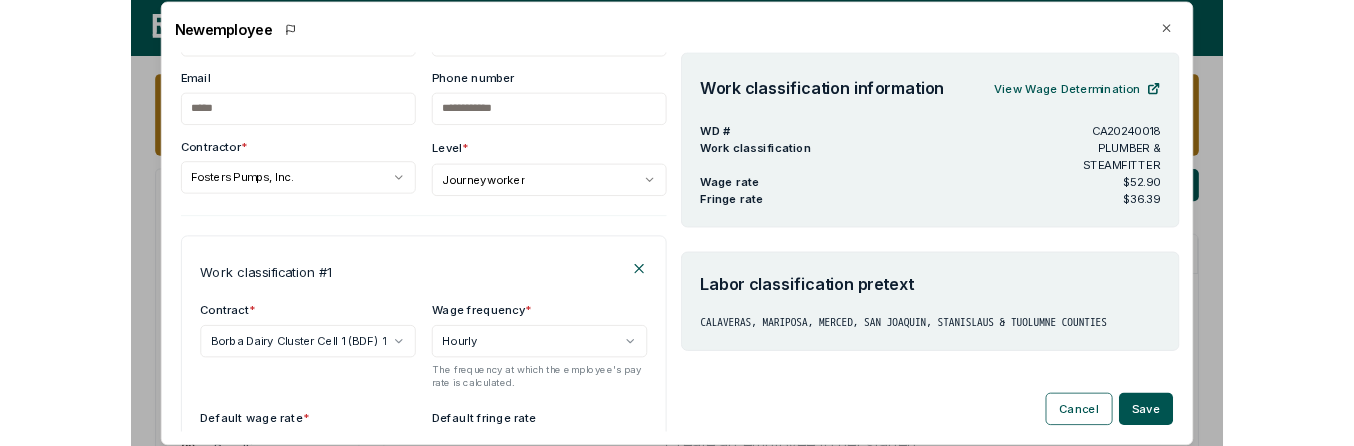 scroll, scrollTop: 0, scrollLeft: 0, axis: both 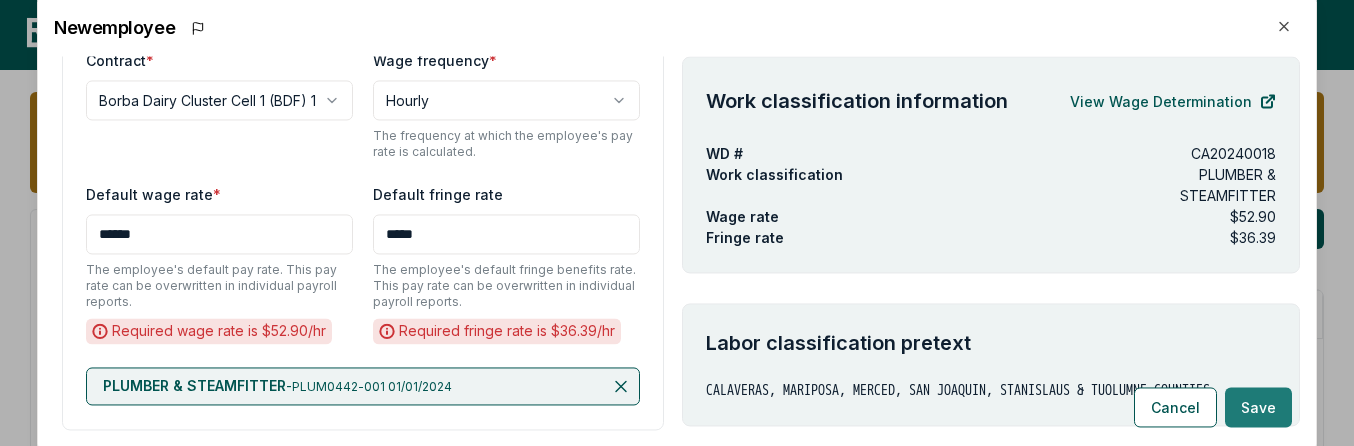 click on "Save" at bounding box center [1258, 408] 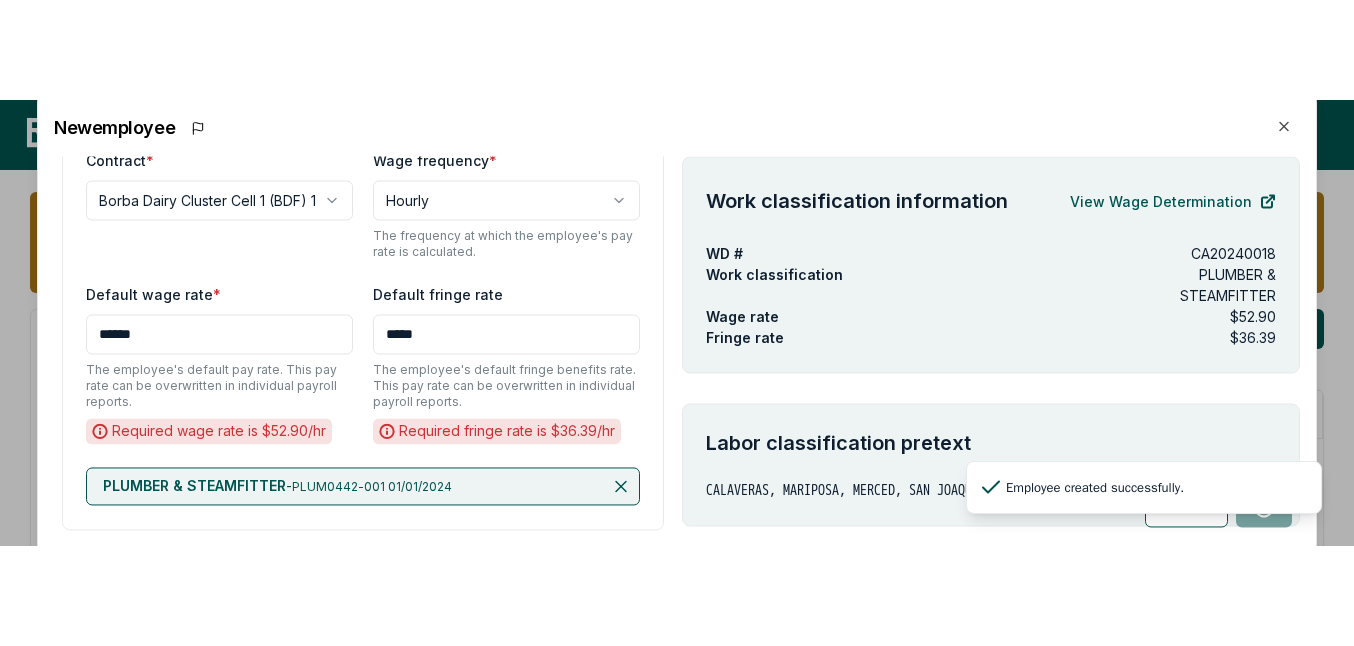 scroll, scrollTop: 0, scrollLeft: 0, axis: both 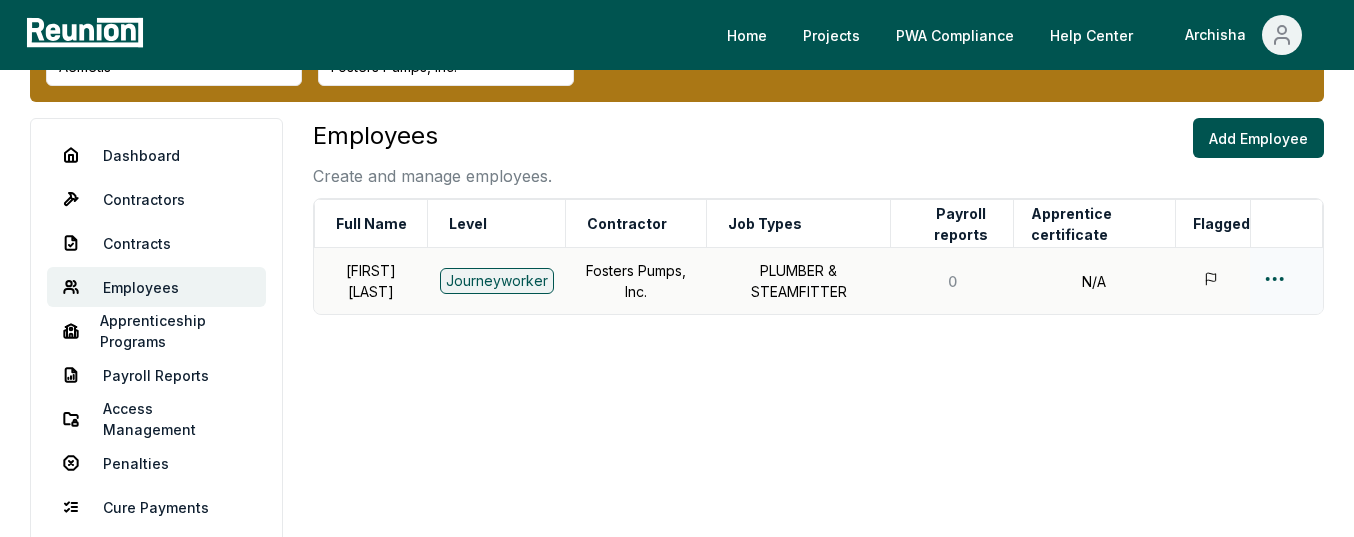 click on "Please visit us on your desktop We're working on making our marketplace mobile-friendly. For now, please visit Reunion on a desktop computer. Home Projects PWA Compliance Help Center Archisha Admin sponsor override Aemetis Admin contractor override Fosters Pumps, Inc. Dashboard Contractors Contracts Employees Apprenticeship Programs Payroll Reports Access Management Penalties Cure Payments Integrations CSV Upload Compliance Settings Employees Create and manage employees. Add Employee Full Name Level Contractor Job Types Payroll reports Apprentice certificate Flagged Oscar Ventura Journeyworker Fosters Pumps, Inc. PLUMBER & STEAMFITTER   0 N/A" at bounding box center [677, 303] 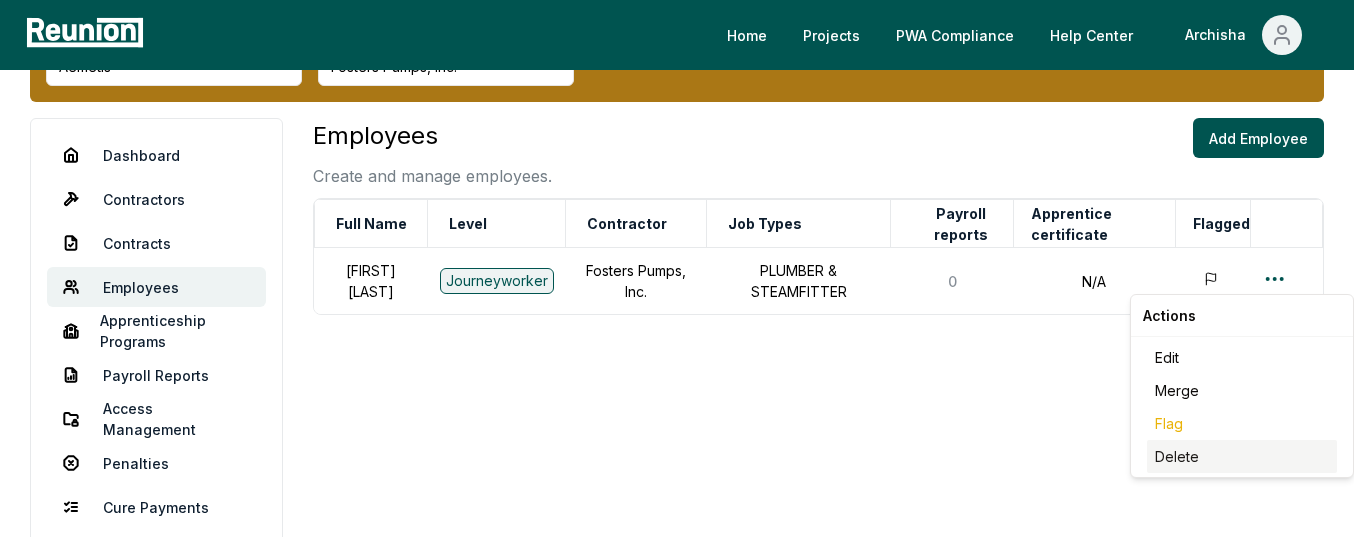 click on "Delete" at bounding box center [1242, 456] 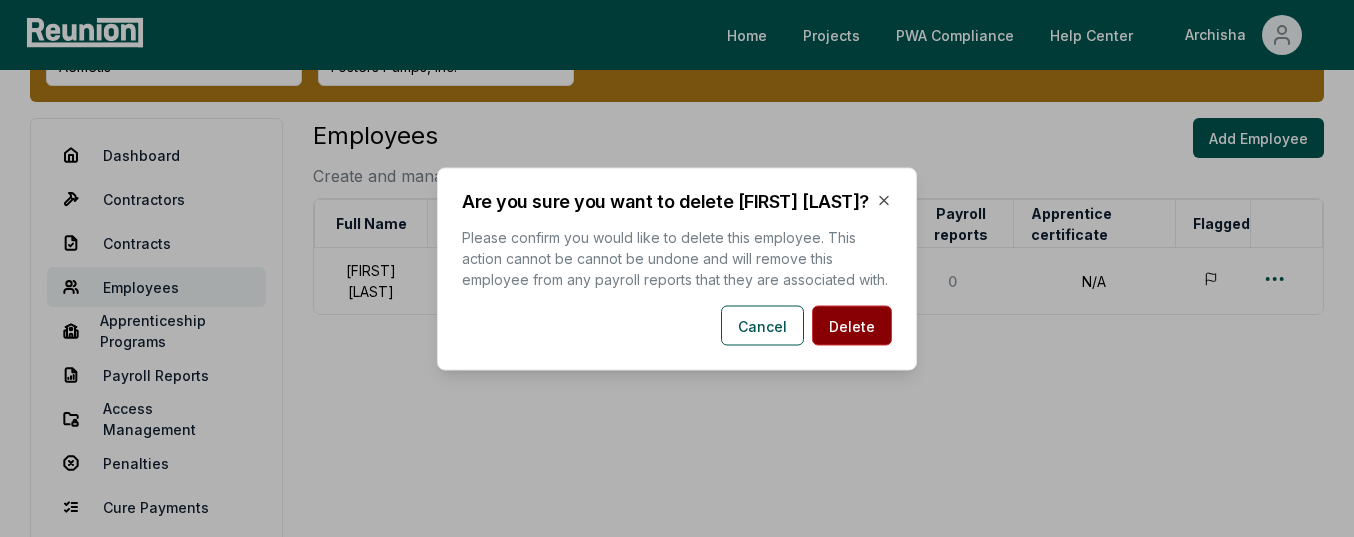 click on "Delete" at bounding box center [852, 325] 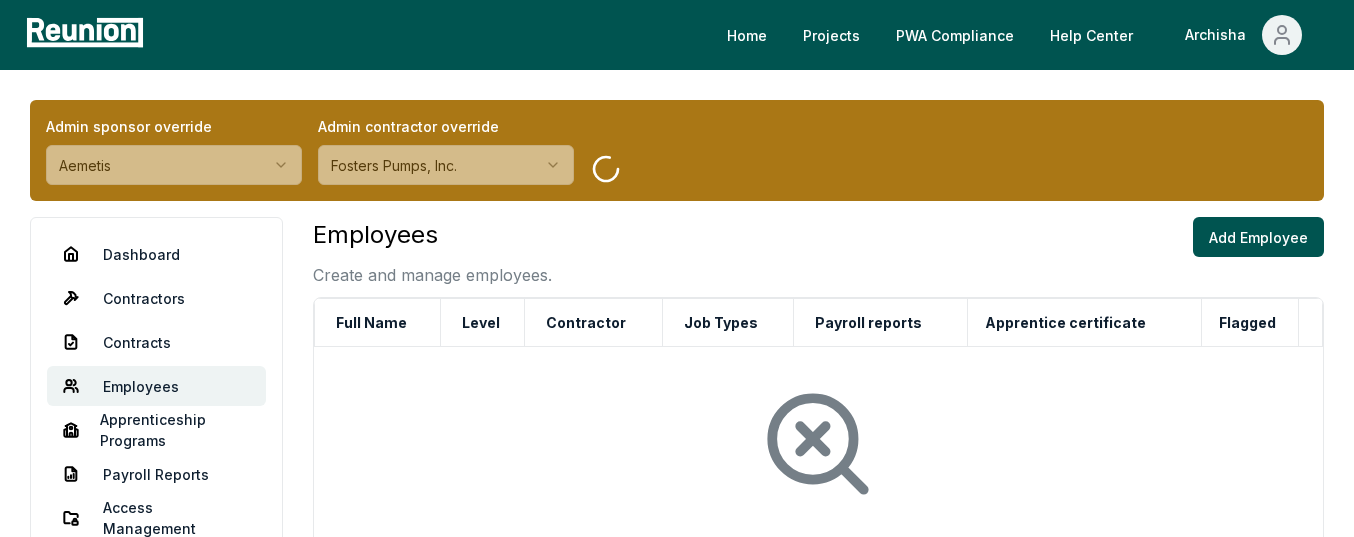 scroll, scrollTop: 6, scrollLeft: 0, axis: vertical 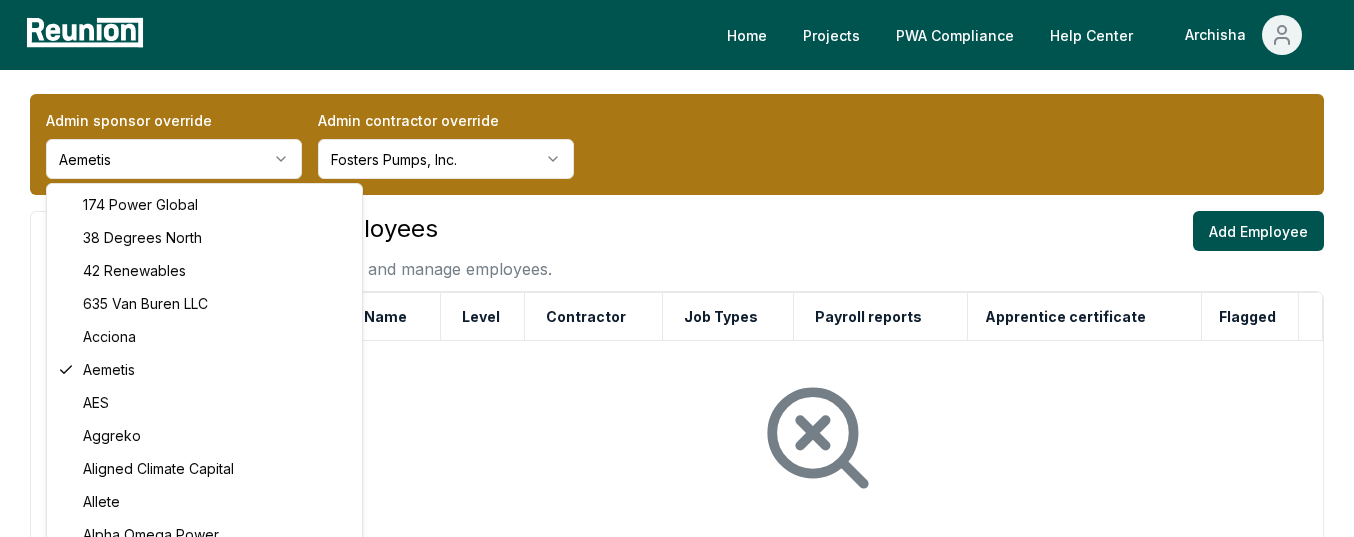 click on "Please visit us on your desktop We're working on making our marketplace mobile-friendly. For now, please visit Reunion on a desktop computer. Home Projects PWA Compliance Help Center Archisha Admin sponsor override Aemetis Admin contractor override Fosters Pumps, Inc. Dashboard Contractors Contracts Employees Apprenticeship Programs Payroll Reports Access Management Penalties Cure Payments Integrations CSV Upload Compliance Settings Employees Create and manage employees. Add Employee Full Name Level Contractor Job Types Payroll reports Apprentice certificate Flagged Create an employee to get started
174 Power Global 38 Degrees North 42 Renewables 635 Van Buren LLC Acciona Aemetis AES Aggreko Aligned Climate Capital Allete Alpha Omega Power Altus Power Ameren Ameresco American Solar Power AMH Amp Americas Ampliform Antora Energy Apex Clean Energy Arclight Ardian Infrastructure Arevon Argo Infrastructure Partners Aries Clean Technologies Aspenall Energies Avangrid Avina" at bounding box center [677, 396] 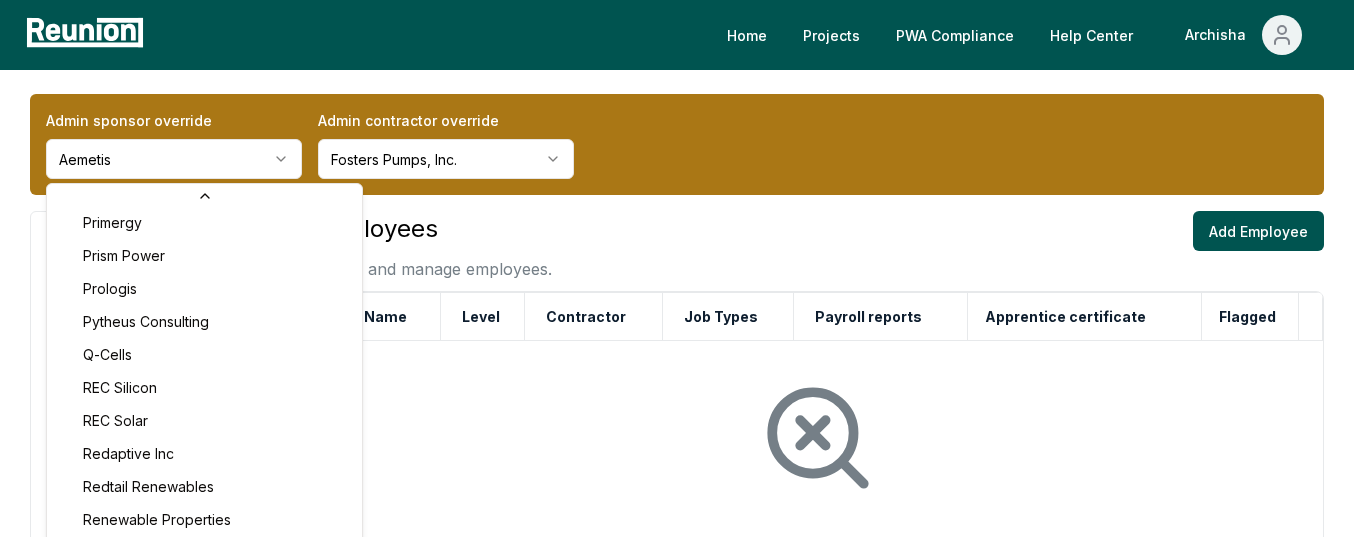 scroll, scrollTop: 6189, scrollLeft: 0, axis: vertical 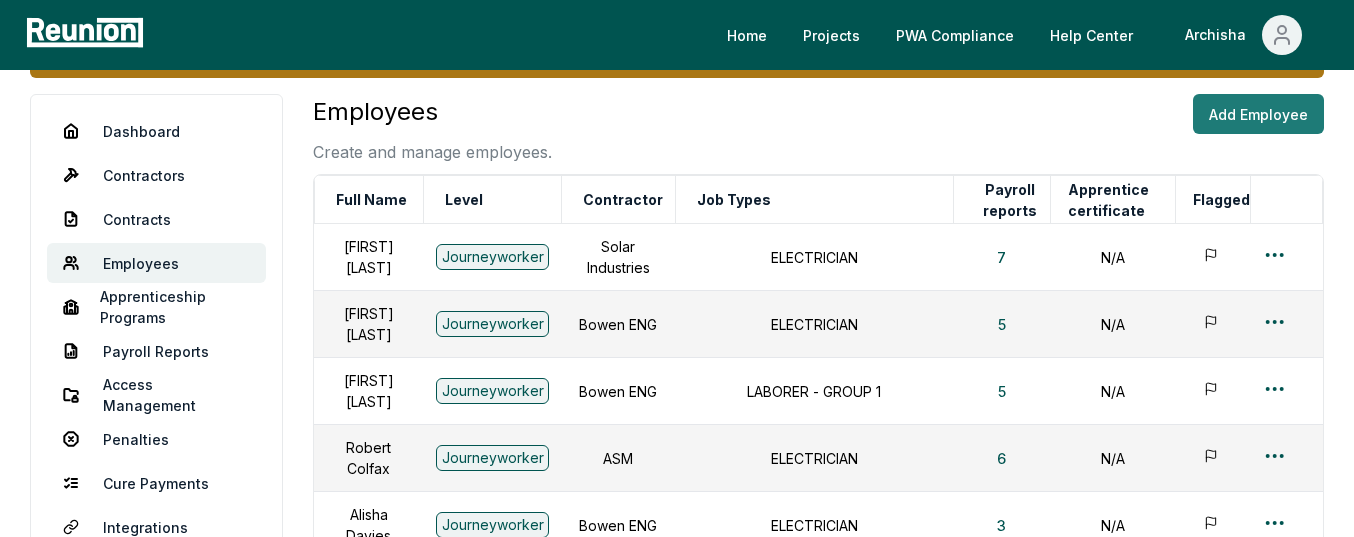 click on "Add Employee" at bounding box center (1258, 114) 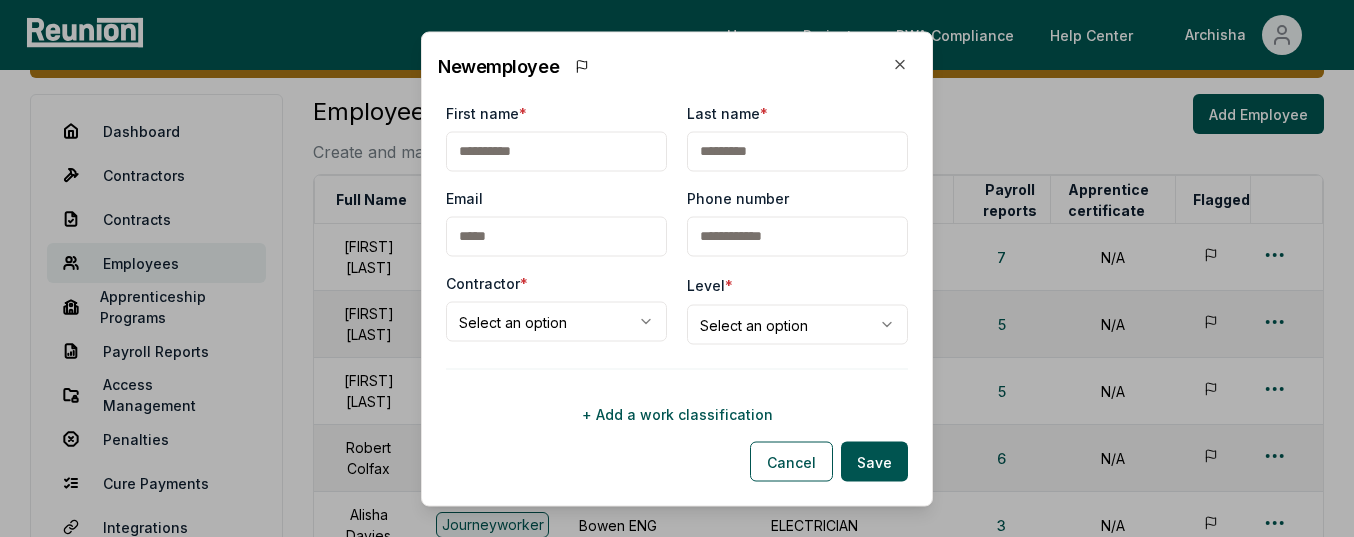 click on "First name  *" at bounding box center (556, 151) 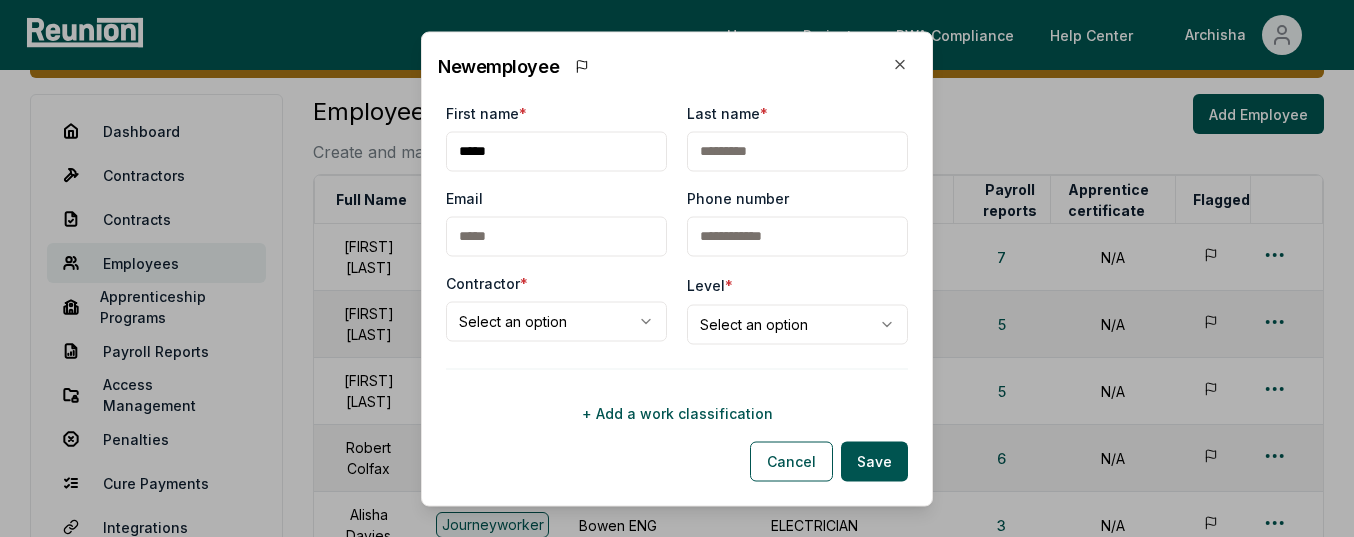 type on "*****" 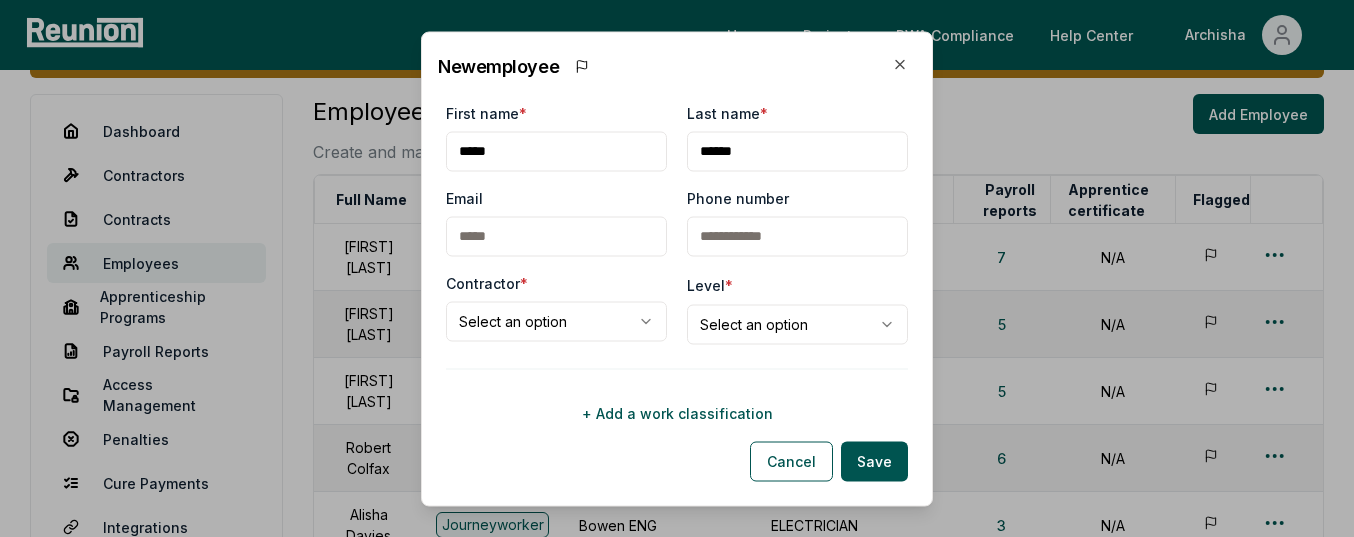 type on "******" 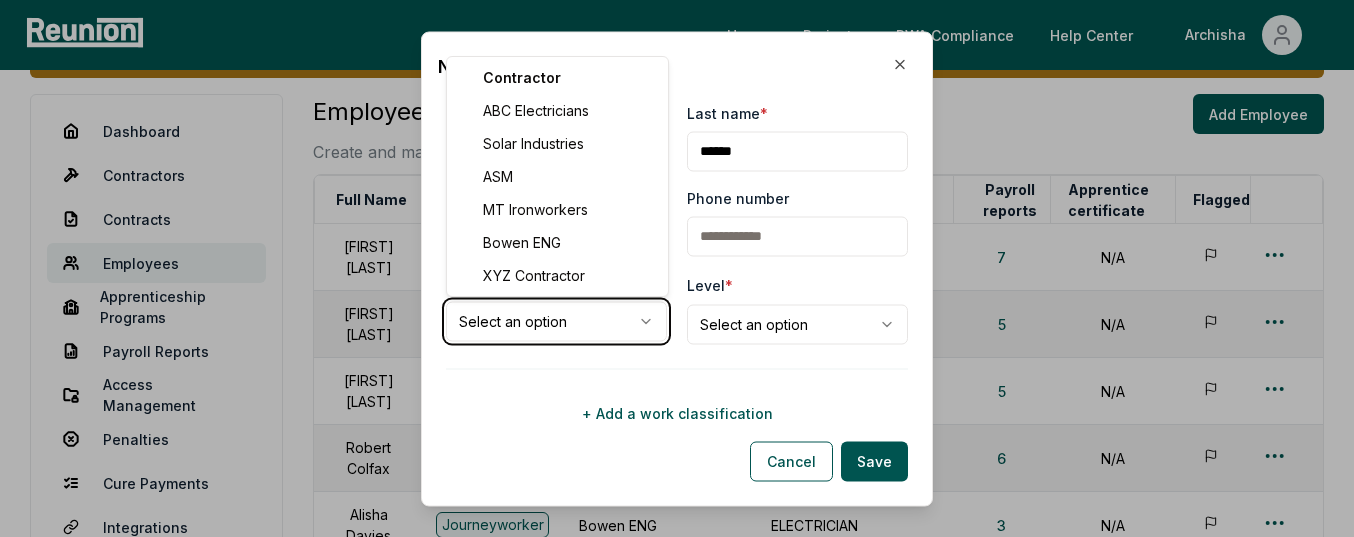 click on "Please visit us on your desktop We're working on making our marketplace mobile-friendly. For now, please visit Reunion on a desktop computer. Home Projects PWA Compliance Help Center Archisha Admin sponsor override Reunion Admin contractor override Select Contractor Dashboard Contractors Contracts Employees Apprenticeship Programs Payroll Reports Access Management Penalties Cure Payments Integrations CSV Upload Compliance Settings Employees Create and manage employees. Add Employee Full Name Level Contractor Job Types Payroll reports Apprentice certificate Flagged Jeremiah Boisenberry Journeyworker Solar Industries ELECTRICIAN   7 N/A Colby Boone Journeyworker Bowen ENG ELECTRICIAN   5 N/A May Brady Journeyworker Bowen ENG LABORER - GROUP 1  5 N/A Robert Colfax Journeyworker ASM ELECTRICIAN   6 N/A Alisha Davies Journeyworker Bowen ENG ELECTRICIAN   3 N/A Jane Doe Apprentice ASM ELECTRICIAN   6 0 John Doe Journeyworker ASM ELECTRICIAN   5 N/A John Edgar Journeyworker ASM ELECTRICIAN   1 N/A Rembrandt Einstein" at bounding box center [677, 1294] 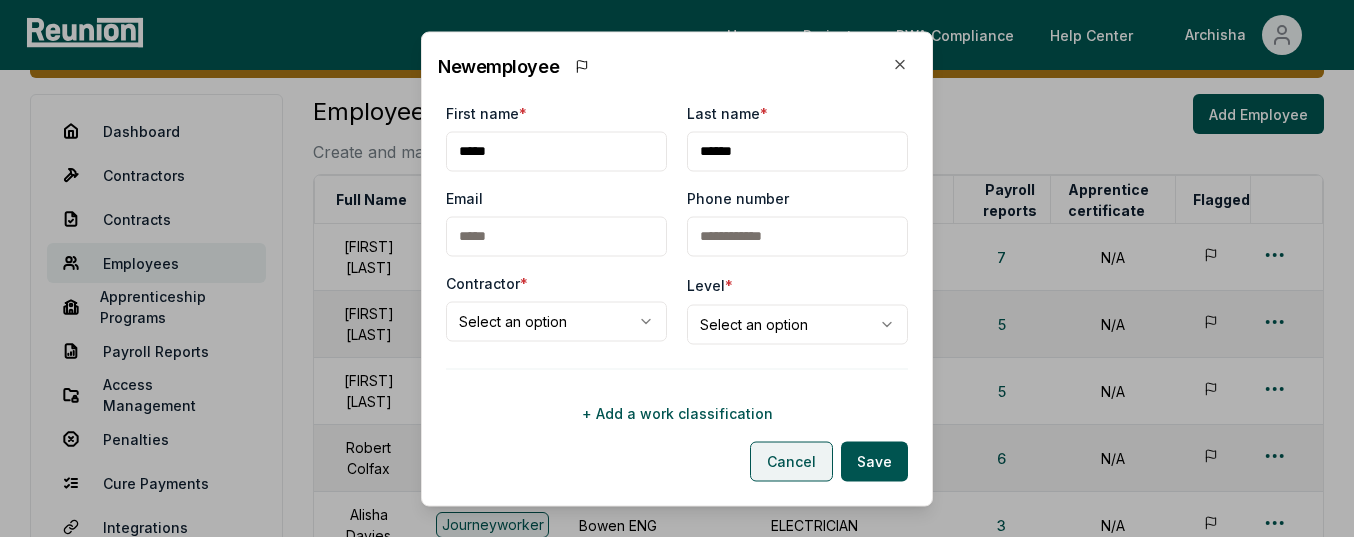 click on "Cancel" at bounding box center (791, 461) 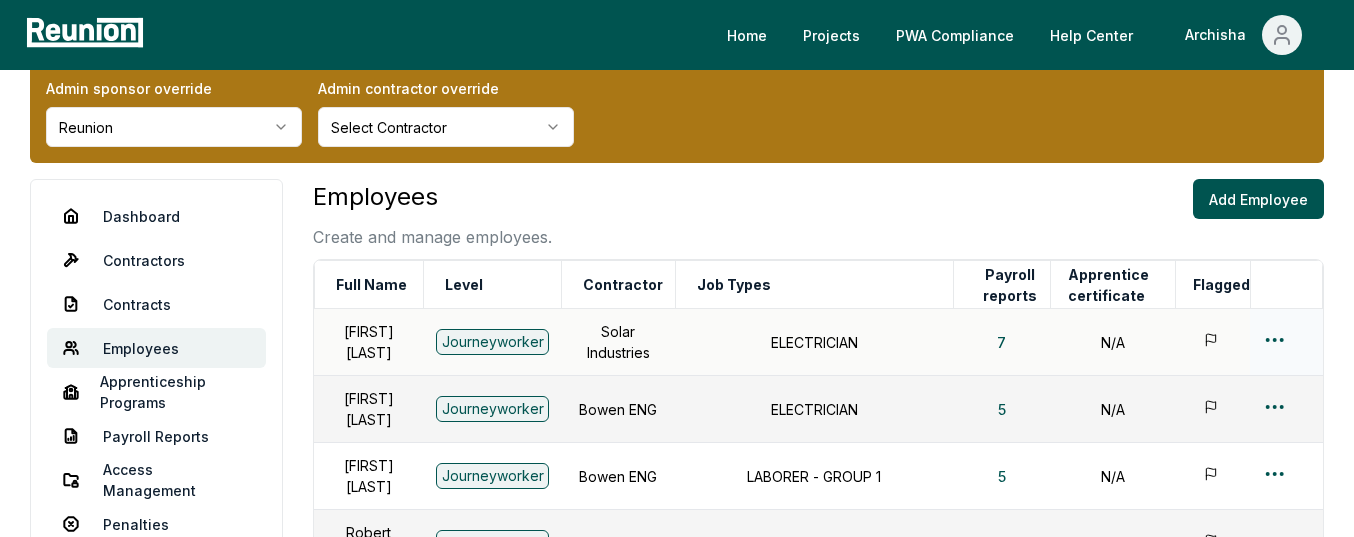 scroll, scrollTop: 0, scrollLeft: 0, axis: both 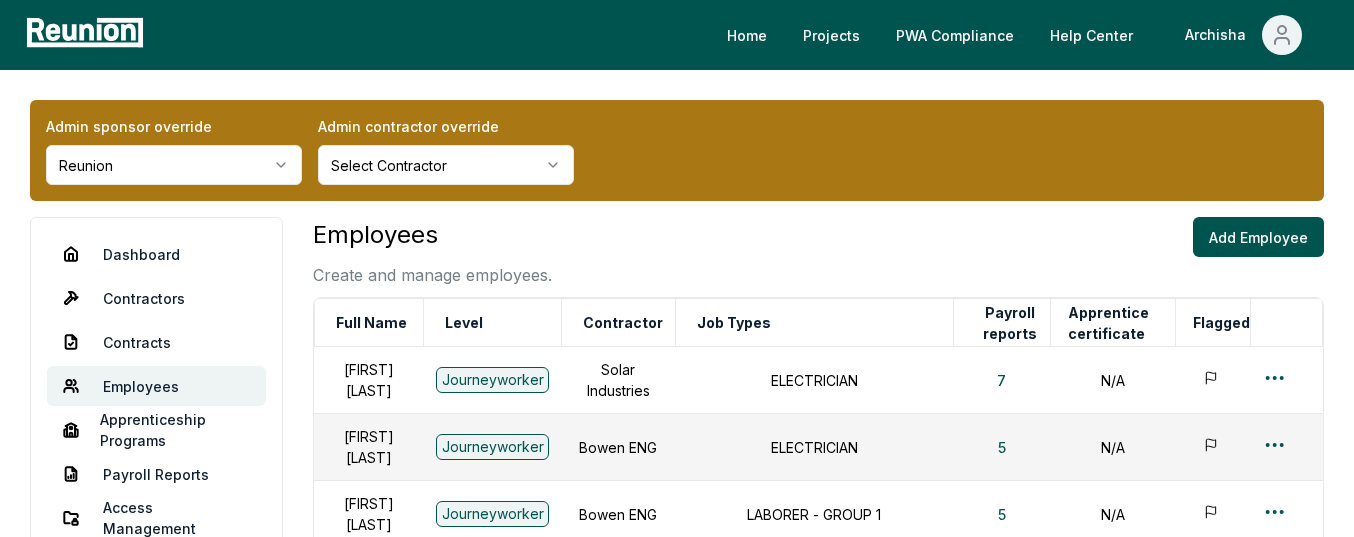 click on "Please visit us on your desktop We're working on making our marketplace mobile-friendly. For now, please visit Reunion on a desktop computer. Home Projects PWA Compliance Help Center Archisha Admin sponsor override Reunion Admin contractor override Select Contractor Dashboard Contractors Contracts Employees Apprenticeship Programs Payroll Reports Access Management Penalties Cure Payments Integrations CSV Upload Compliance Settings Employees Create and manage employees. Add Employee Full Name Level Contractor Job Types Payroll reports Apprentice certificate Flagged Jeremiah Boisenberry Journeyworker Solar Industries ELECTRICIAN   7 N/A Colby Boone Journeyworker Bowen ENG ELECTRICIAN   5 N/A May Brady Journeyworker Bowen ENG LABORER - GROUP 1  5 N/A Robert Colfax Journeyworker ASM ELECTRICIAN   6 N/A Alisha Davies Journeyworker Bowen ENG ELECTRICIAN   3 N/A Jane Doe Apprentice ASM ELECTRICIAN   6 0 John Doe Journeyworker ASM ELECTRICIAN   5 N/A John Edgar Journeyworker ASM ELECTRICIAN   1 N/A Rembrandt Einstein" at bounding box center [677, 1417] 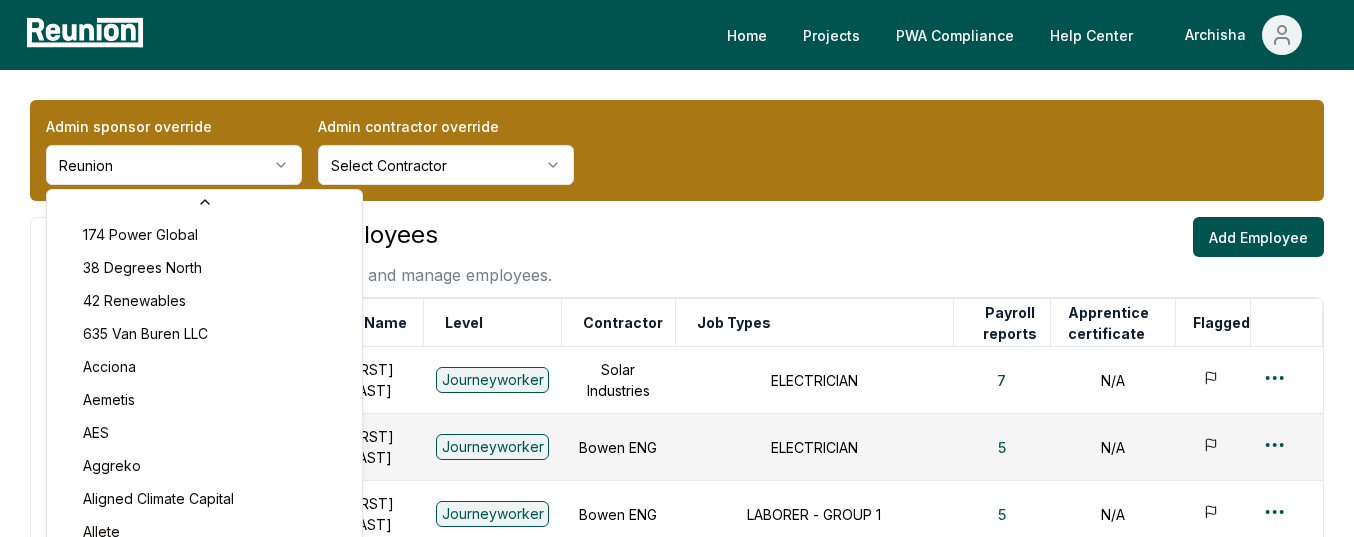 scroll, scrollTop: 6039, scrollLeft: 0, axis: vertical 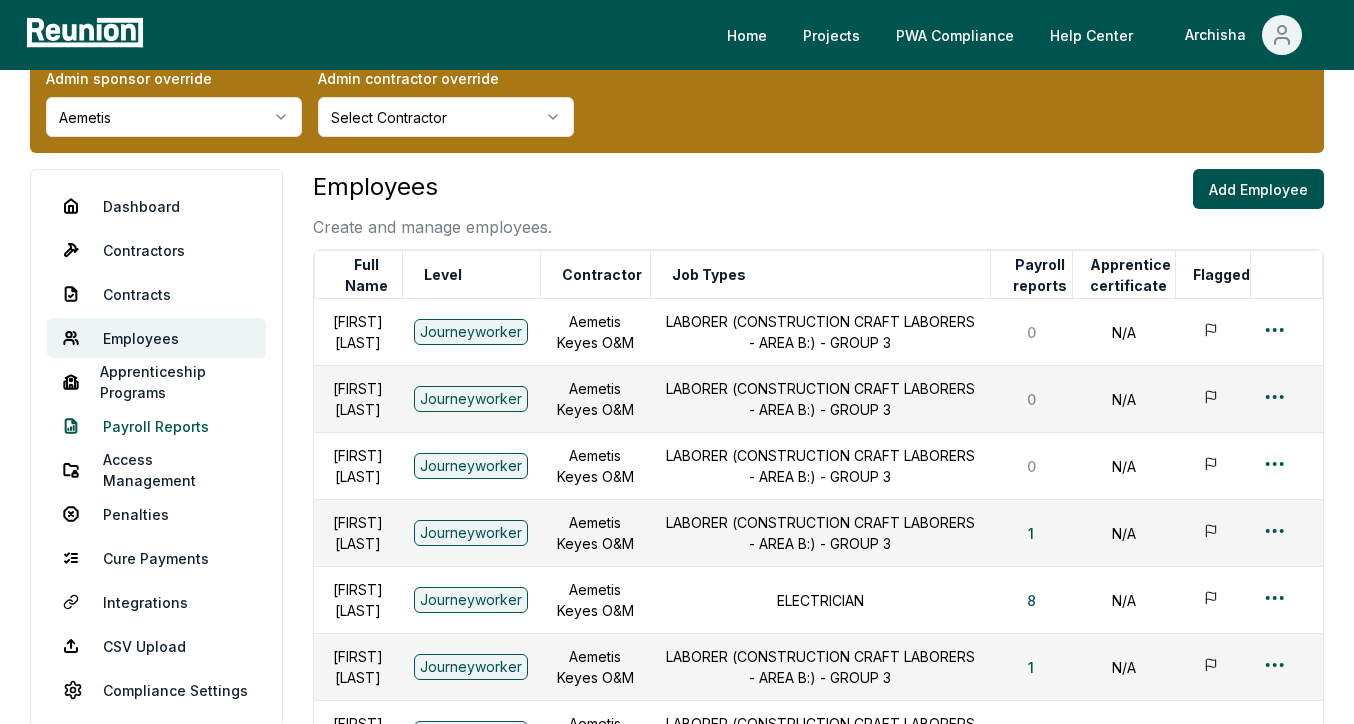 click on "Payroll Reports" at bounding box center [156, 426] 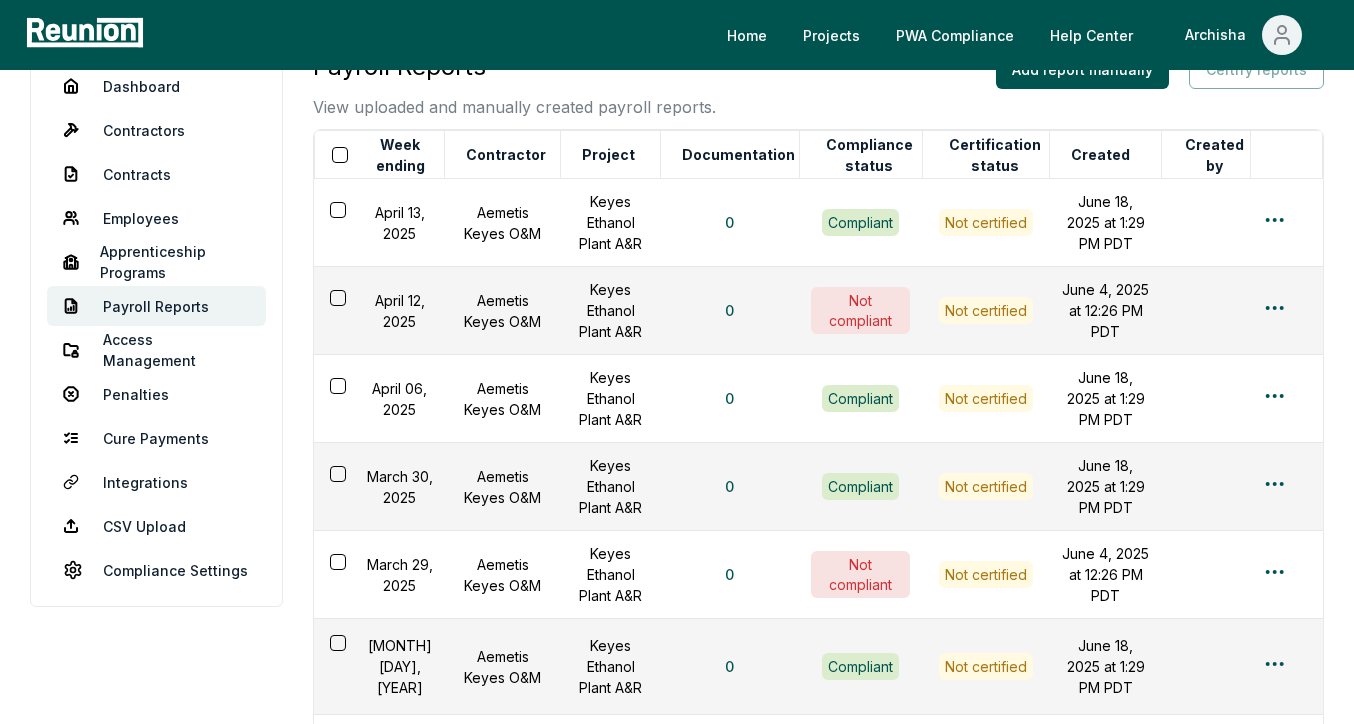 scroll, scrollTop: 0, scrollLeft: 0, axis: both 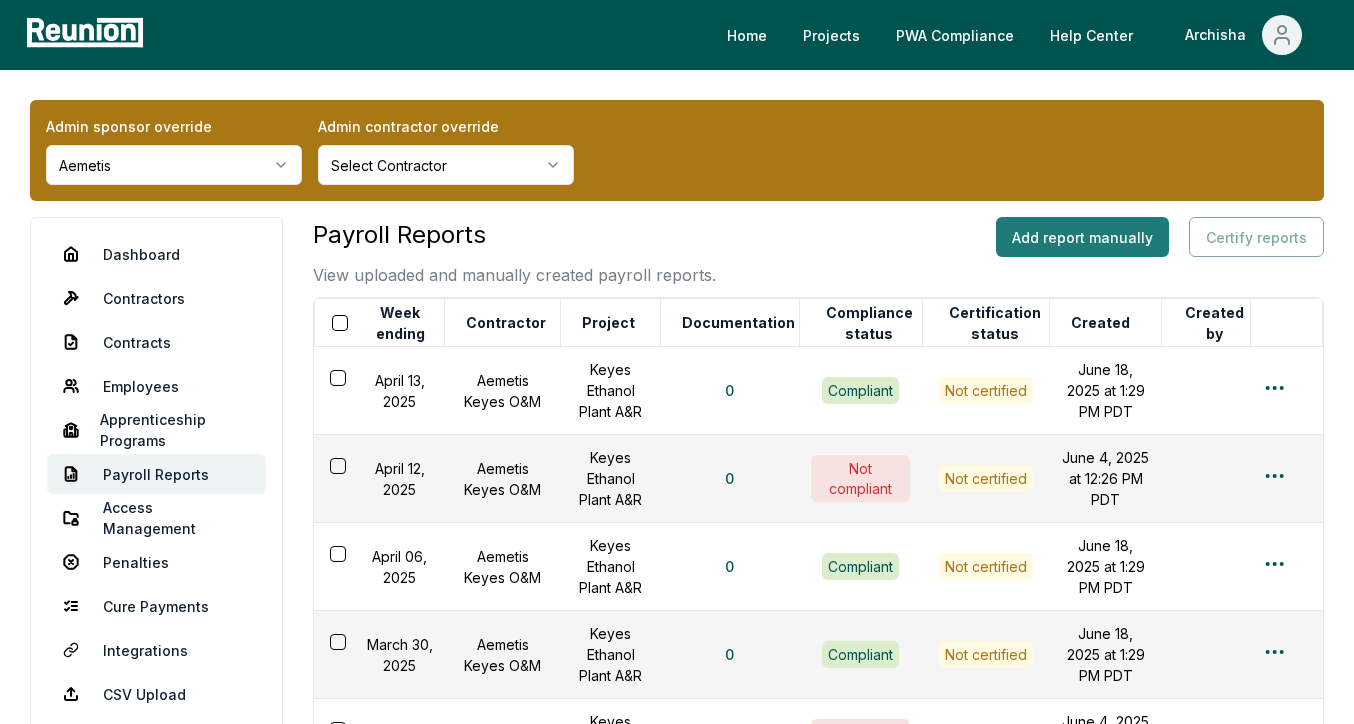 click on "Add report manually" at bounding box center (1082, 237) 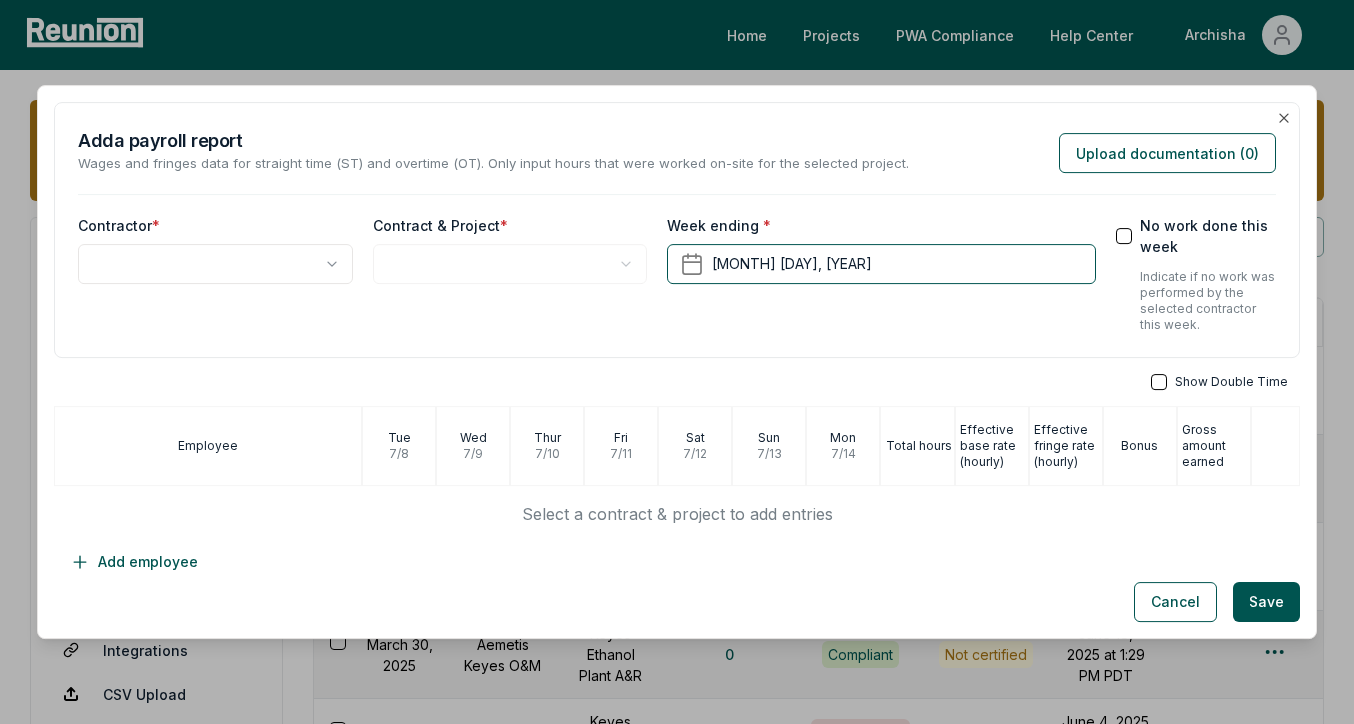 click on "Please visit us on your desktop We're working on making our marketplace mobile-friendly. For now, please visit Reunion on a desktop computer. Home Projects PWA Compliance Help Center Archisha Admin sponsor override Aemetis Admin contractor override Select Contractor Dashboard Contractors Contracts Employees Apprenticeship Programs Payroll Reports Access Management Penalties Cure Payments Integrations CSV Upload Compliance Settings Payroll Reports View uploaded and manually created payroll reports. Add report manually Certify reports   Week ending Contractor Project Documentation Compliance status Certification status Created Created by April 13, 2025 Aemetis Keyes O&M Keyes Ethanol Plant A&R 0 Compliant Not certified June 18, 2025 at 1:29 PM PDT April 12, 2025 Aemetis Keyes O&M Keyes Ethanol Plant A&R 0 Not compliant Not certified June 4, 2025 at 12:26 PM PDT April 06, 2025 Aemetis Keyes O&M Keyes Ethanol Plant A&R 0 Compliant Not certified June 18, 2025 at 1:29 PM PDT March 30, 2025 Aemetis Keyes O&M 0 0 0 0" at bounding box center [677, 754] 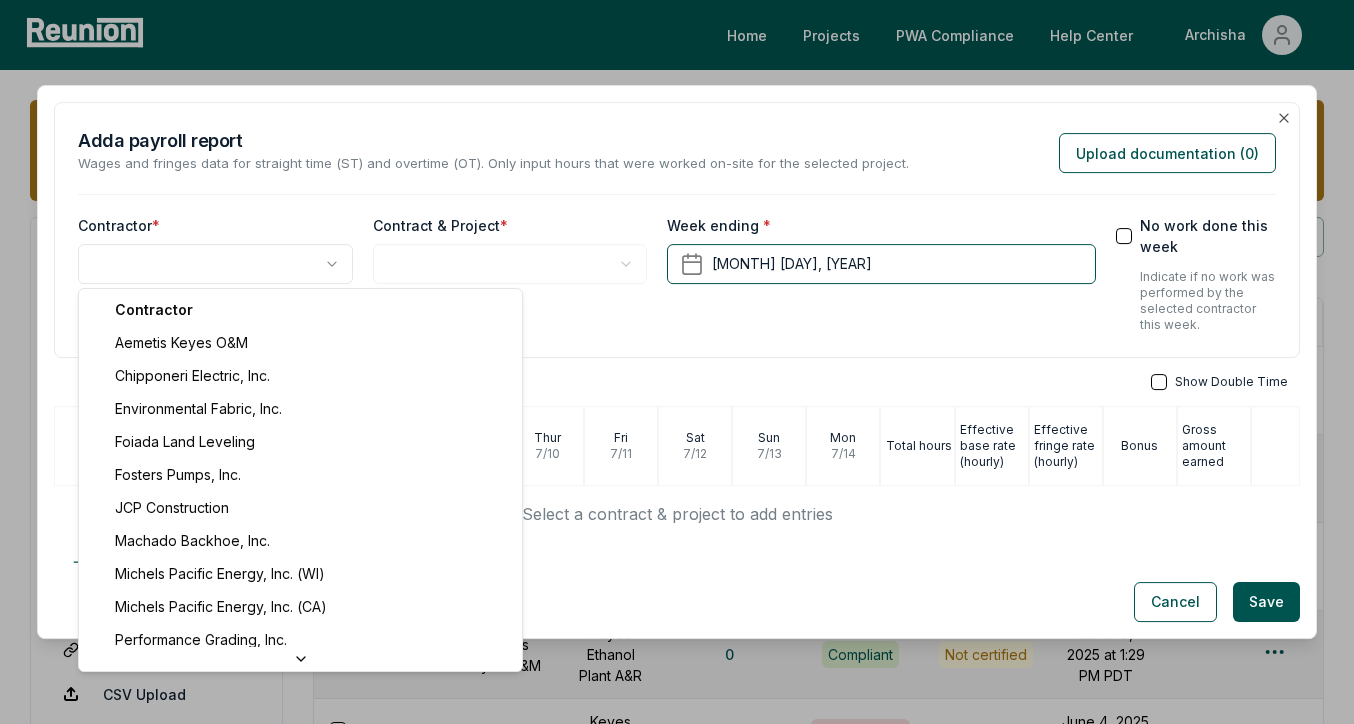 click on "Please visit us on your desktop We're working on making our marketplace mobile-friendly. For now, please visit Reunion on a desktop computer. Home Projects PWA Compliance Help Center Archisha Admin sponsor override Aemetis Admin contractor override Select Contractor Dashboard Contractors Contracts Employees Apprenticeship Programs Payroll Reports Access Management Penalties Cure Payments Integrations CSV Upload Compliance Settings Payroll Reports View uploaded and manually created payroll reports. Add report manually Certify reports   Week ending Contractor Project Documentation Compliance status Certification status Created Created by April 13, 2025 Aemetis Keyes O&M Keyes Ethanol Plant A&R 0 Compliant Not certified June 18, 2025 at 1:29 PM PDT April 12, 2025 Aemetis Keyes O&M Keyes Ethanol Plant A&R 0 Not compliant Not certified June 4, 2025 at 12:26 PM PDT April 06, 2025 Aemetis Keyes O&M Keyes Ethanol Plant A&R 0 Compliant Not certified June 18, 2025 at 1:29 PM PDT March 30, 2025 Aemetis Keyes O&M 0 0 0 0" at bounding box center [677, 754] 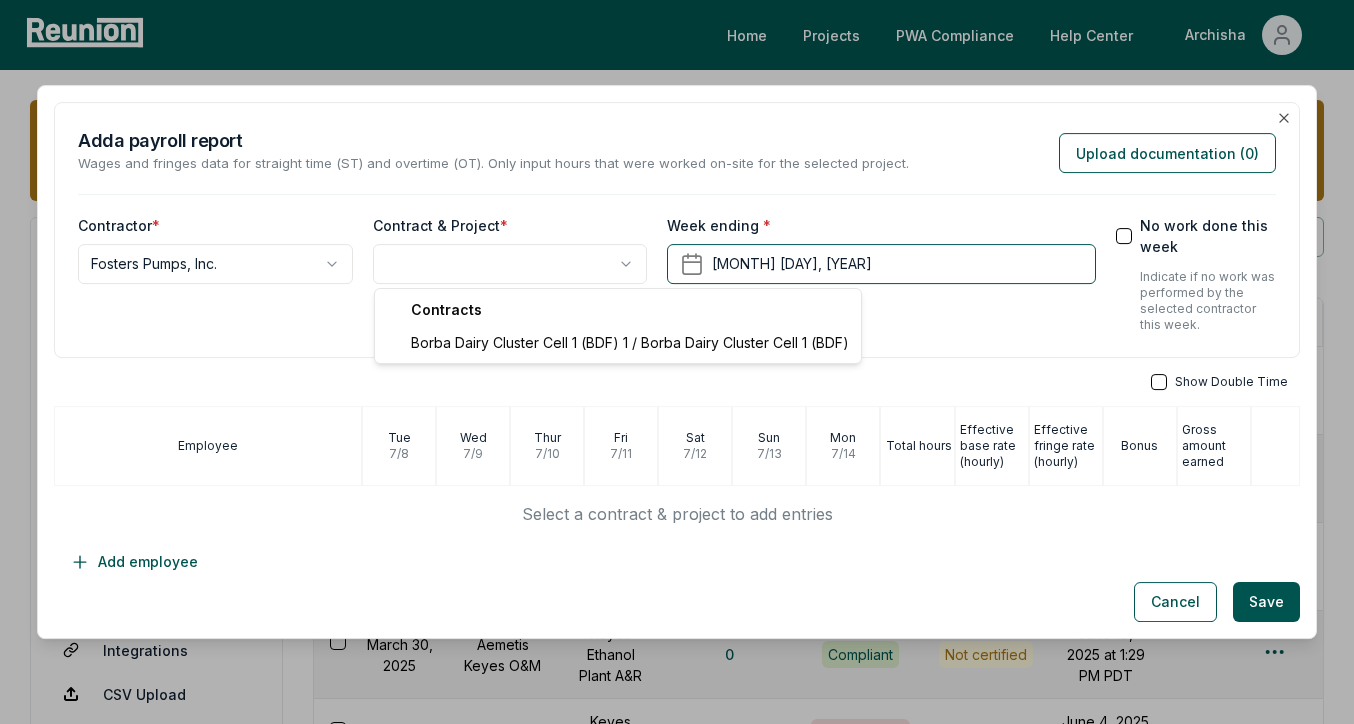 click on "Please visit us on your desktop We're working on making our marketplace mobile-friendly. For now, please visit Reunion on a desktop computer. Home Projects PWA Compliance Help Center Archisha Admin sponsor override Aemetis Admin contractor override Select Contractor Dashboard Contractors Contracts Employees Apprenticeship Programs Payroll Reports Access Management Penalties Cure Payments Integrations CSV Upload Compliance Settings Payroll Reports View uploaded and manually created payroll reports. Add report manually Certify reports   Week ending Contractor Project Documentation Compliance status Certification status Created Created by April 13, 2025 Aemetis Keyes O&M Keyes Ethanol Plant A&R 0 Compliant Not certified June 18, 2025 at 1:29 PM PDT April 12, 2025 Aemetis Keyes O&M Keyes Ethanol Plant A&R 0 Not compliant Not certified June 4, 2025 at 12:26 PM PDT April 06, 2025 Aemetis Keyes O&M Keyes Ethanol Plant A&R 0 Compliant Not certified June 18, 2025 at 1:29 PM PDT March 30, 2025 Aemetis Keyes O&M 0 0 0 0" at bounding box center [677, 754] 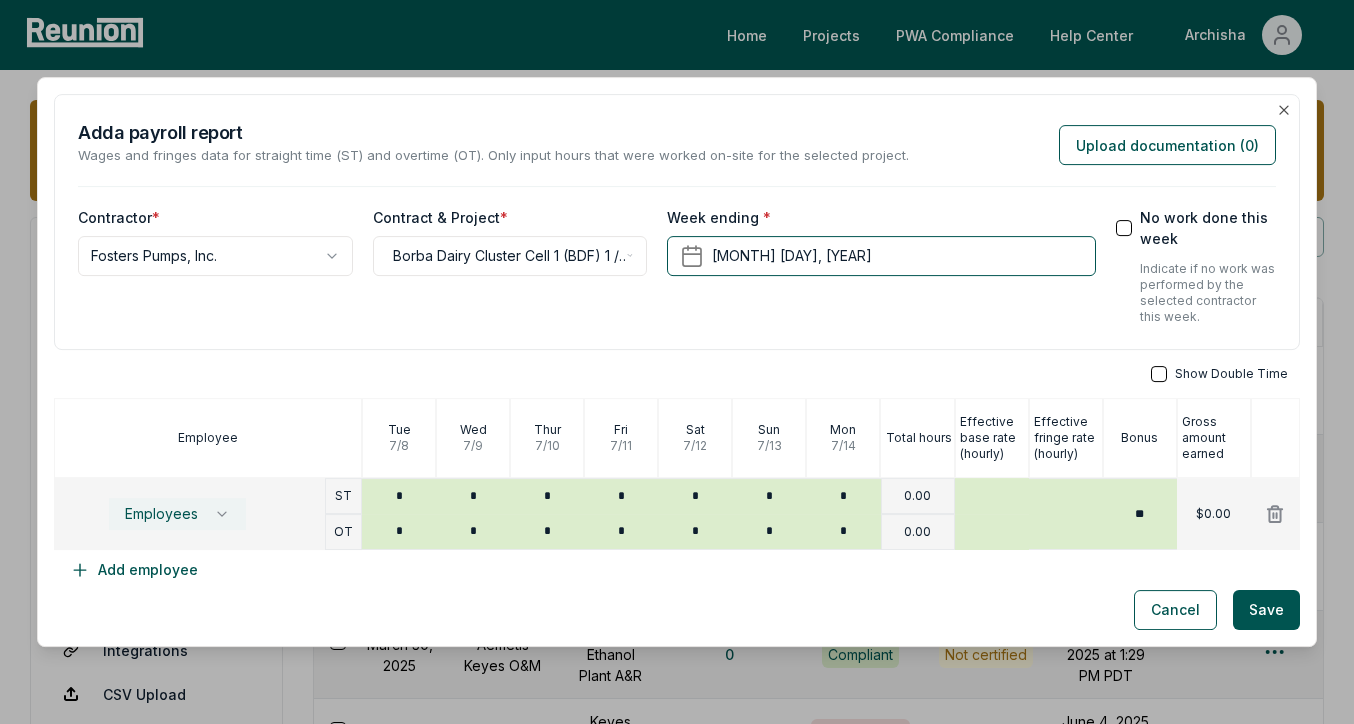 click on "Employees" at bounding box center (161, 514) 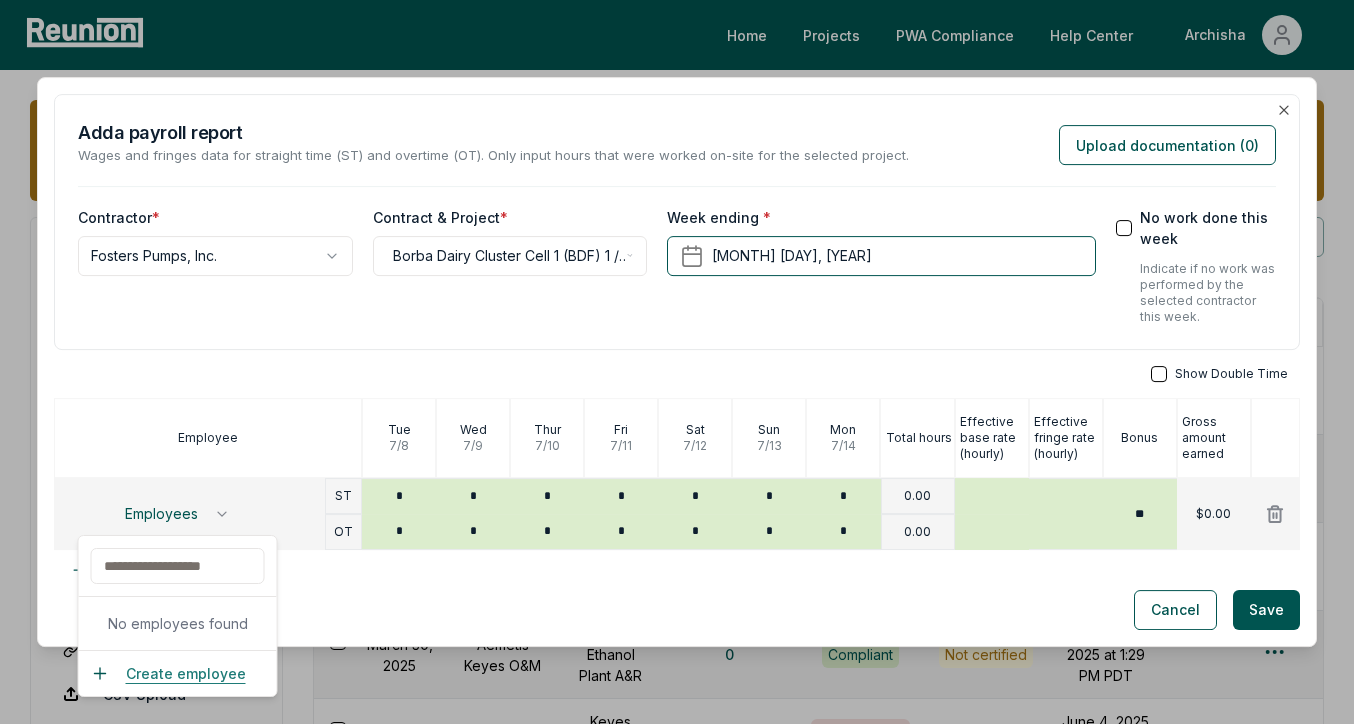 click on "Create employee" at bounding box center (168, 673) 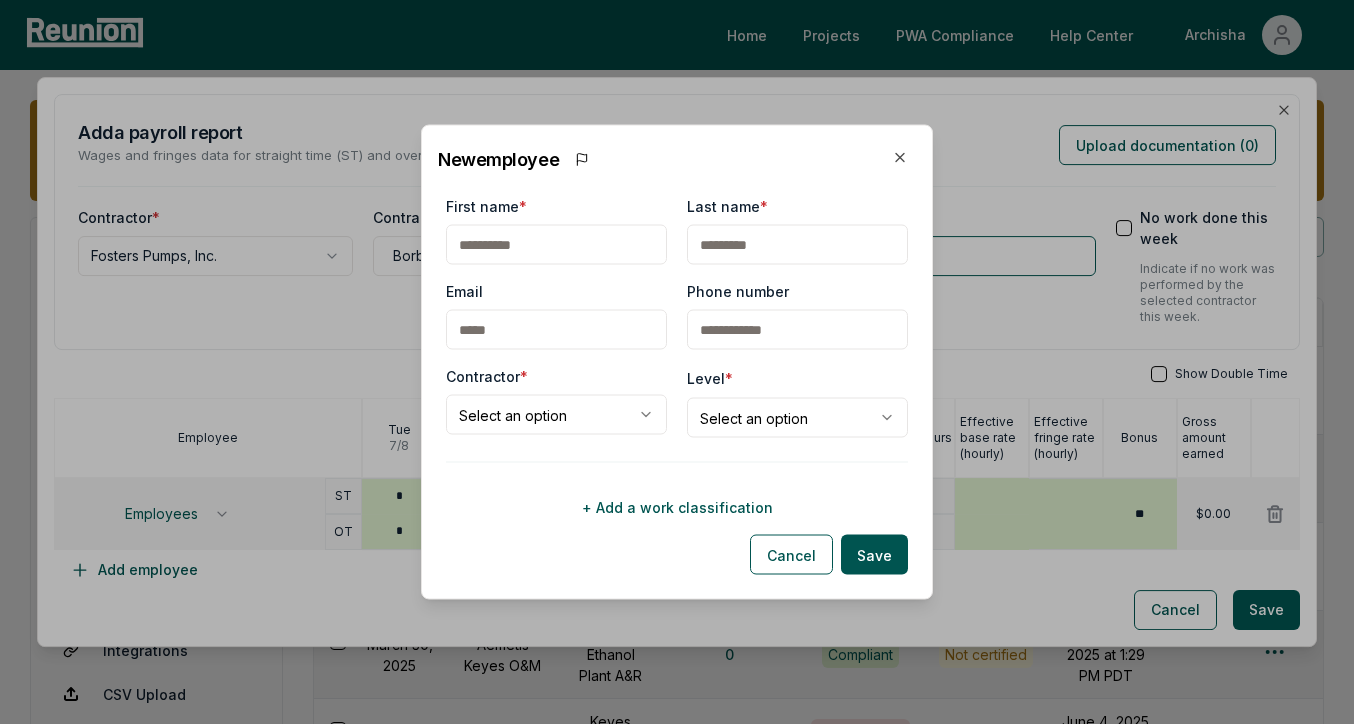 click on "First name  *" at bounding box center (556, 245) 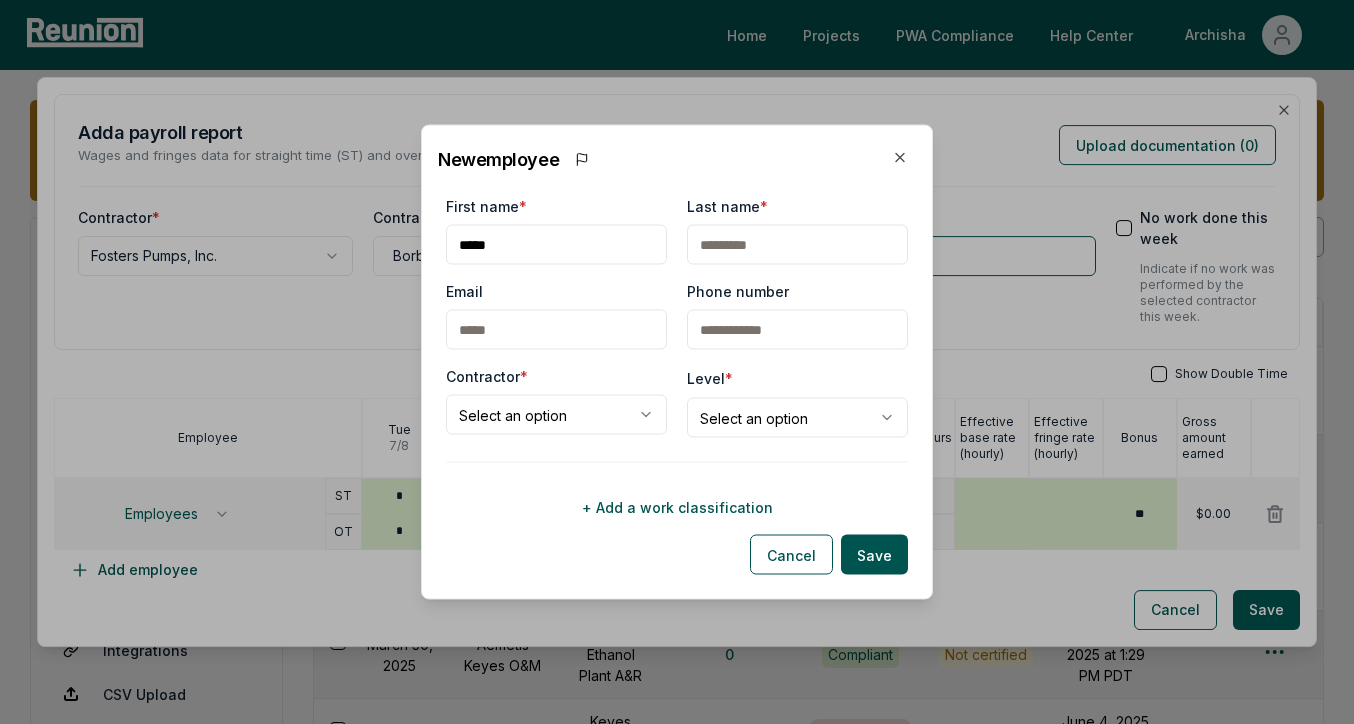 type on "*****" 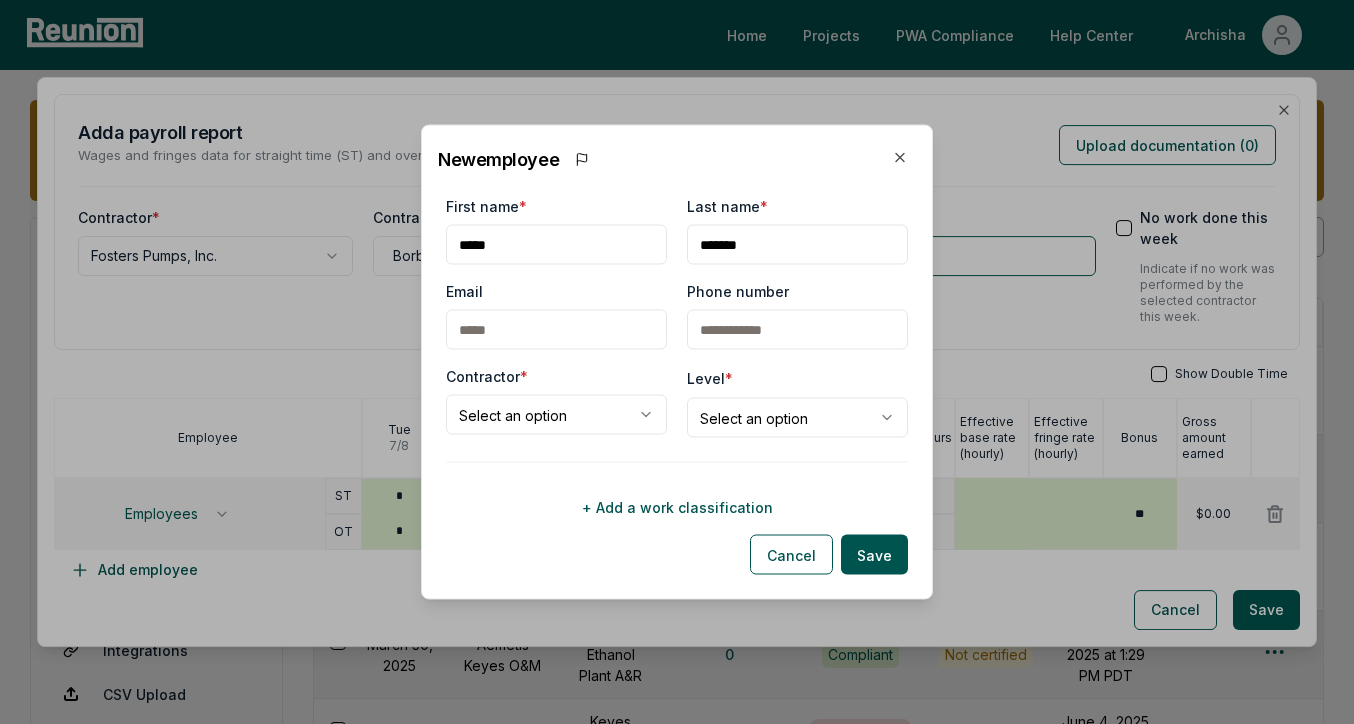 type on "*******" 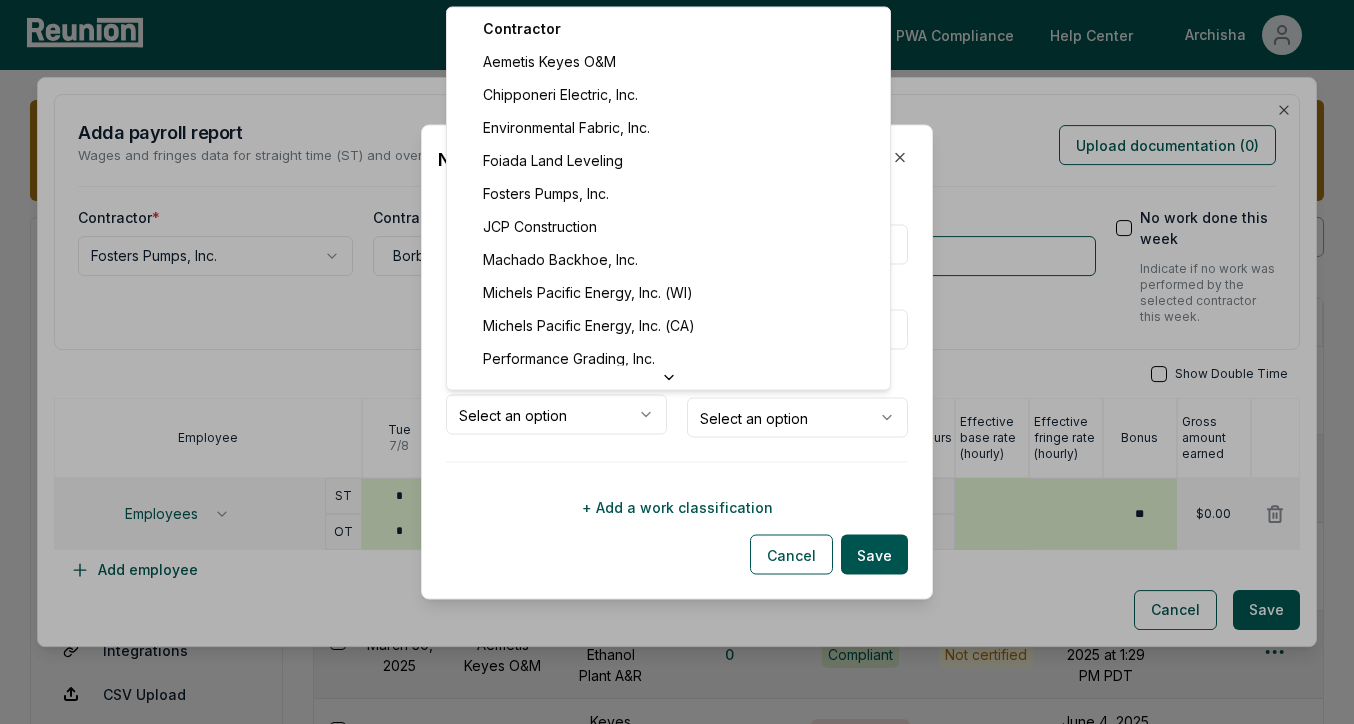 select on "**********" 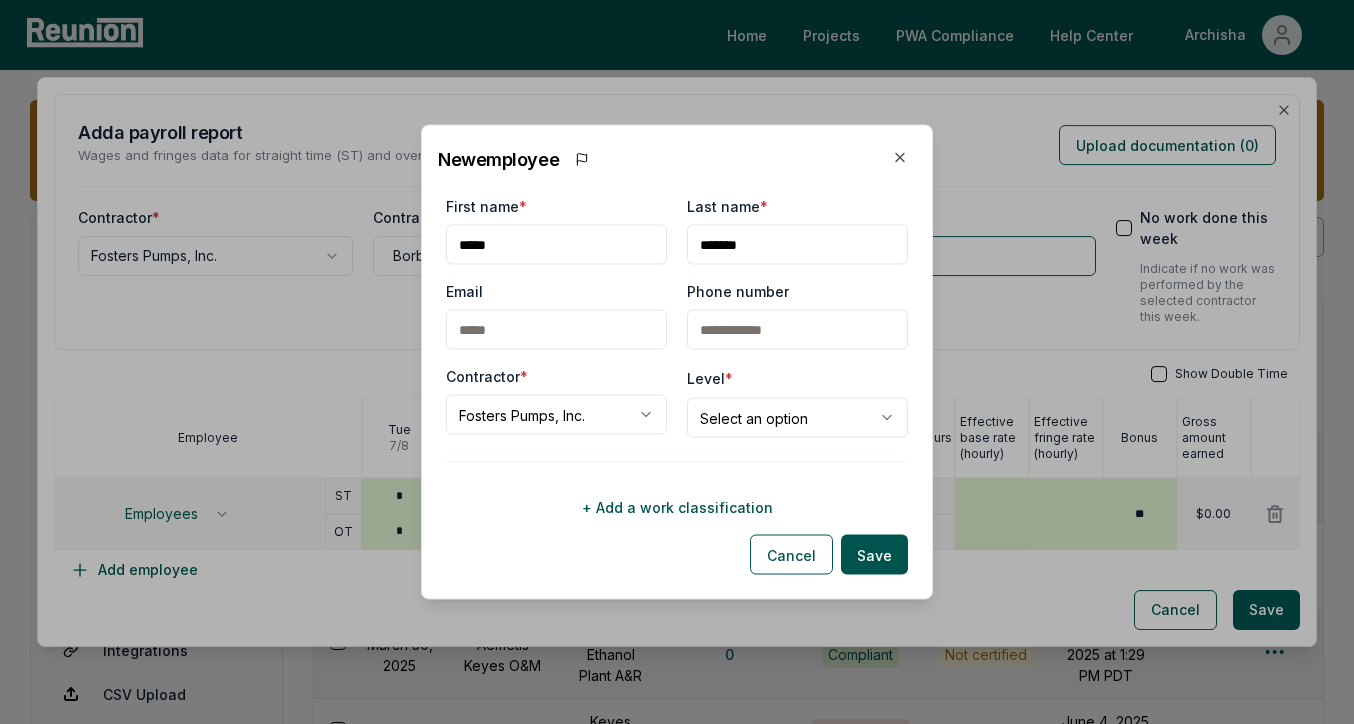 click on "Please visit us on your desktop We're working on making our marketplace mobile-friendly. For now, please visit Reunion on a desktop computer. Home Projects PWA Compliance Help Center Archisha Admin sponsor override Aemetis Admin contractor override Select Contractor Dashboard Contractors Contracts Employees Apprenticeship Programs Payroll Reports Access Management Penalties Cure Payments Integrations CSV Upload Compliance Settings Payroll Reports View uploaded and manually created payroll reports. Add report manually Certify reports   Week ending Contractor Project Documentation Compliance status Certification status Created Created by April 13, 2025 Aemetis Keyes O&M Keyes Ethanol Plant A&R 0 Compliant Not certified June 18, 2025 at 1:29 PM PDT April 12, 2025 Aemetis Keyes O&M Keyes Ethanol Plant A&R 0 Not compliant Not certified June 4, 2025 at 12:26 PM PDT April 06, 2025 Aemetis Keyes O&M Keyes Ethanol Plant A&R 0 Compliant Not certified June 18, 2025 at 1:29 PM PDT March 30, 2025 Aemetis Keyes O&M 0 0 0 0" at bounding box center [677, 754] 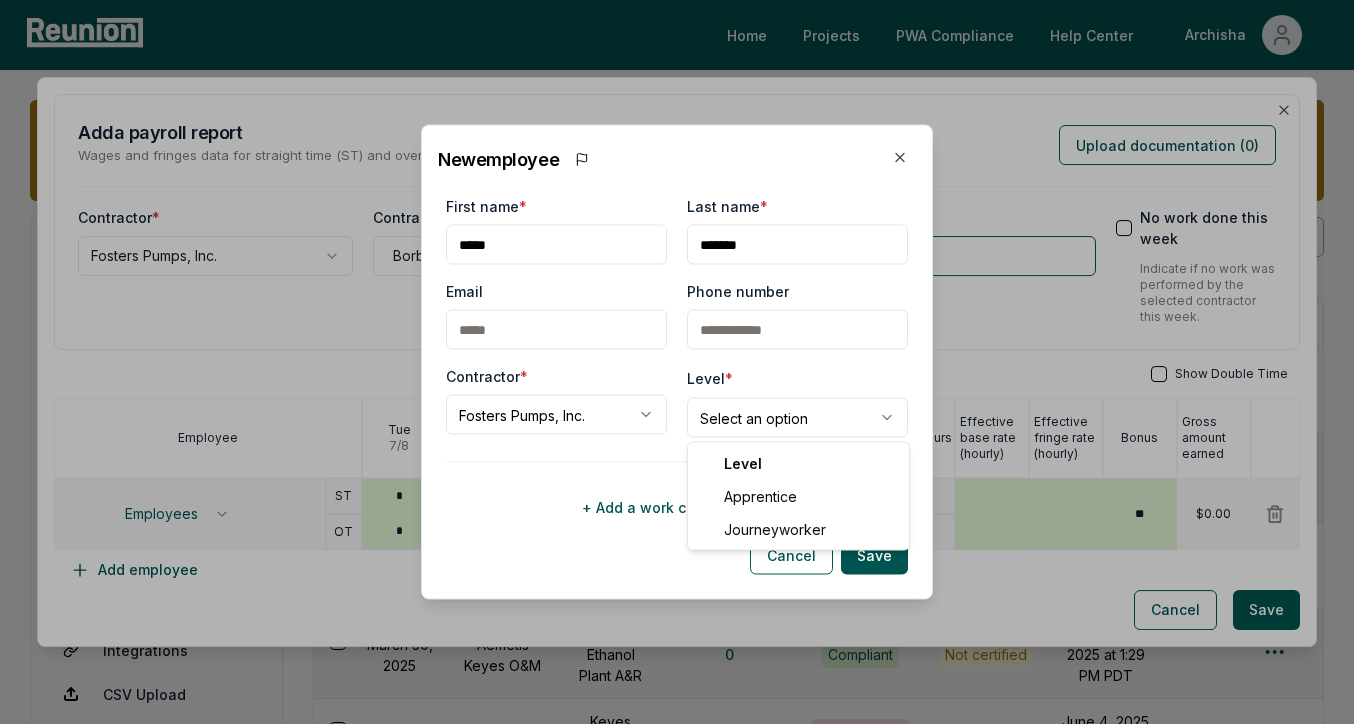 select on "**********" 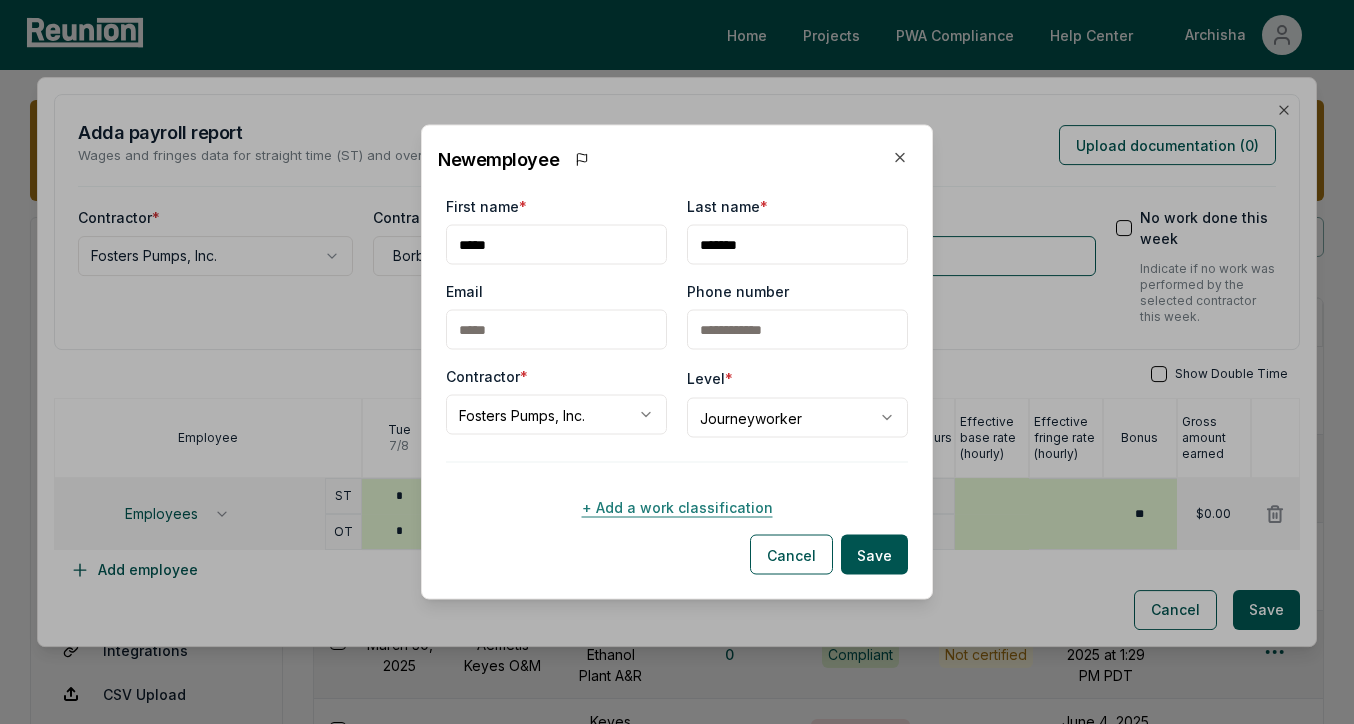 click on "+ Add a work classification" at bounding box center [677, 507] 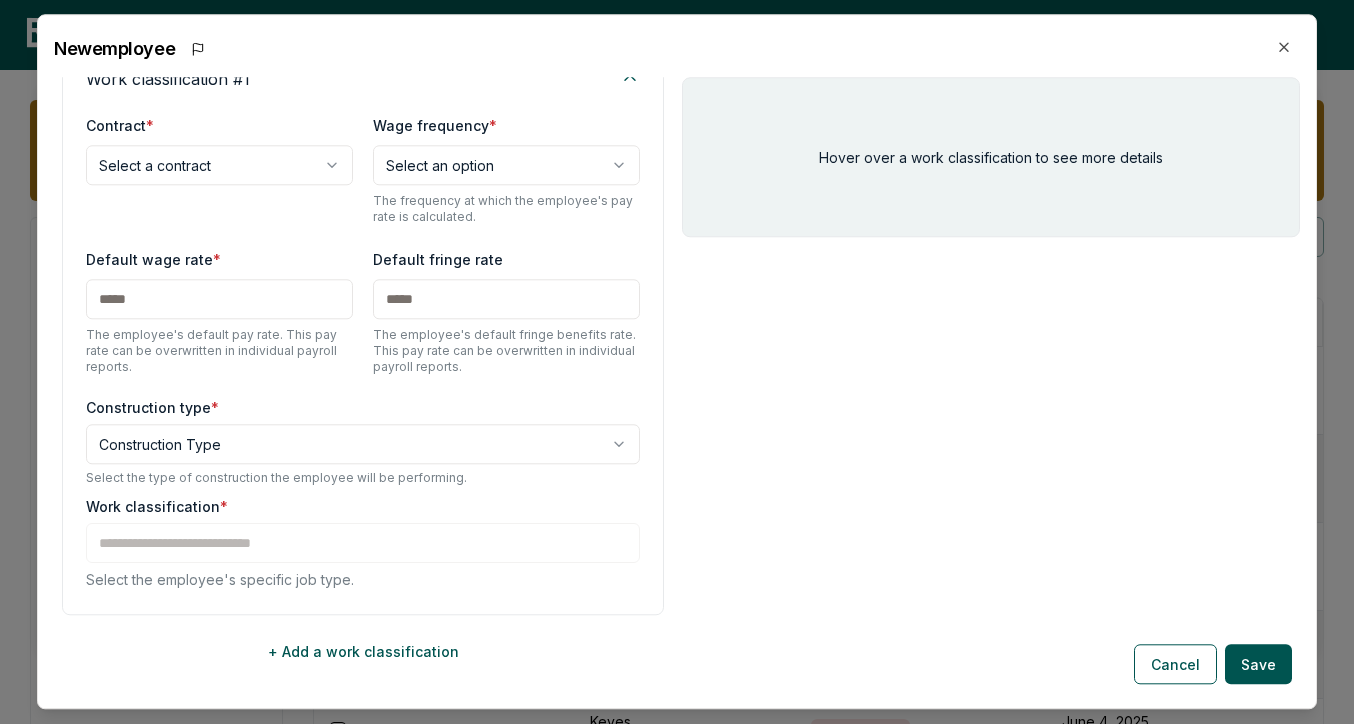 scroll, scrollTop: 323, scrollLeft: 0, axis: vertical 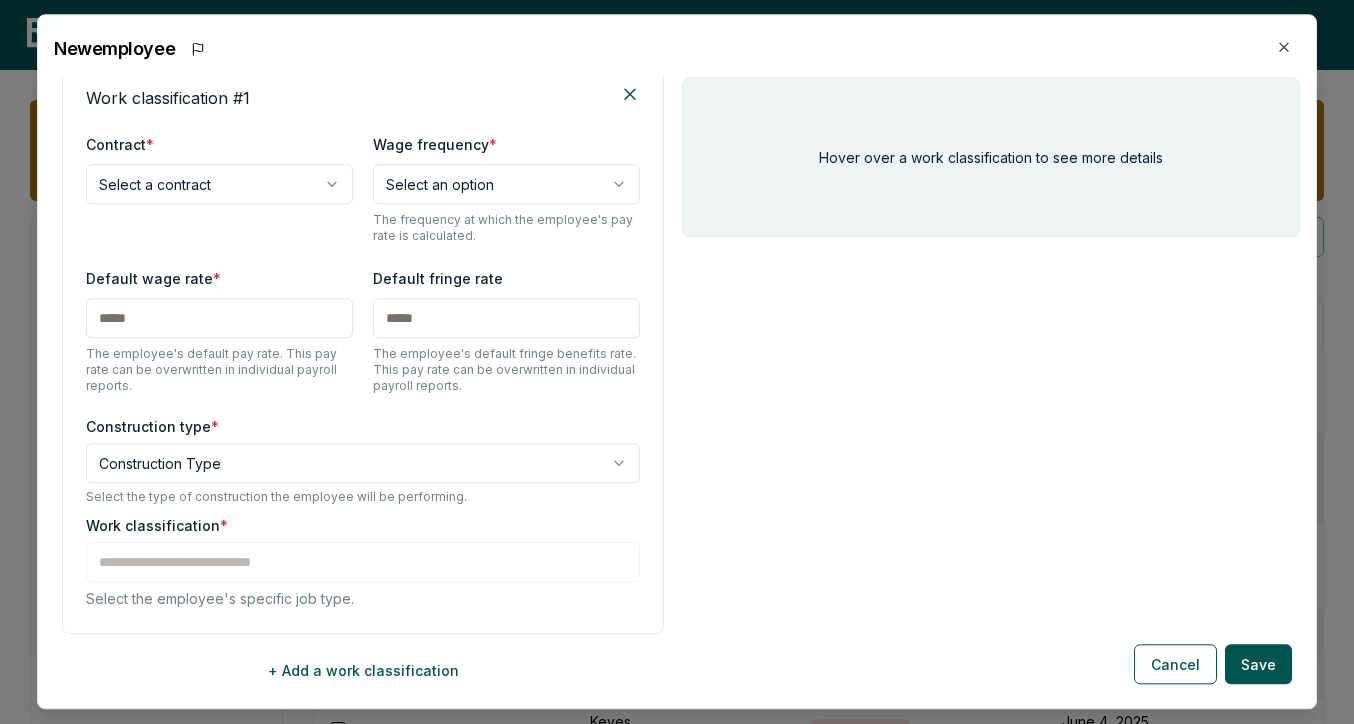click on "Please visit us on your desktop We're working on making our marketplace mobile-friendly. For now, please visit Reunion on a desktop computer. Home Projects PWA Compliance Help Center Archisha Admin sponsor override Aemetis Admin contractor override Select Contractor Dashboard Contractors Contracts Employees Apprenticeship Programs Payroll Reports Access Management Penalties Cure Payments Integrations CSV Upload Compliance Settings Payroll Reports View uploaded and manually created payroll reports. Add report manually Certify reports   Week ending Contractor Project Documentation Compliance status Certification status Created Created by April 13, 2025 Aemetis Keyes O&M Keyes Ethanol Plant A&R 0 Compliant Not certified June 18, 2025 at 1:29 PM PDT April 12, 2025 Aemetis Keyes O&M Keyes Ethanol Plant A&R 0 Not compliant Not certified June 4, 2025 at 12:26 PM PDT April 06, 2025 Aemetis Keyes O&M Keyes Ethanol Plant A&R 0 Compliant Not certified June 18, 2025 at 1:29 PM PDT March 30, 2025 Aemetis Keyes O&M 0 0 0 0" at bounding box center (677, 754) 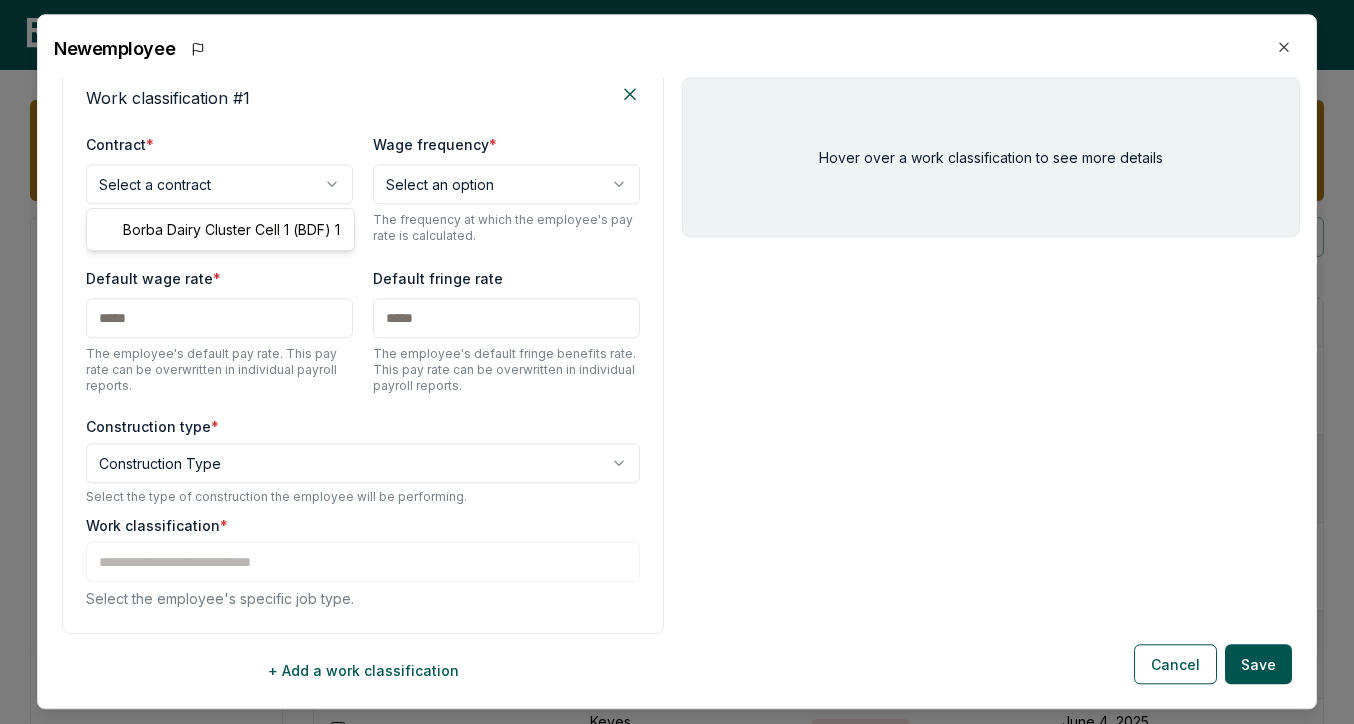 select on "**********" 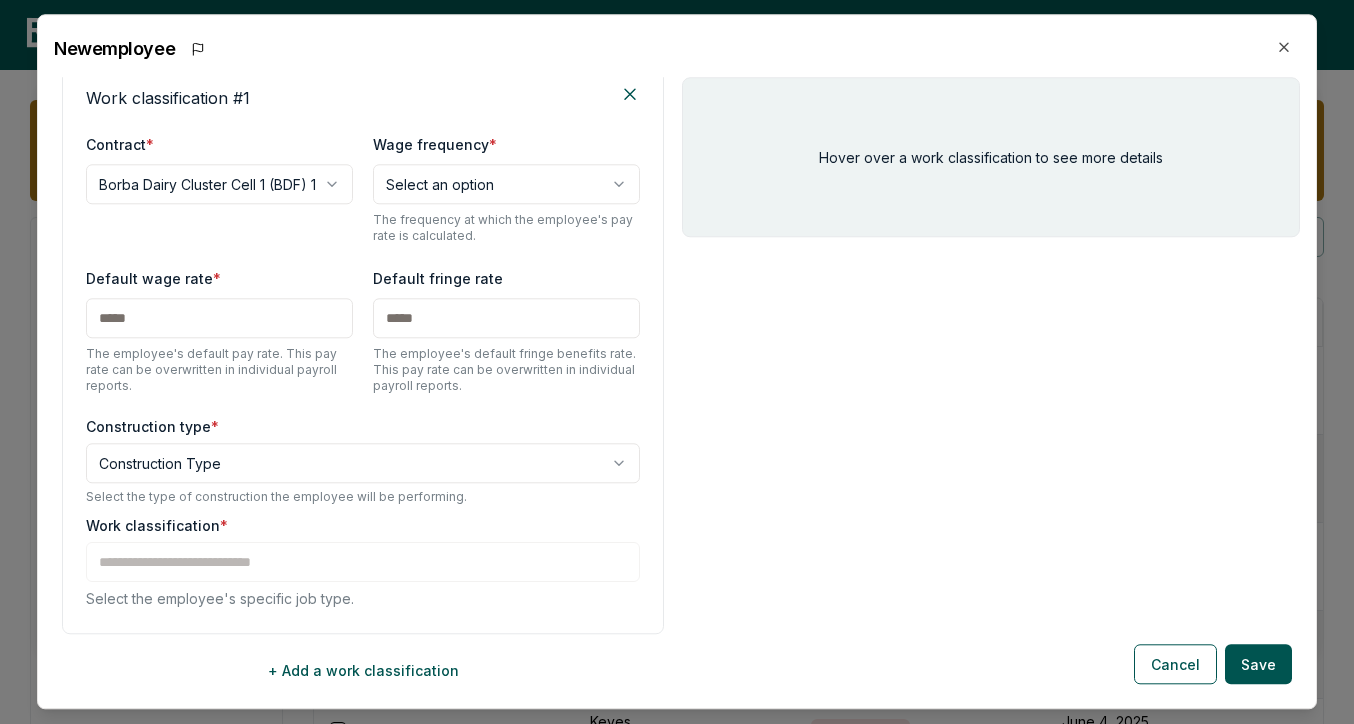 click on "Please visit us on your desktop We're working on making our marketplace mobile-friendly. For now, please visit Reunion on a desktop computer. Home Projects PWA Compliance Help Center Archisha Admin sponsor override Aemetis Admin contractor override Select Contractor Dashboard Contractors Contracts Employees Apprenticeship Programs Payroll Reports Access Management Penalties Cure Payments Integrations CSV Upload Compliance Settings Payroll Reports View uploaded and manually created payroll reports. Add report manually Certify reports   Week ending Contractor Project Documentation Compliance status Certification status Created Created by April 13, 2025 Aemetis Keyes O&M Keyes Ethanol Plant A&R 0 Compliant Not certified June 18, 2025 at 1:29 PM PDT April 12, 2025 Aemetis Keyes O&M Keyes Ethanol Plant A&R 0 Not compliant Not certified June 4, 2025 at 12:26 PM PDT April 06, 2025 Aemetis Keyes O&M Keyes Ethanol Plant A&R 0 Compliant Not certified June 18, 2025 at 1:29 PM PDT March 30, 2025 Aemetis Keyes O&M 0 0 0 0" at bounding box center (677, 754) 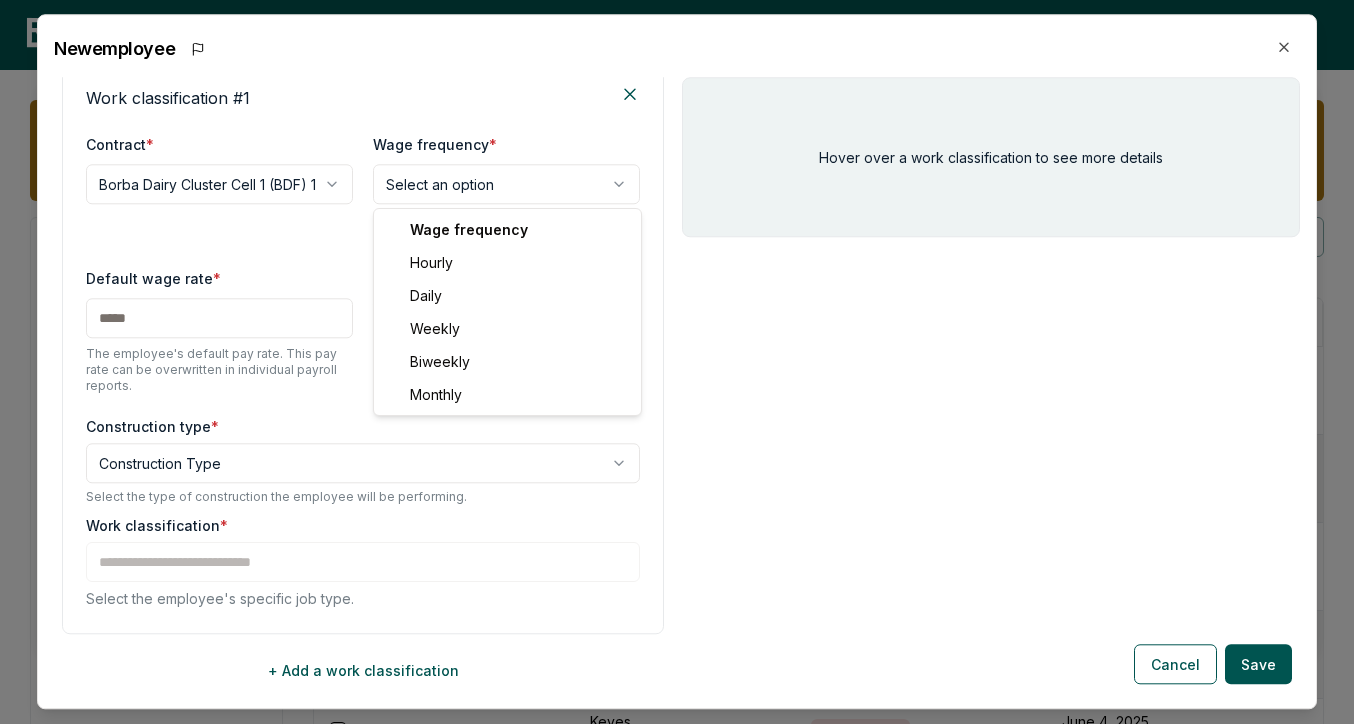 select on "******" 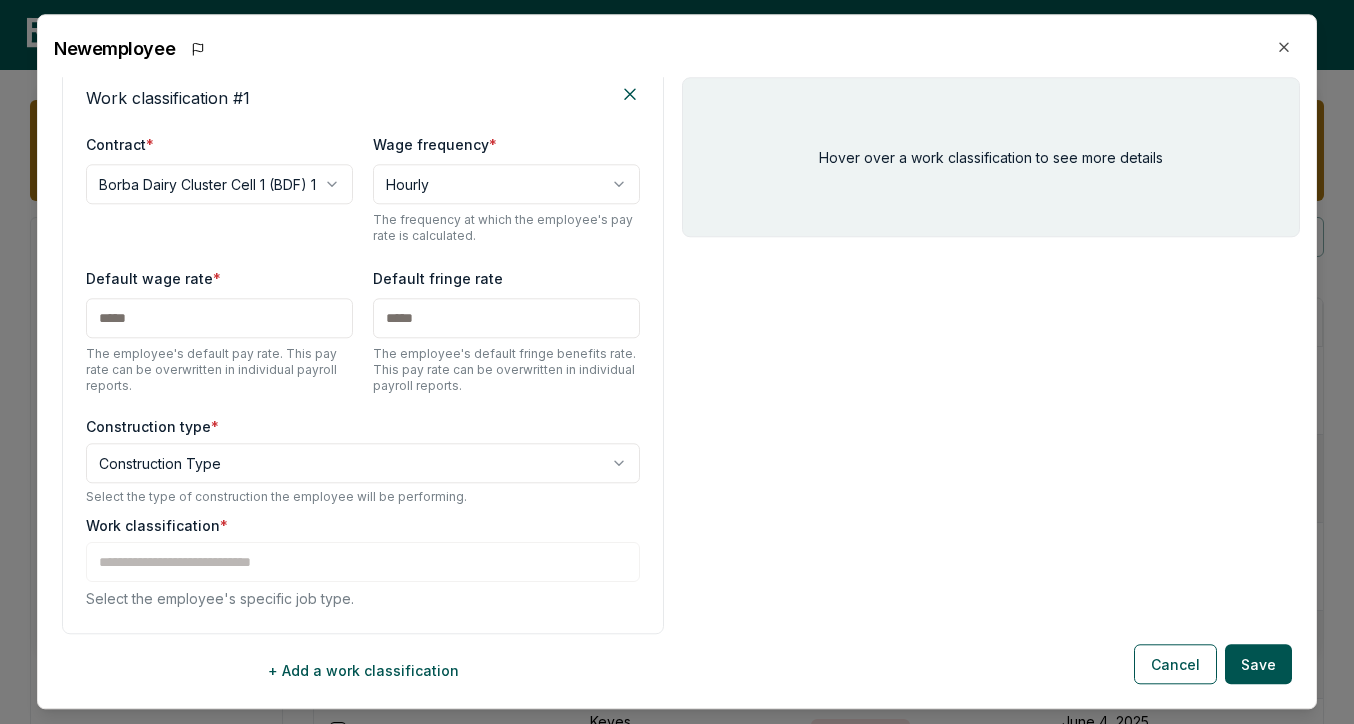 click at bounding box center (219, 318) 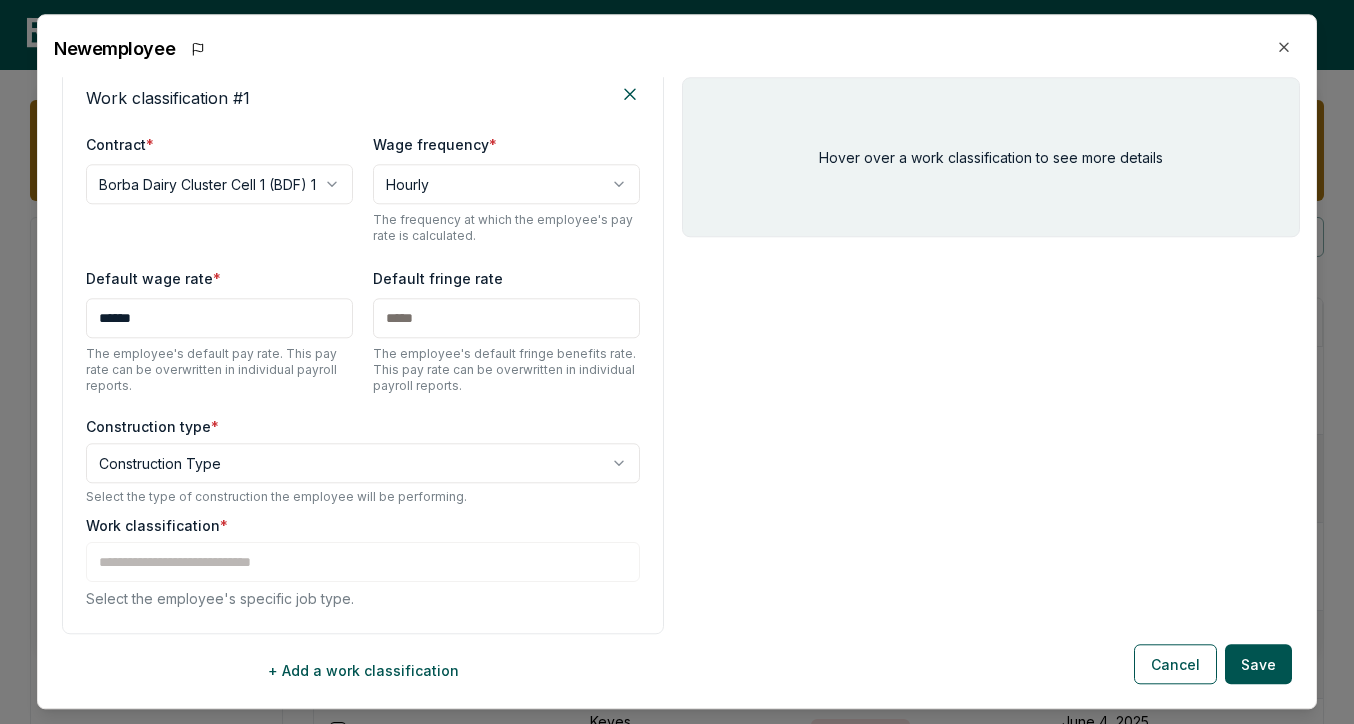 type on "******" 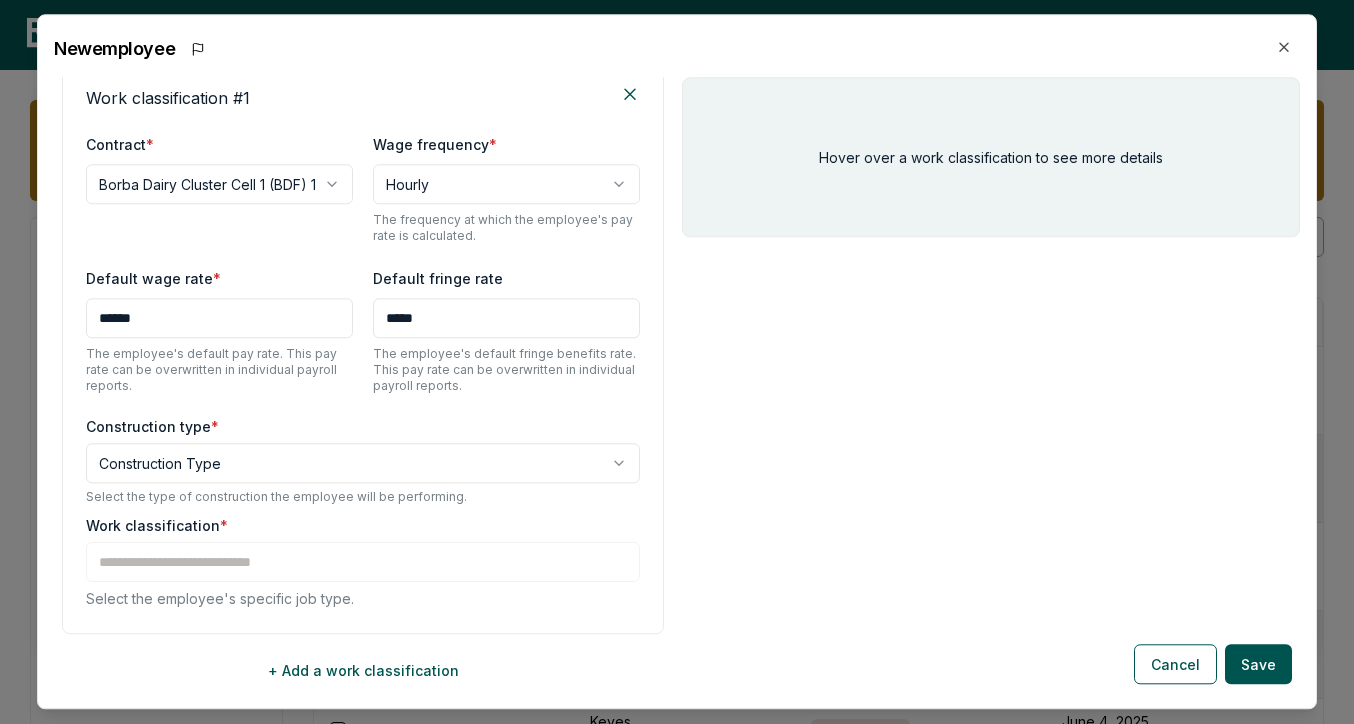 type on "*****" 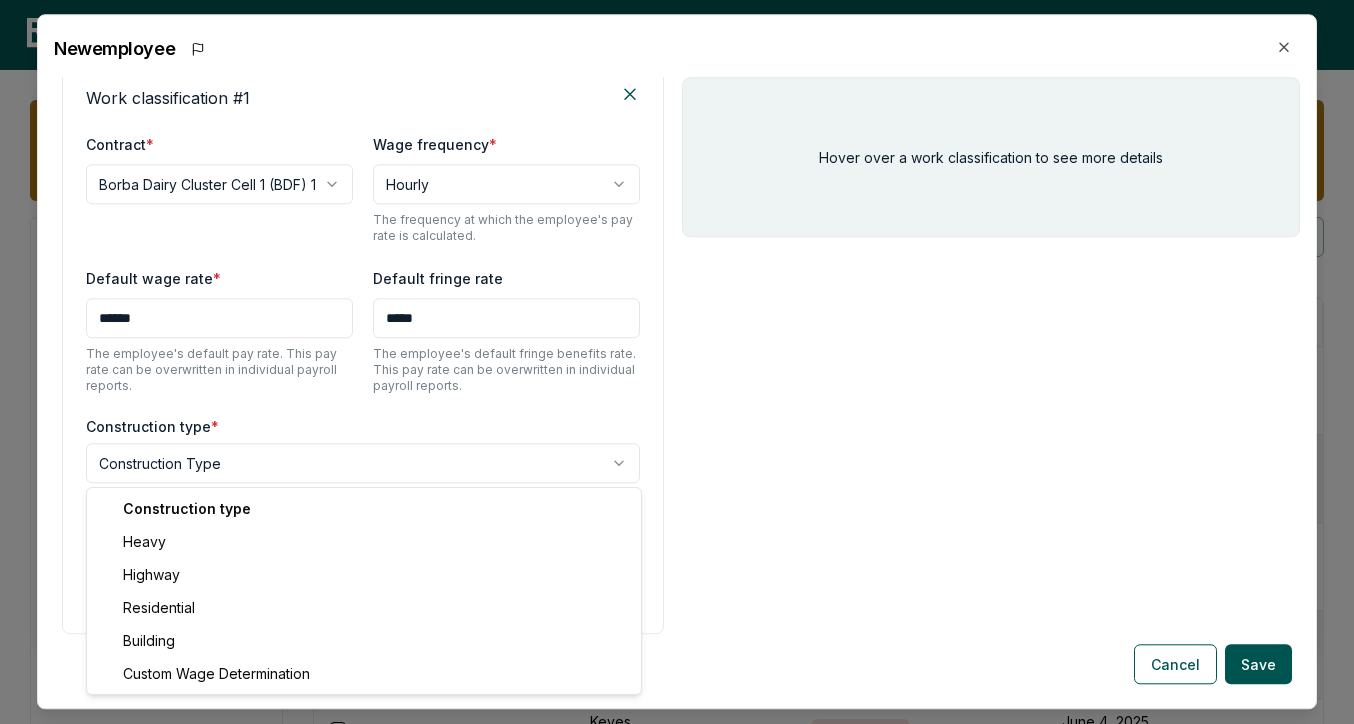 click on "Please visit us on your desktop We're working on making our marketplace mobile-friendly. For now, please visit Reunion on a desktop computer. Home Projects PWA Compliance Help Center Archisha Admin sponsor override Aemetis Admin contractor override Select Contractor Dashboard Contractors Contracts Employees Apprenticeship Programs Payroll Reports Access Management Penalties Cure Payments Integrations CSV Upload Compliance Settings Payroll Reports View uploaded and manually created payroll reports. Add report manually Certify reports   Week ending Contractor Project Documentation Compliance status Certification status Created Created by April 13, 2025 Aemetis Keyes O&M Keyes Ethanol Plant A&R 0 Compliant Not certified June 18, 2025 at 1:29 PM PDT April 12, 2025 Aemetis Keyes O&M Keyes Ethanol Plant A&R 0 Not compliant Not certified June 4, 2025 at 12:26 PM PDT April 06, 2025 Aemetis Keyes O&M Keyes Ethanol Plant A&R 0 Compliant Not certified June 18, 2025 at 1:29 PM PDT March 30, 2025 Aemetis Keyes O&M 0 0 0 0" at bounding box center (677, 754) 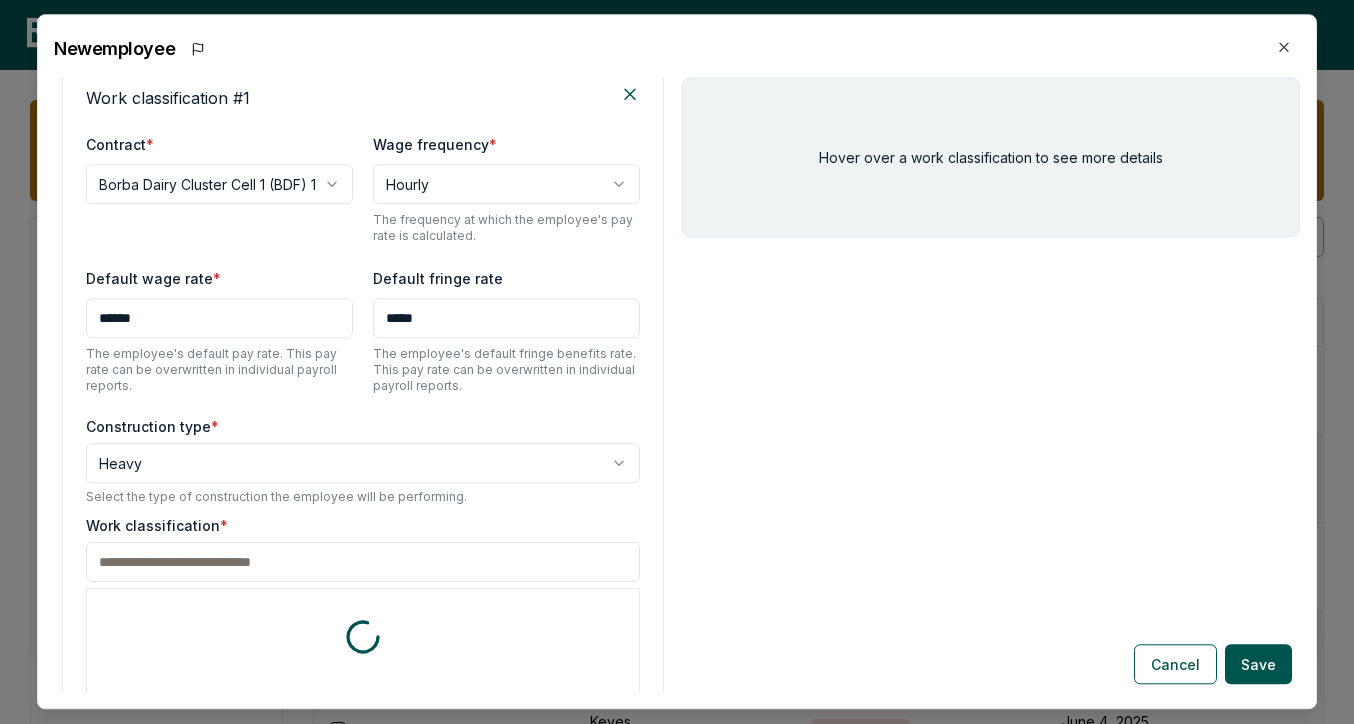 click at bounding box center (363, 562) 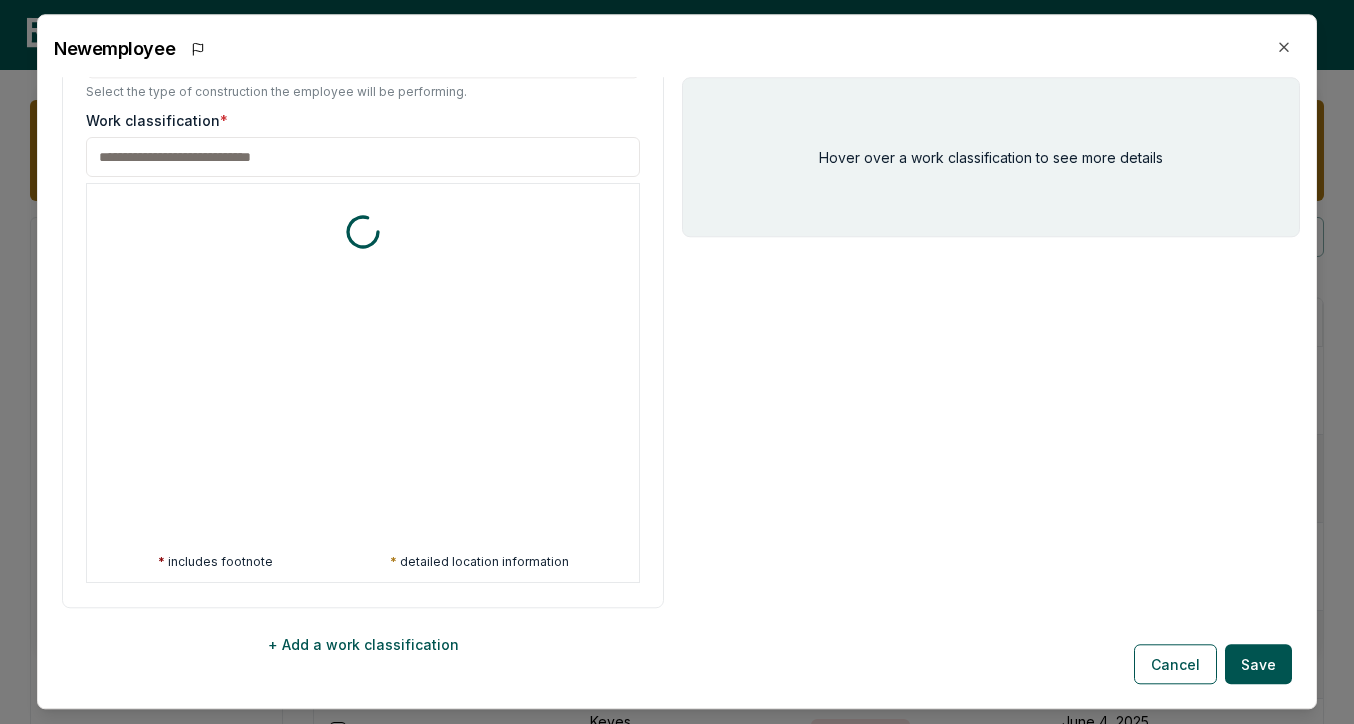 scroll, scrollTop: 755, scrollLeft: 0, axis: vertical 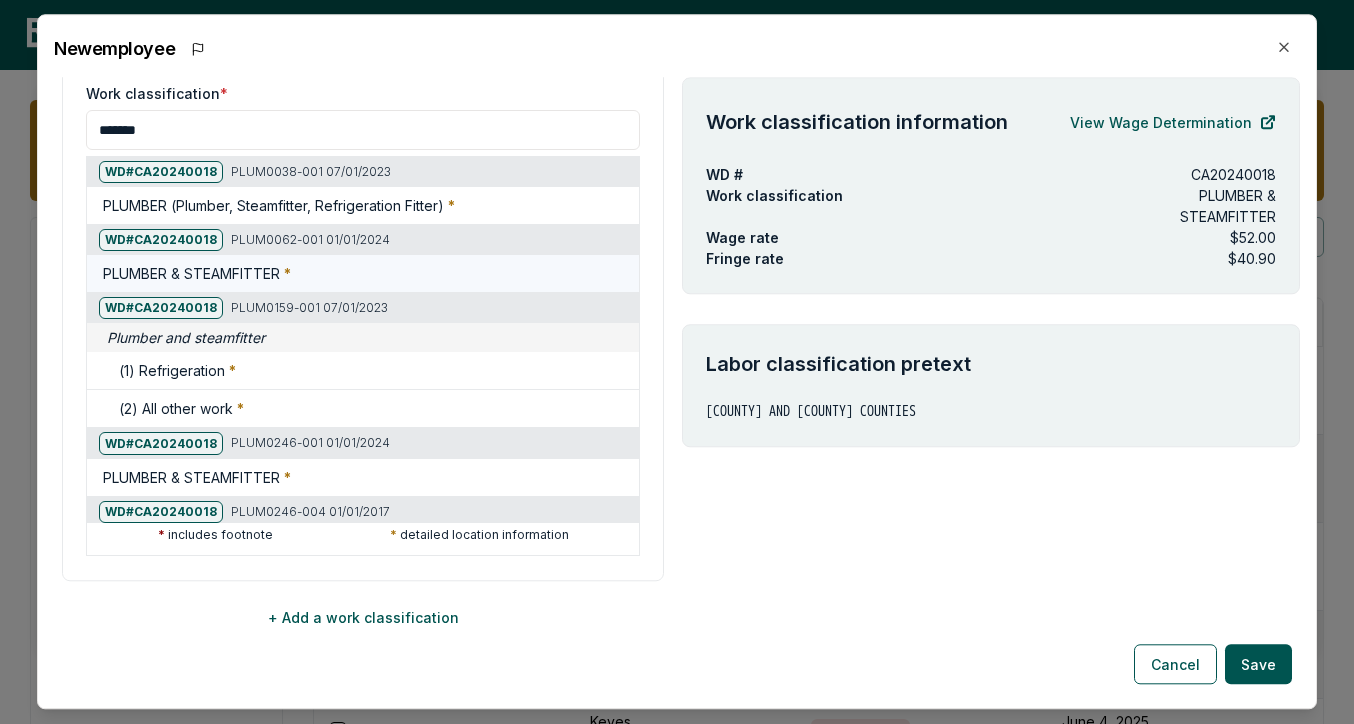 type on "*******" 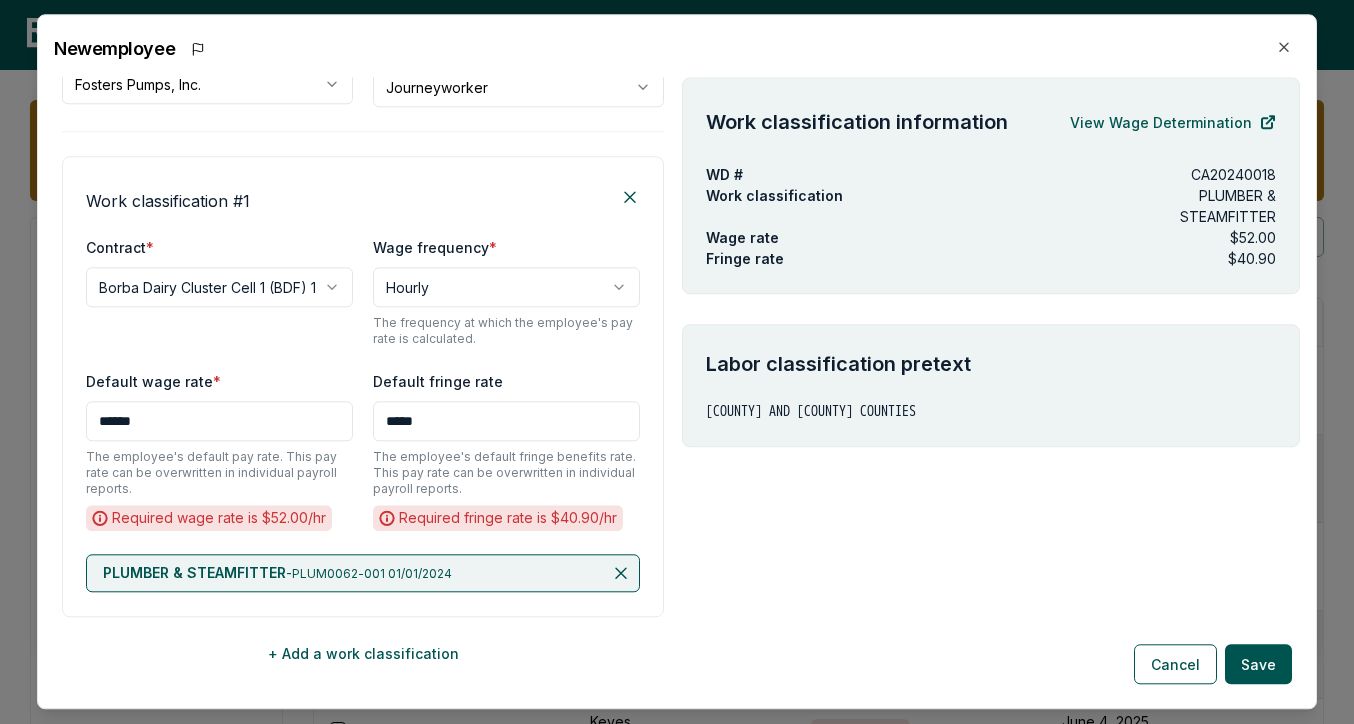 scroll, scrollTop: 257, scrollLeft: 0, axis: vertical 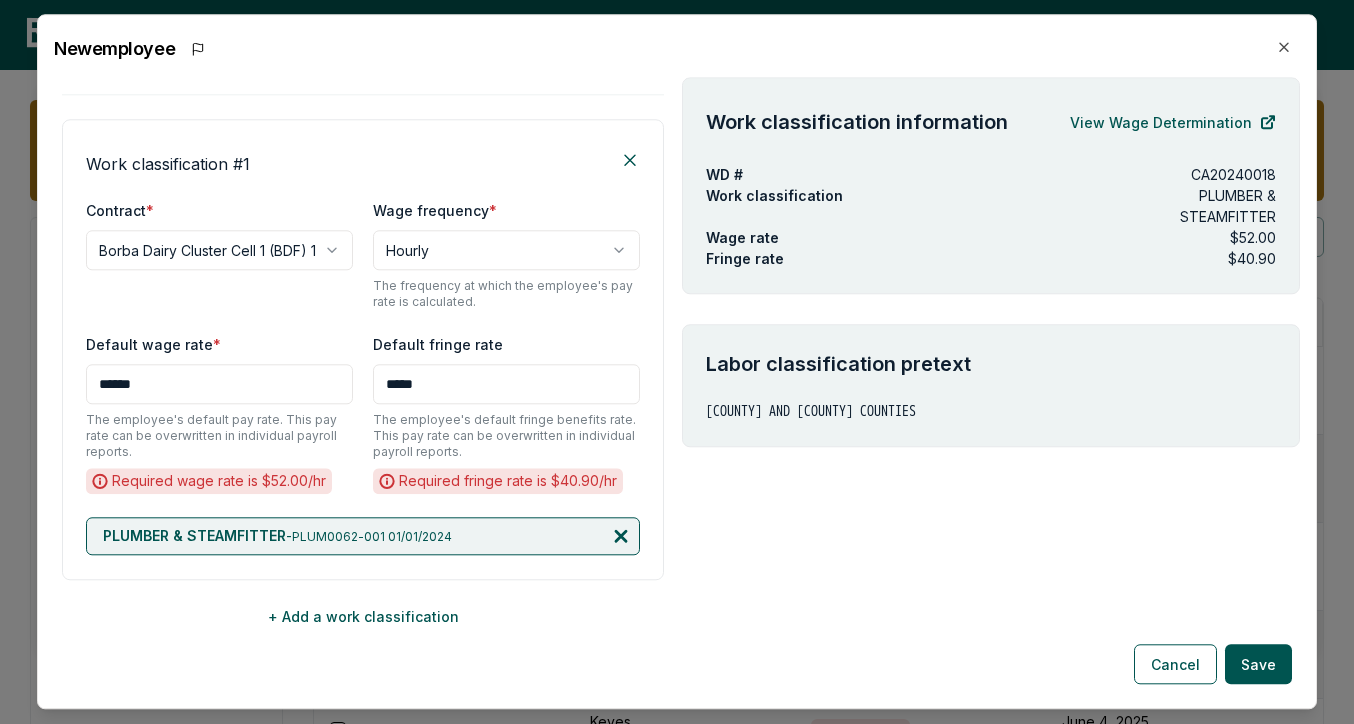 click 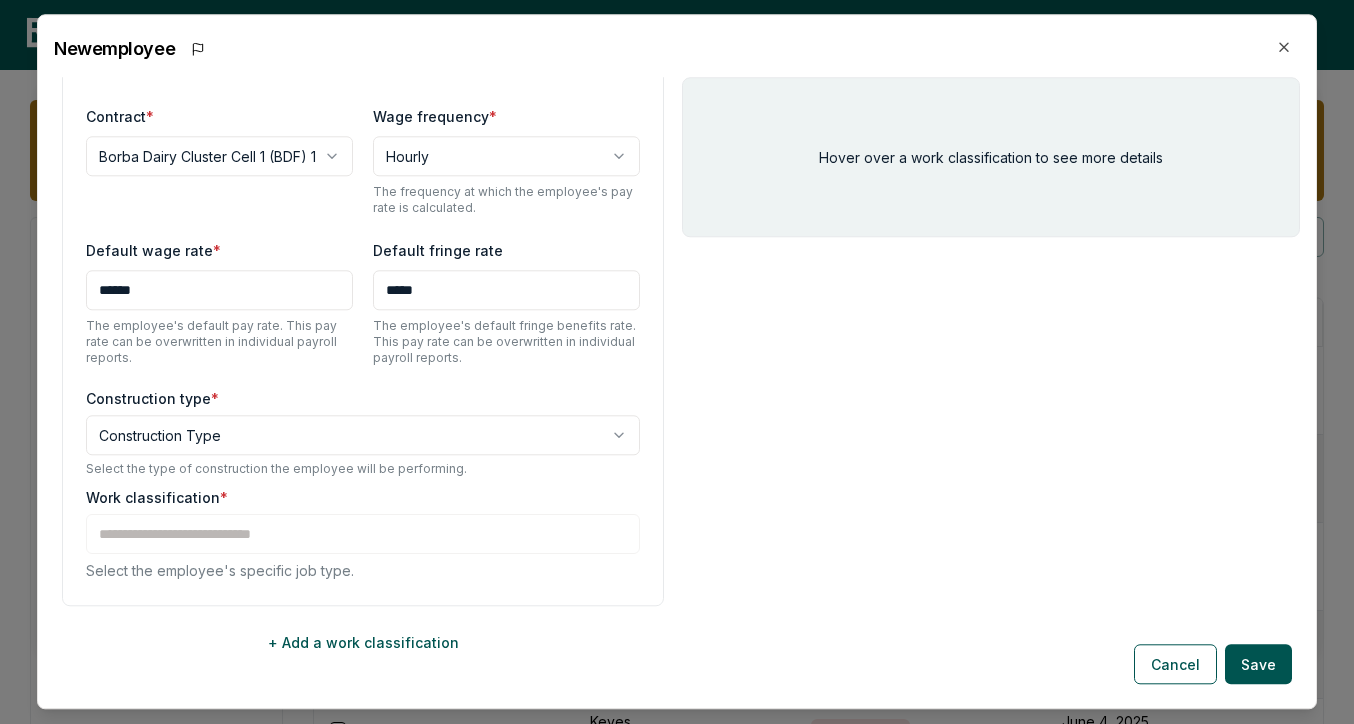 scroll, scrollTop: 376, scrollLeft: 0, axis: vertical 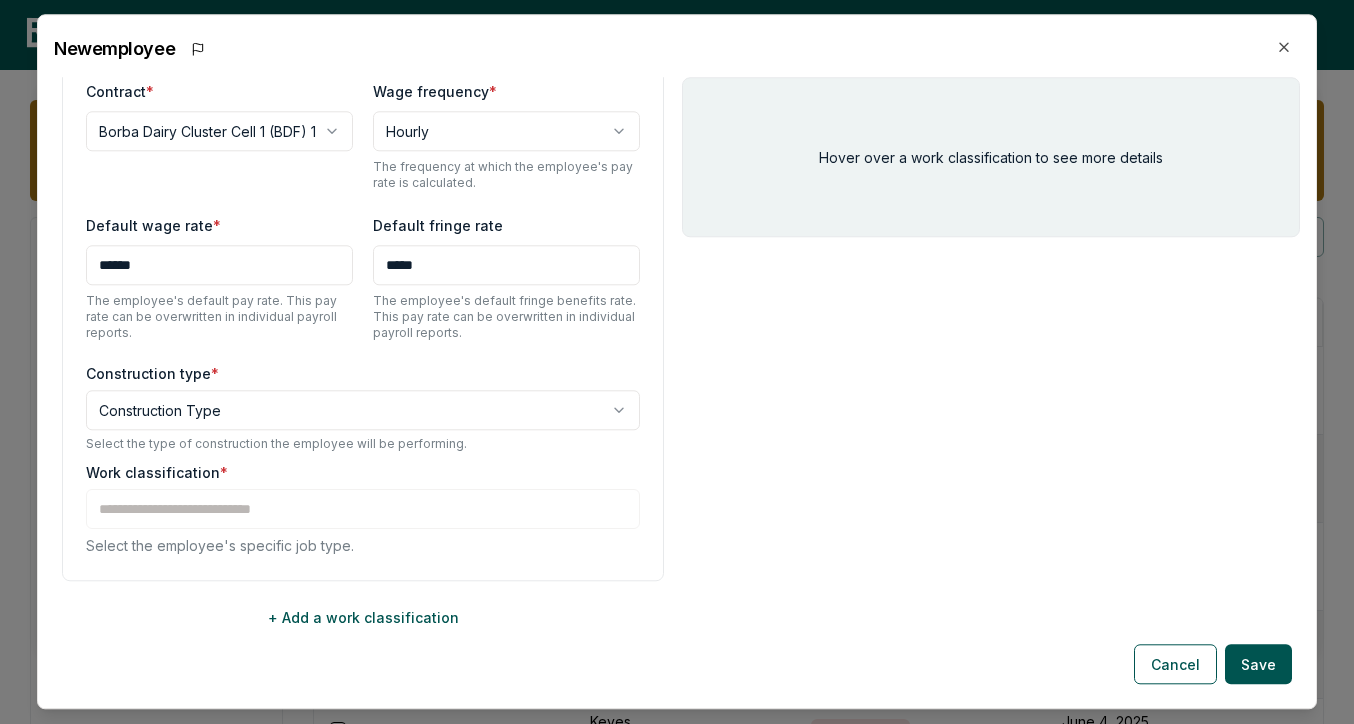 click on "Please visit us on your desktop We're working on making our marketplace mobile-friendly. For now, please visit Reunion on a desktop computer. Home Projects PWA Compliance Help Center Archisha Admin sponsor override Aemetis Admin contractor override Select Contractor Dashboard Contractors Contracts Employees Apprenticeship Programs Payroll Reports Access Management Penalties Cure Payments Integrations CSV Upload Compliance Settings Payroll Reports View uploaded and manually created payroll reports. Add report manually Certify reports   Week ending Contractor Project Documentation Compliance status Certification status Created Created by April 13, 2025 Aemetis Keyes O&M Keyes Ethanol Plant A&R 0 Compliant Not certified June 18, 2025 at 1:29 PM PDT April 12, 2025 Aemetis Keyes O&M Keyes Ethanol Plant A&R 0 Not compliant Not certified June 4, 2025 at 12:26 PM PDT April 06, 2025 Aemetis Keyes O&M Keyes Ethanol Plant A&R 0 Compliant Not certified June 18, 2025 at 1:29 PM PDT March 30, 2025 Aemetis Keyes O&M 0 0 0 0" at bounding box center [677, 754] 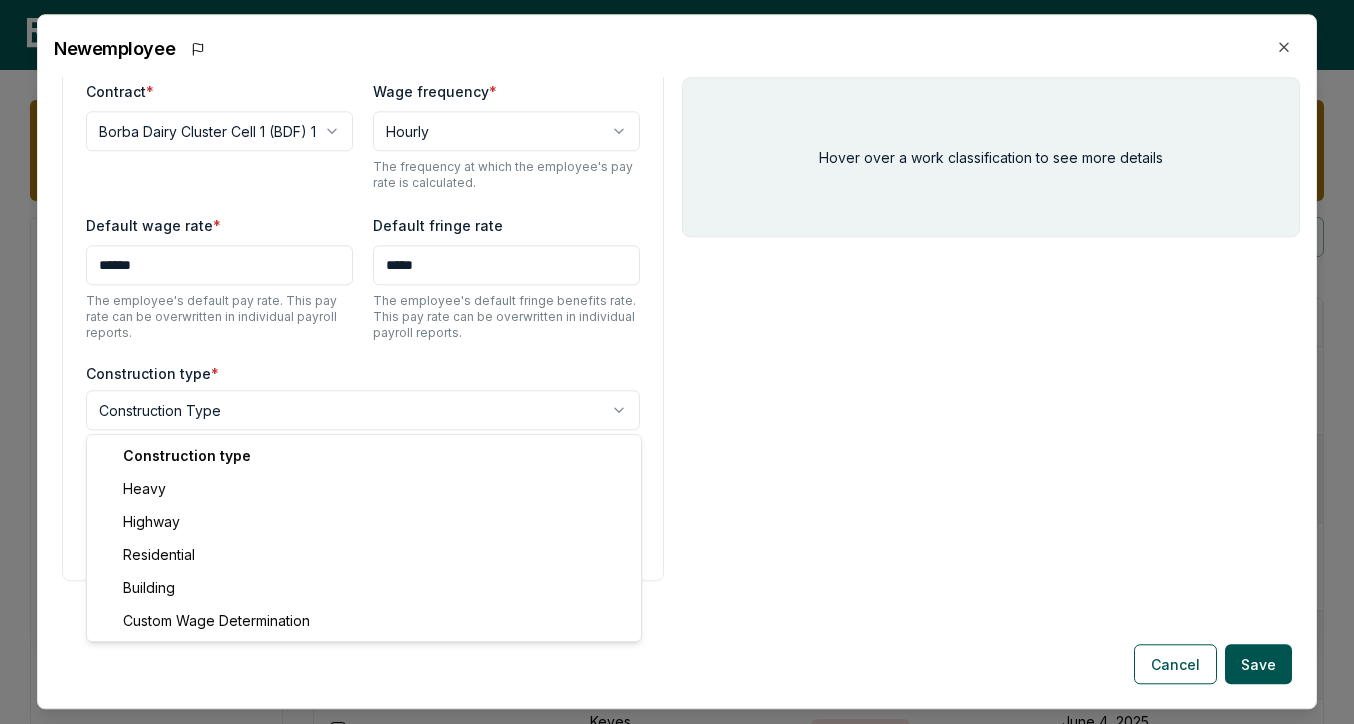 select on "*****" 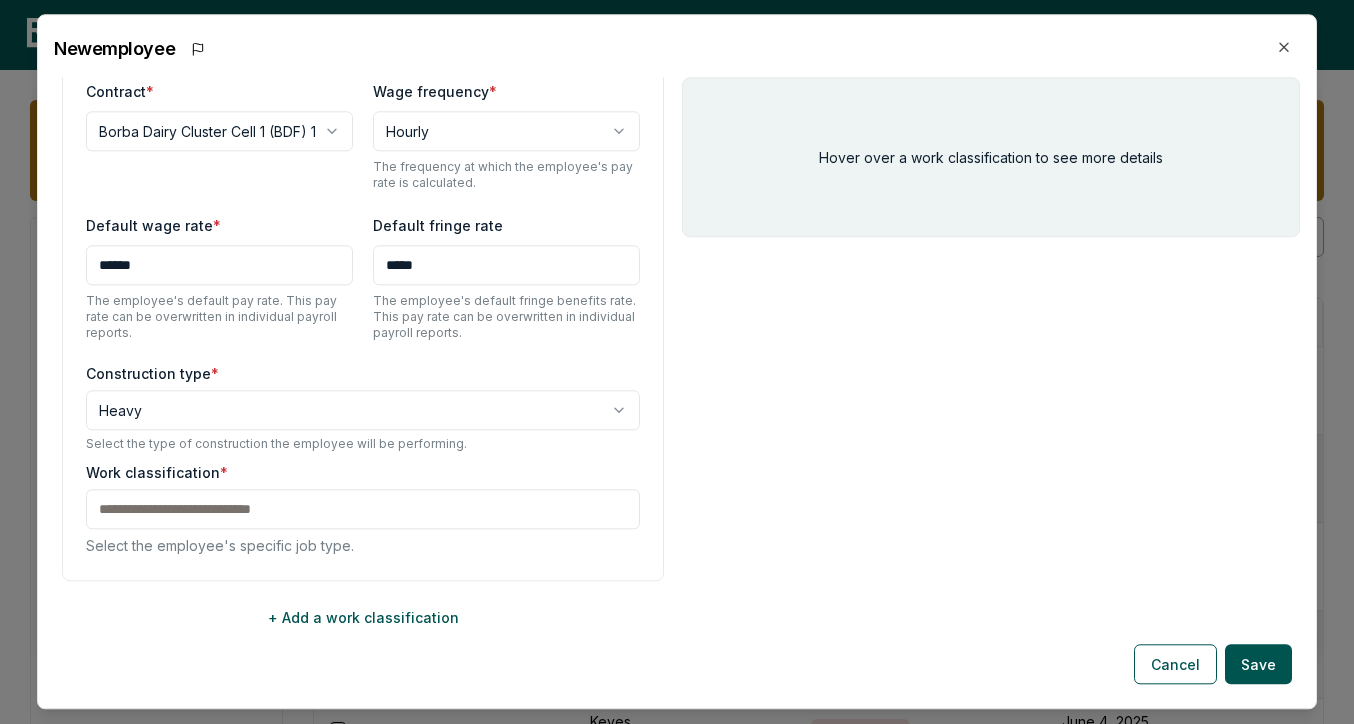 click at bounding box center [363, 509] 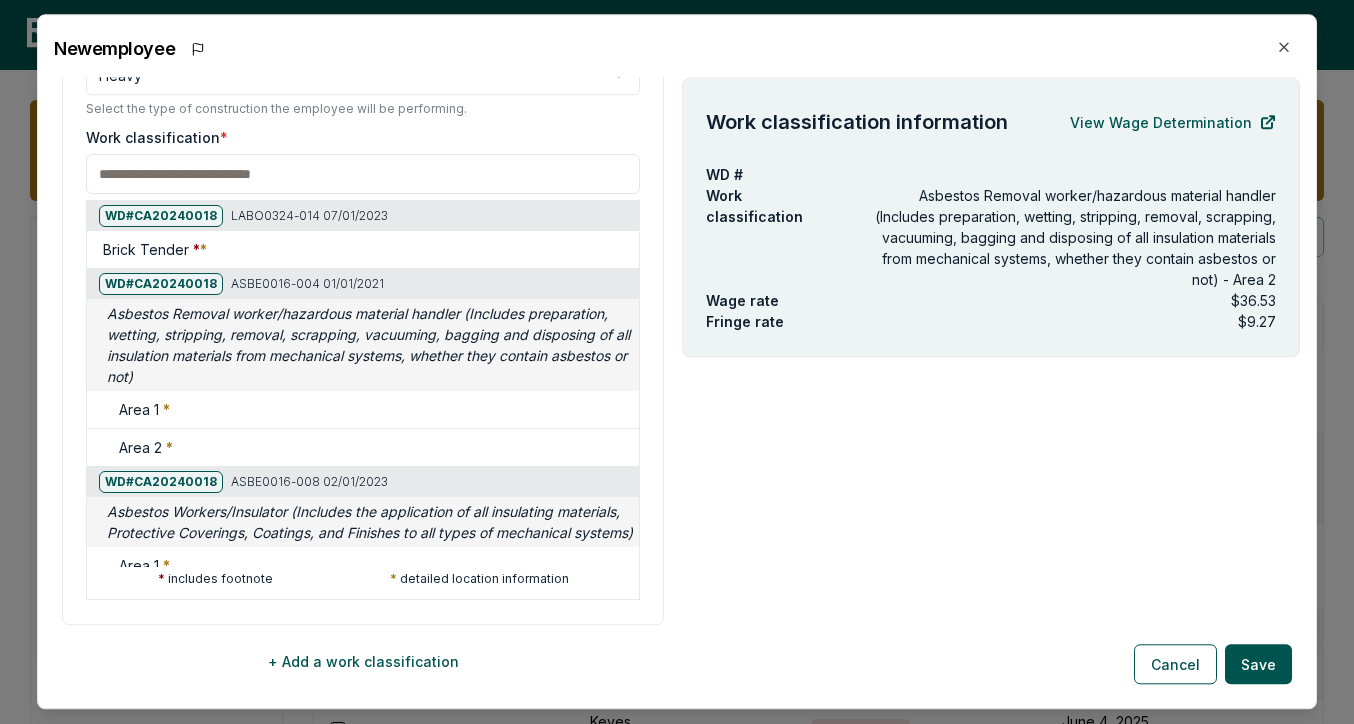 scroll, scrollTop: 755, scrollLeft: 0, axis: vertical 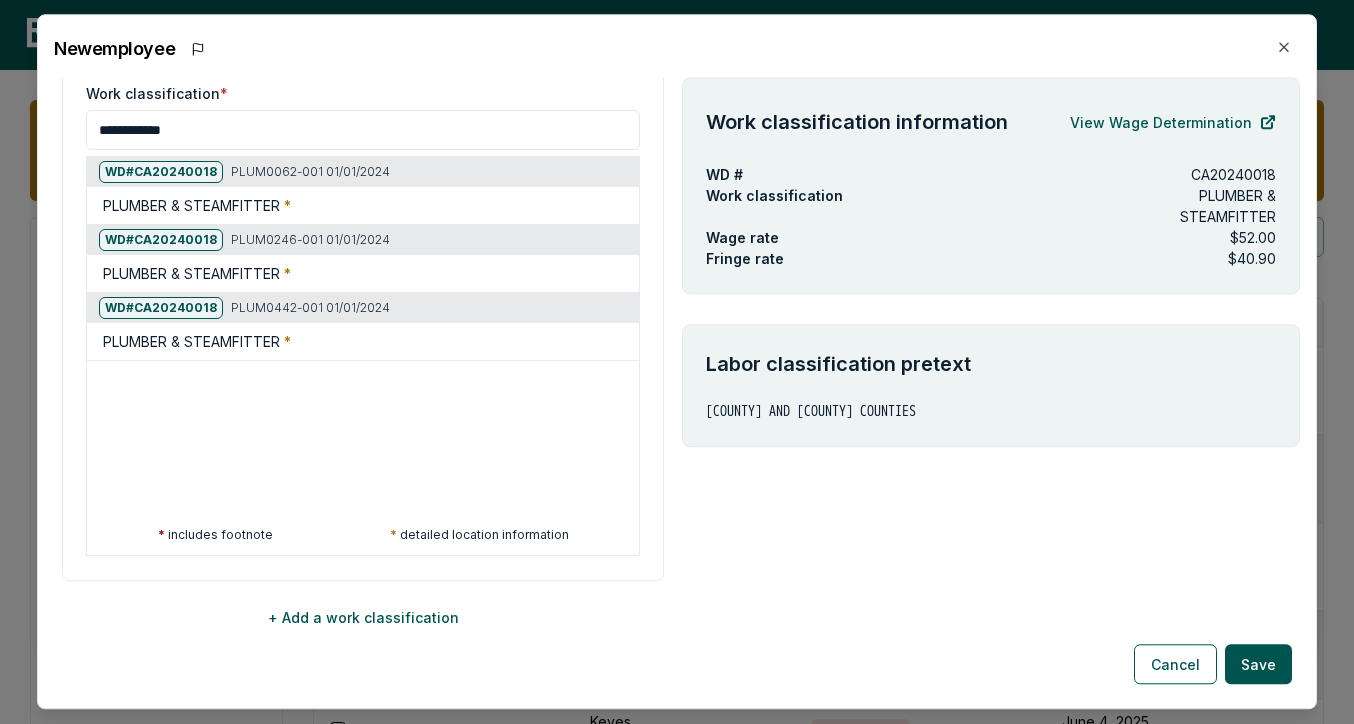 type on "**********" 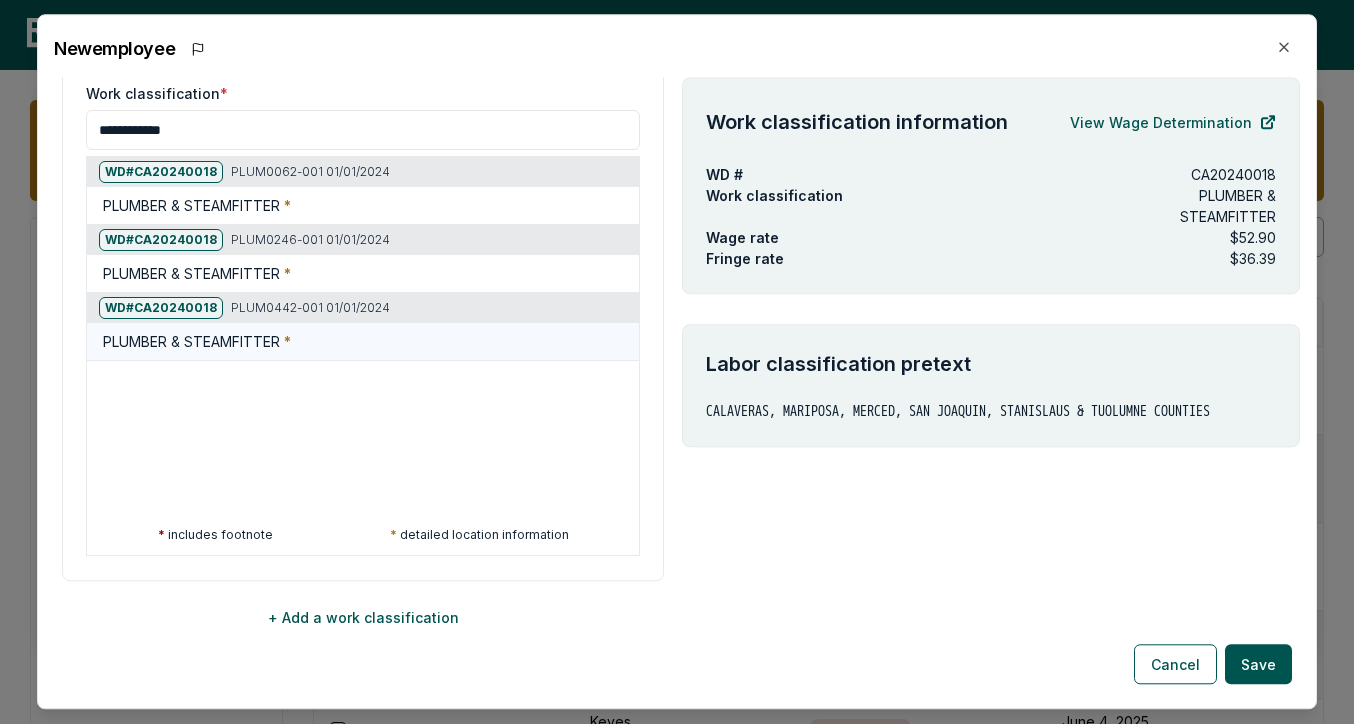 click on "PLUMBER & STEAMFITTER    *" at bounding box center (197, 342) 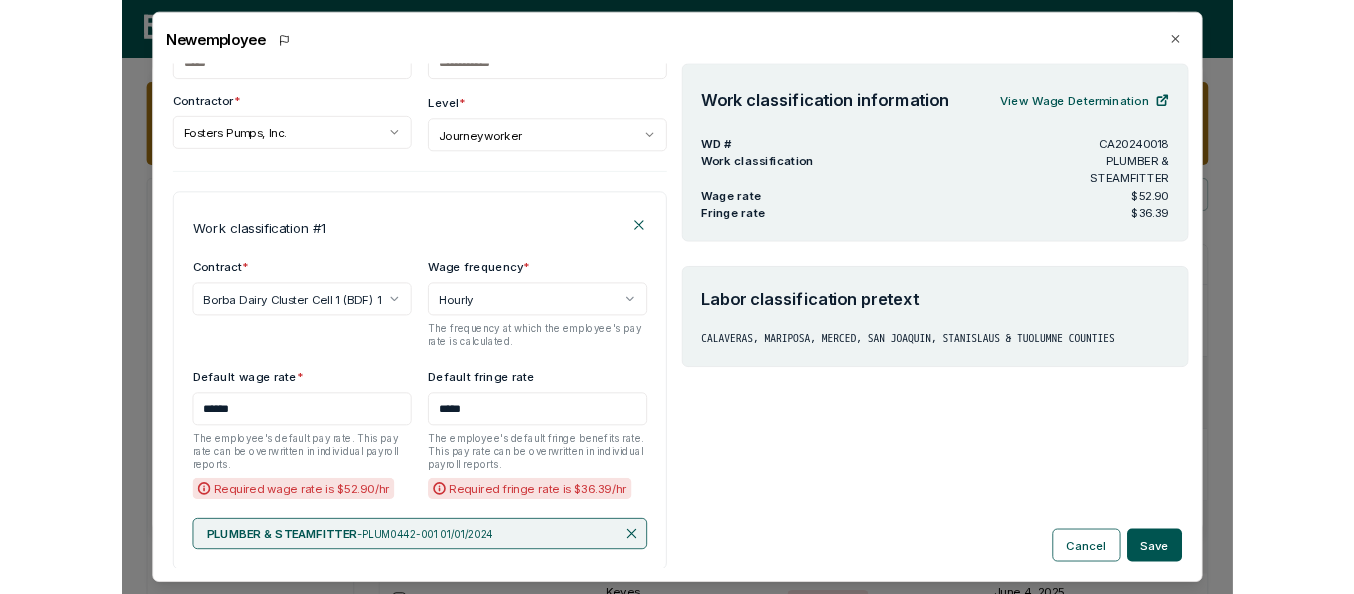 scroll, scrollTop: 0, scrollLeft: 0, axis: both 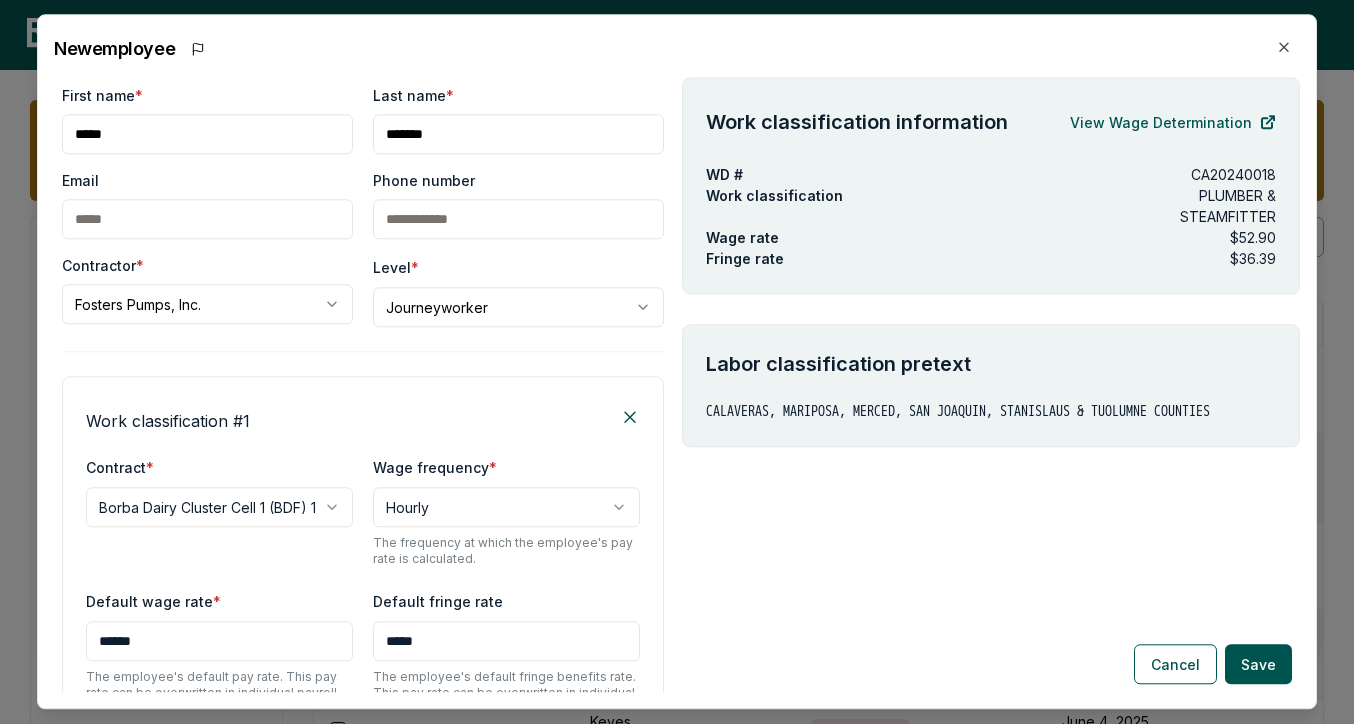 click on "Work classification information View Wage Determination WD # CA20240018 Work classification PLUMBER & STEAMFITTER   Wage rate $52.90 Fringe rate $36.39 Labor classification pretext CALAVERAS, MARIPOSA, MERCED, SAN JOAQUIN, STANISLAUS & TUOLUMNE
COUNTIES" at bounding box center (991, 384) 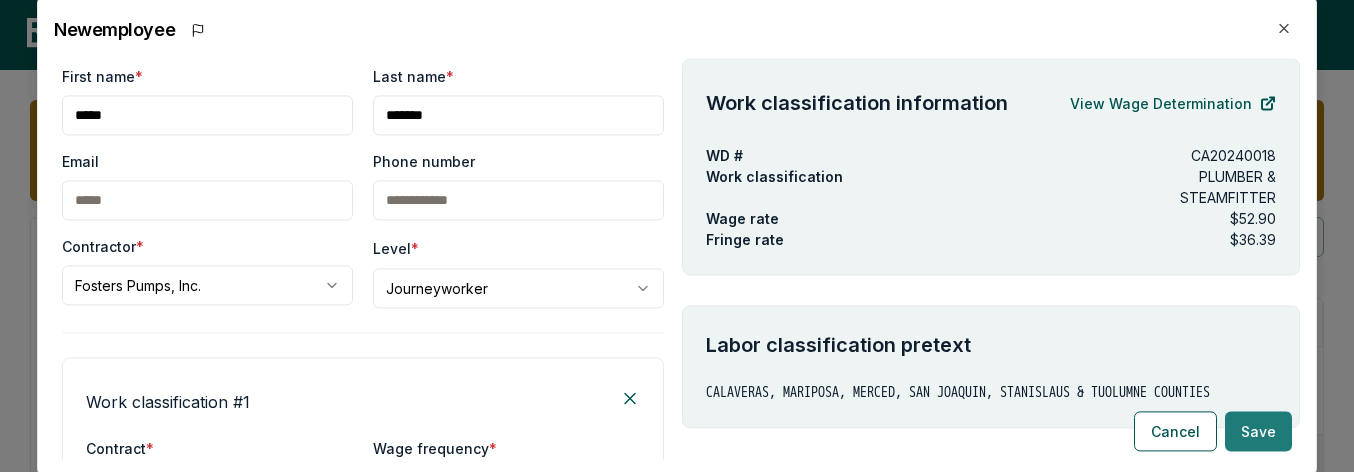 click on "Save" at bounding box center [1258, 432] 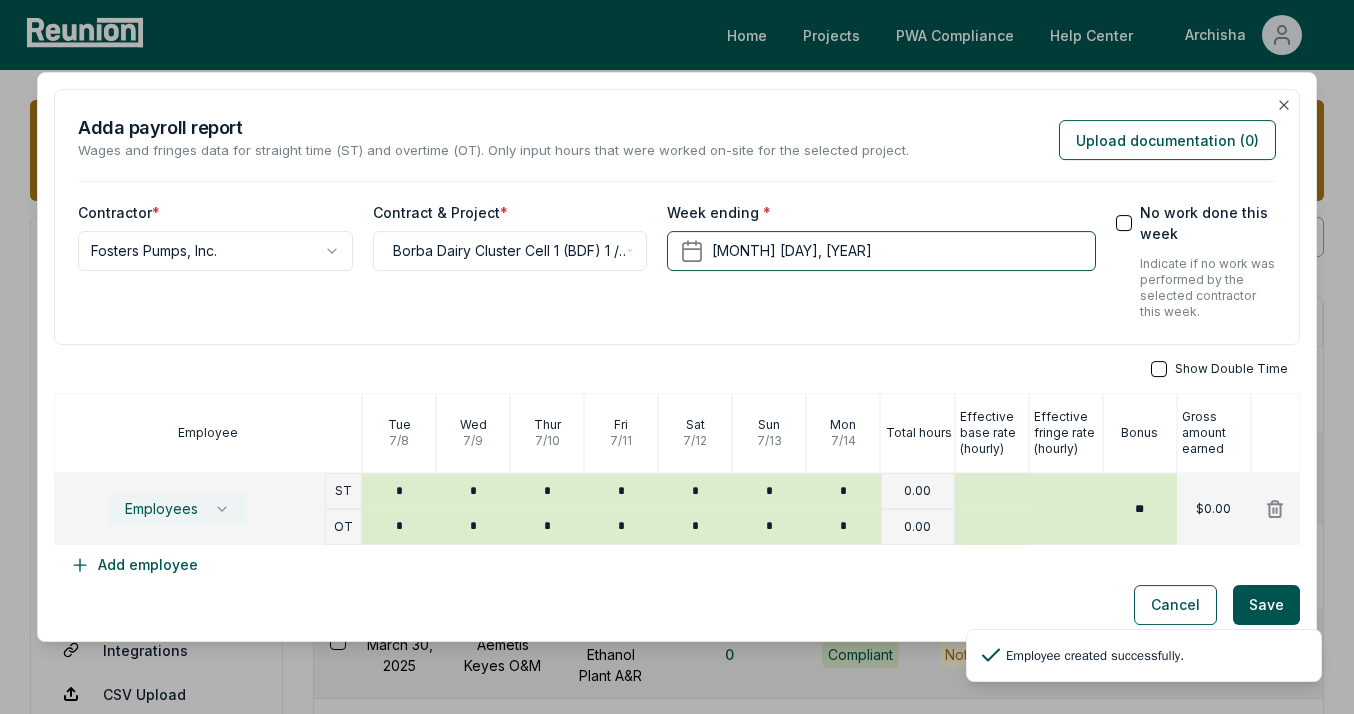 click on "Employees" at bounding box center (161, 509) 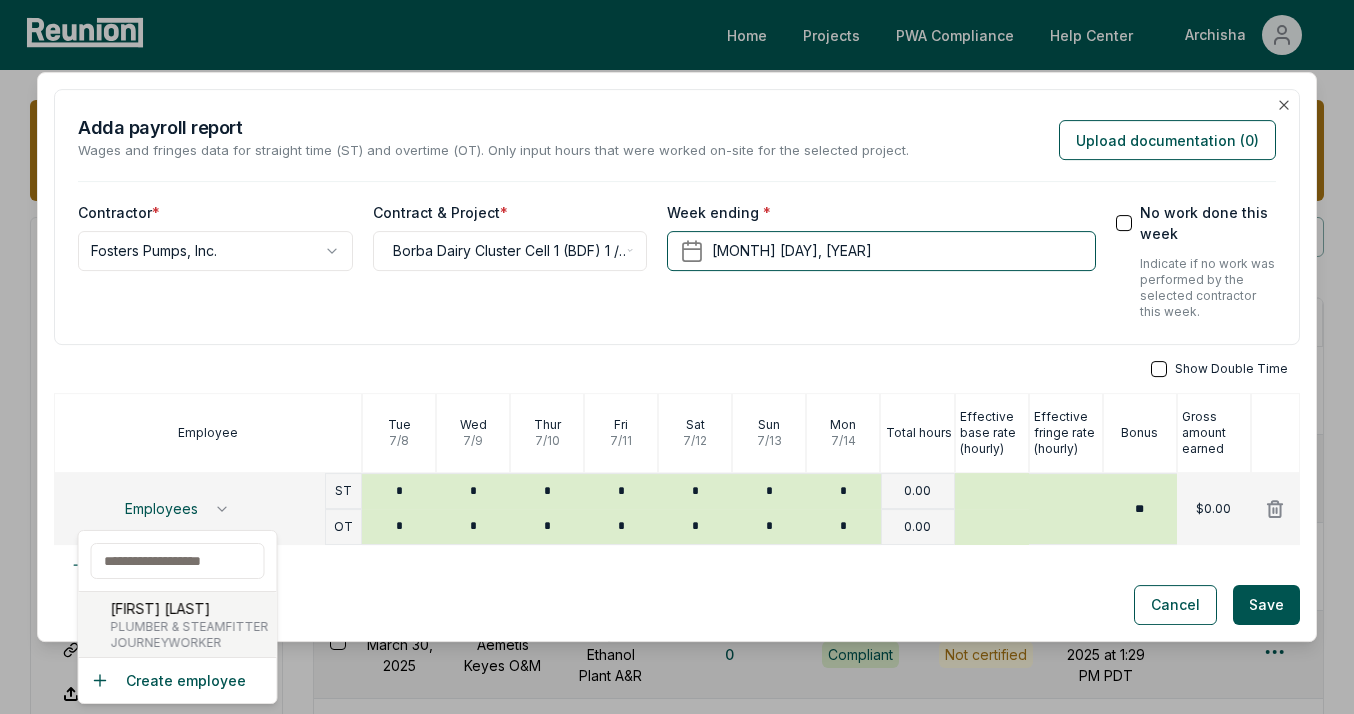 click on "[FIRST] [LAST]" at bounding box center (190, 608) 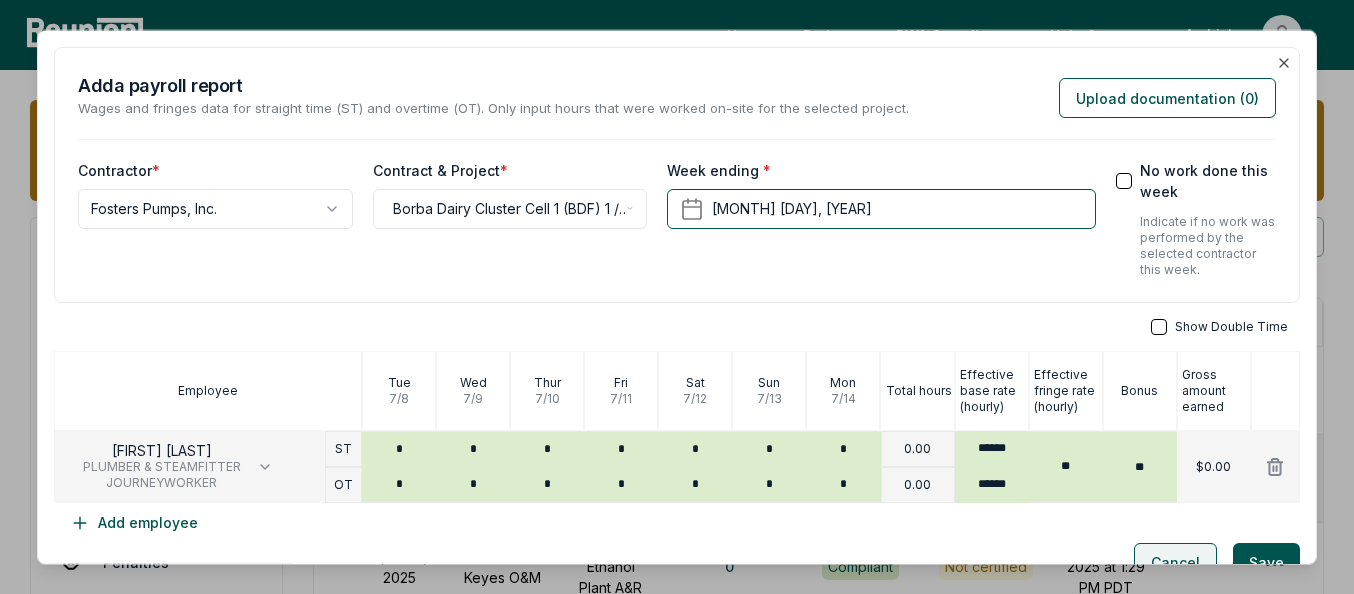 click on "Cancel" at bounding box center [1175, 563] 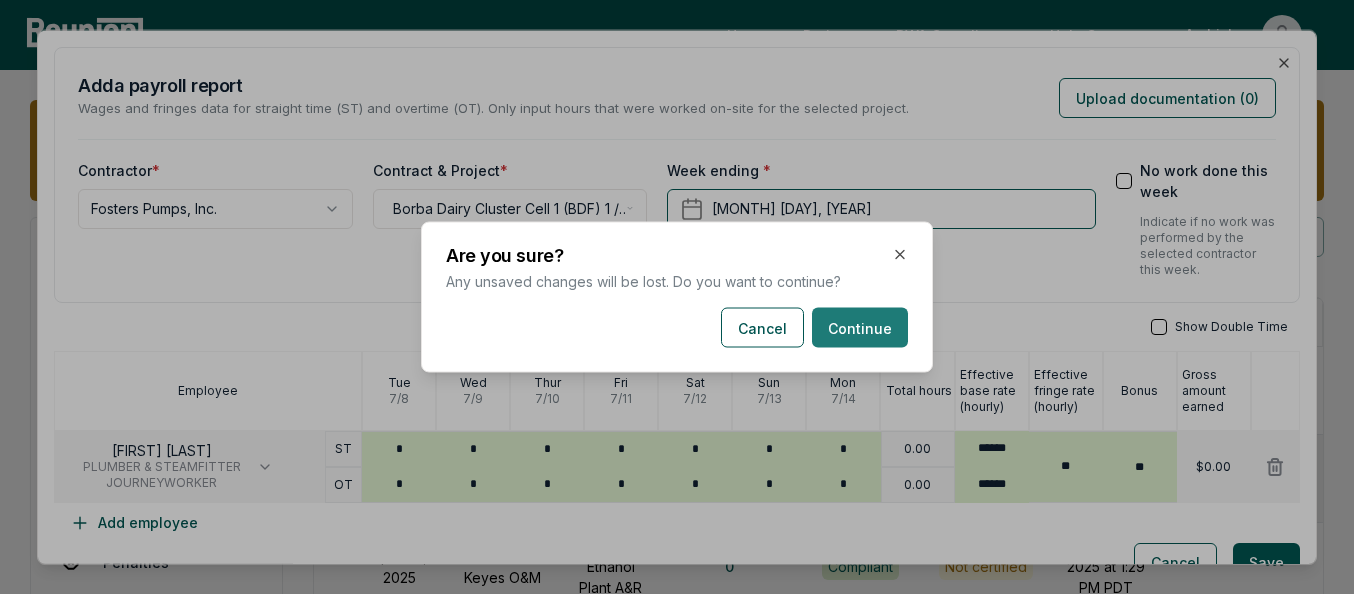 click on "Continue" at bounding box center [860, 328] 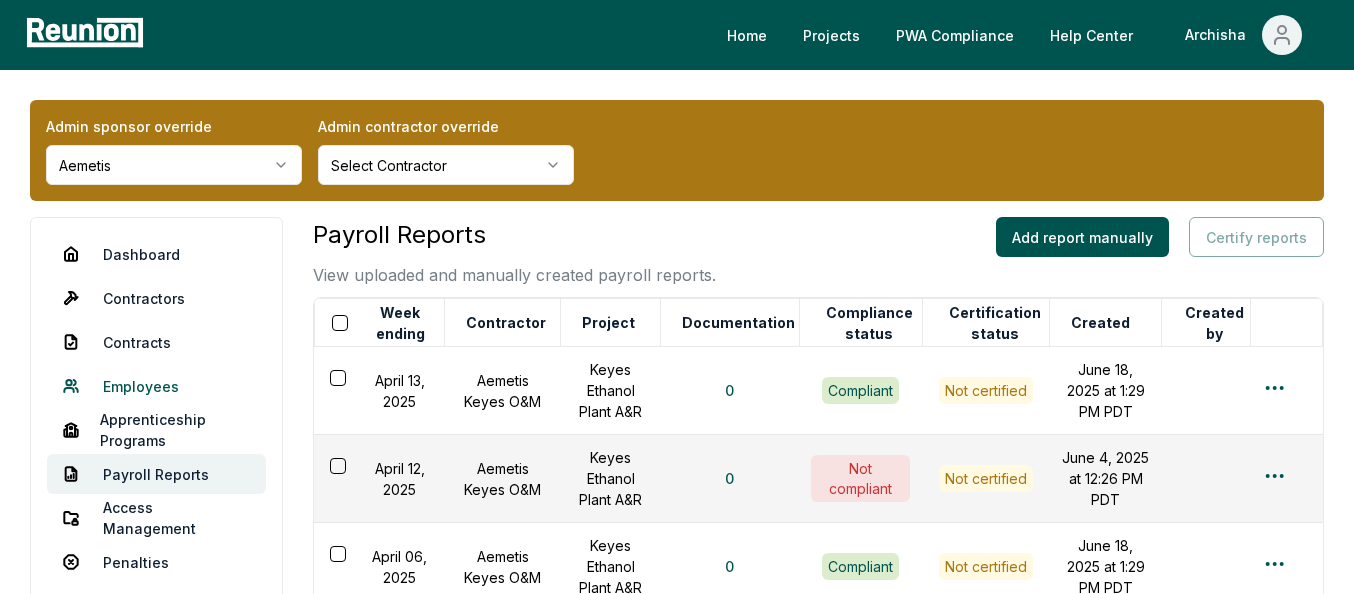 click on "Employees" at bounding box center (156, 386) 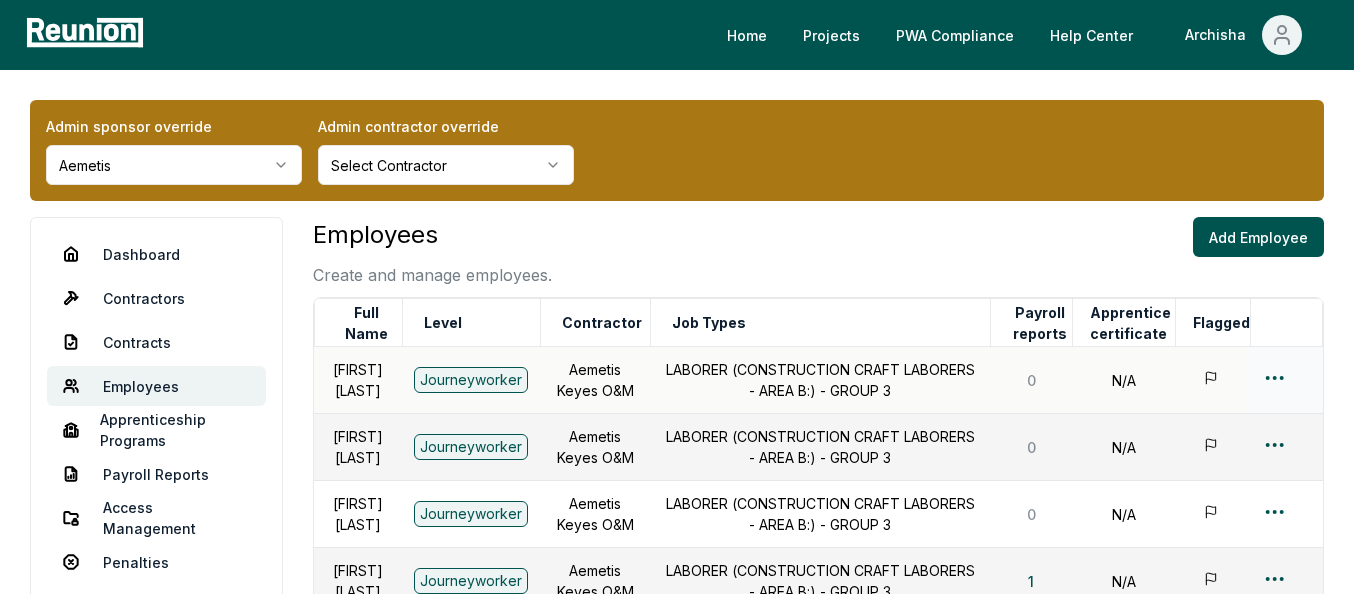 scroll, scrollTop: 49, scrollLeft: 0, axis: vertical 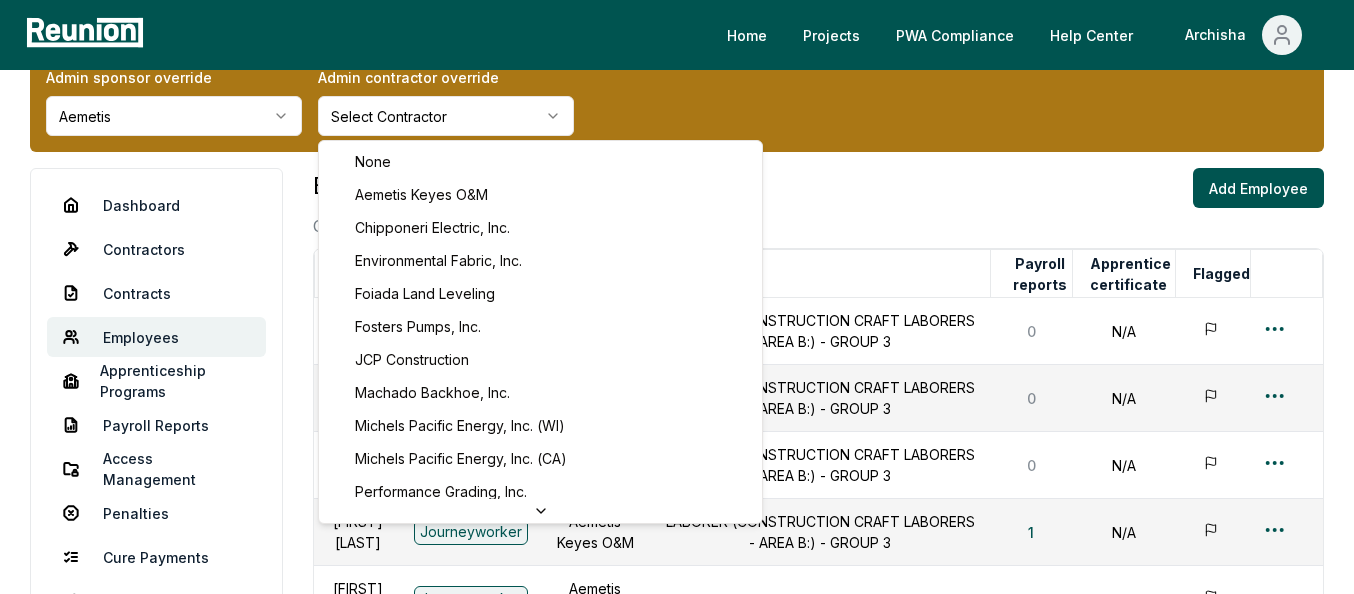 click on "Please visit us on your desktop We're working on making our marketplace mobile-friendly. For now, please visit Reunion on a desktop computer. Home Projects PWA Compliance Help Center Archisha Admin sponsor override Aemetis Admin contractor override Select Contractor Dashboard Contractors Contracts Employees Apprenticeship Programs Payroll Reports Access Management Penalties Cure Payments Integrations CSV Upload Compliance Settings Employees Create and manage employees. Add Employee Full Name Level Contractor Job Types Payroll reports Apprentice certificate Flagged Fabian Aguilar Journeyworker Aemetis Keyes O&M LABORER (CONSTRUCTION CRAFT LABORERS - AREA B:) - GROUP 3  0 N/A MARIO ANGEL Journeyworker Aemetis Keyes O&M LABORER (CONSTRUCTION CRAFT LABORERS - AREA B:) - GROUP 3  0 N/A ABDULLAH ANSARI Journeyworker Aemetis Keyes O&M LABORER (CONSTRUCTION CRAFT LABORERS - AREA B:) - GROUP 3  0 N/A Anthony Borba Journeyworker Aemetis Keyes O&M LABORER (CONSTRUCTION CRAFT LABORERS - AREA B:) - GROUP 3  1 N/A 8 N/A 1" at bounding box center [677, 2773] 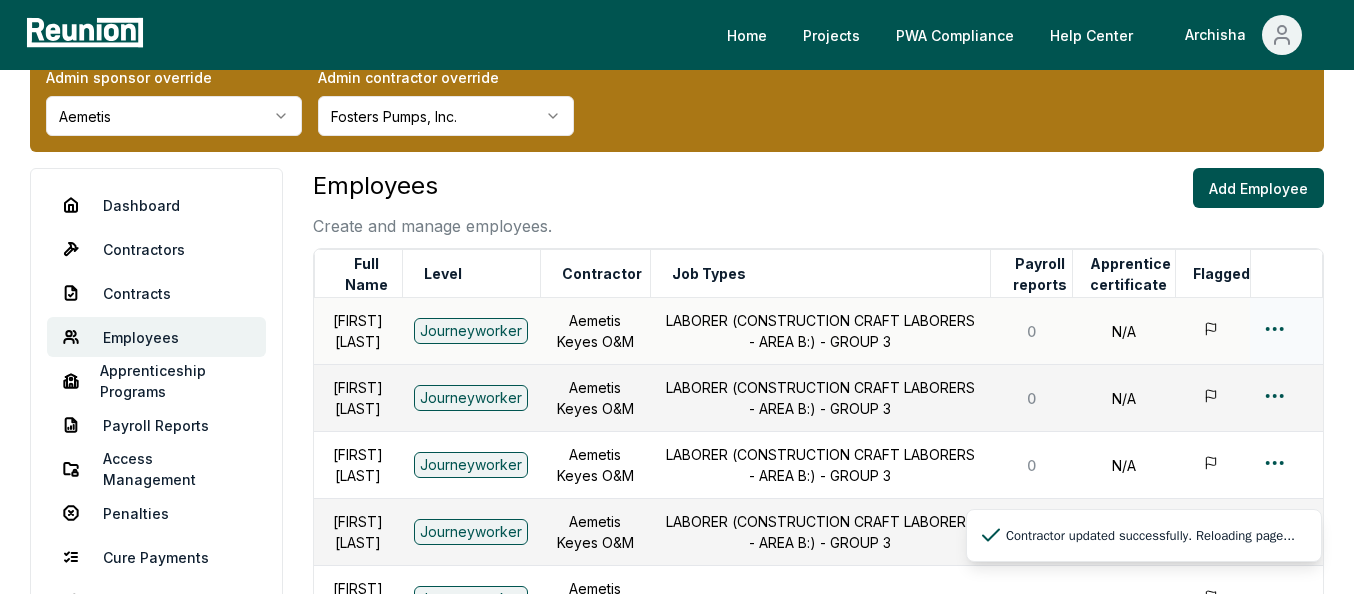 scroll, scrollTop: 81, scrollLeft: 0, axis: vertical 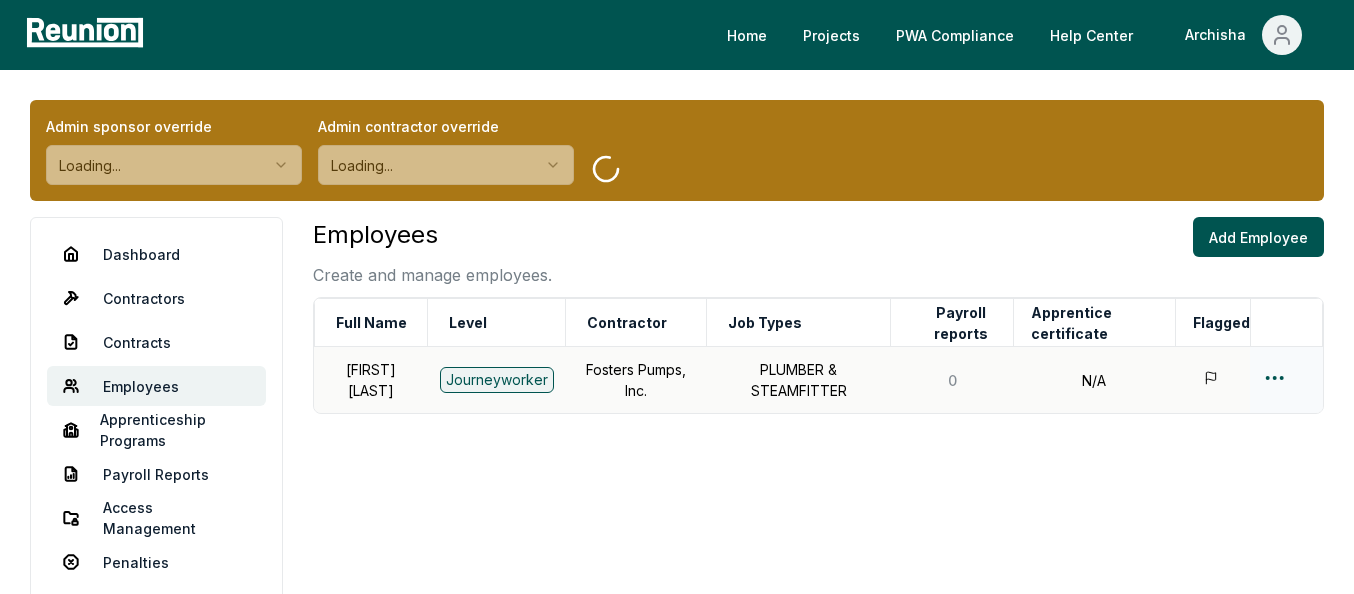 click on "Please visit us on your desktop We're working on making our marketplace mobile-friendly. For now, please visit Reunion on a desktop computer. Home Projects PWA Compliance Help Center [FIRST] [LAST] sponsor override Loading... Admin contractor override Loading... Dashboard Contractors Contracts Employees Apprenticeship Programs Payroll Reports Access Management Penalties Cure Payments Integrations CSV Upload Compliance Settings Employees Create and manage employees. Add Employee Full Name Level Contractor Job Types Payroll reports Apprentice certificate Flagged [FIRST] [LAST] Journeyworker Fosters Pumps, Inc. PLUMBER & STEAMFITTER 0 N/A" at bounding box center [677, 402] 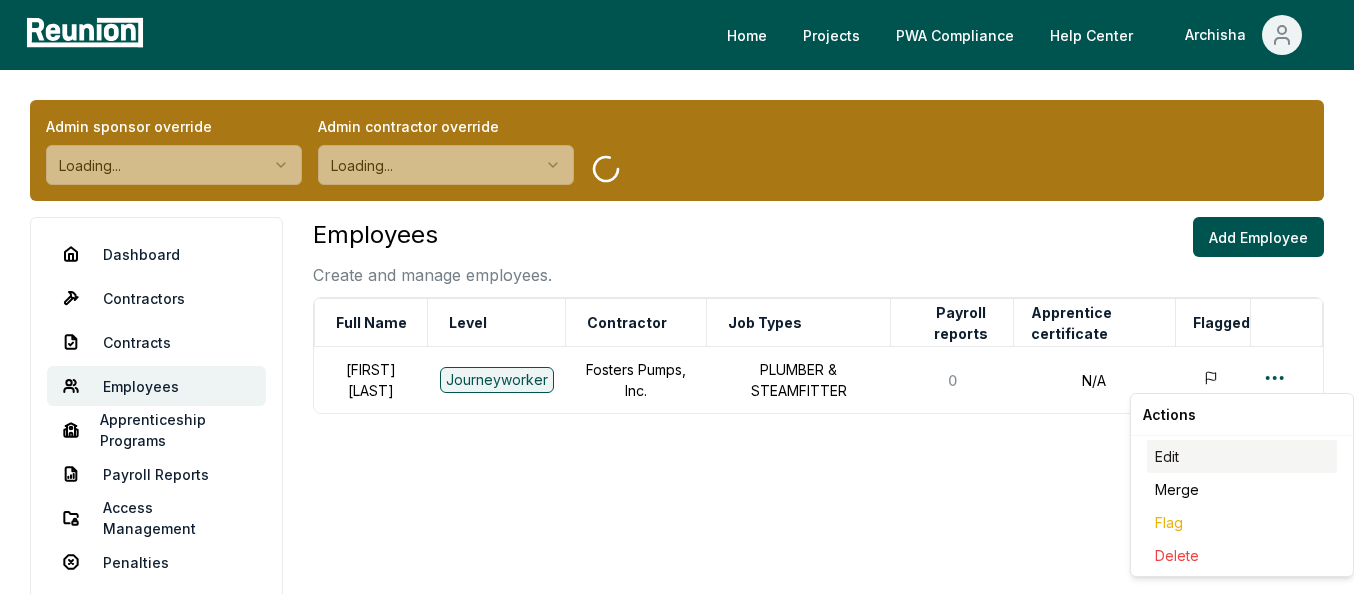 click on "Edit" at bounding box center [1242, 456] 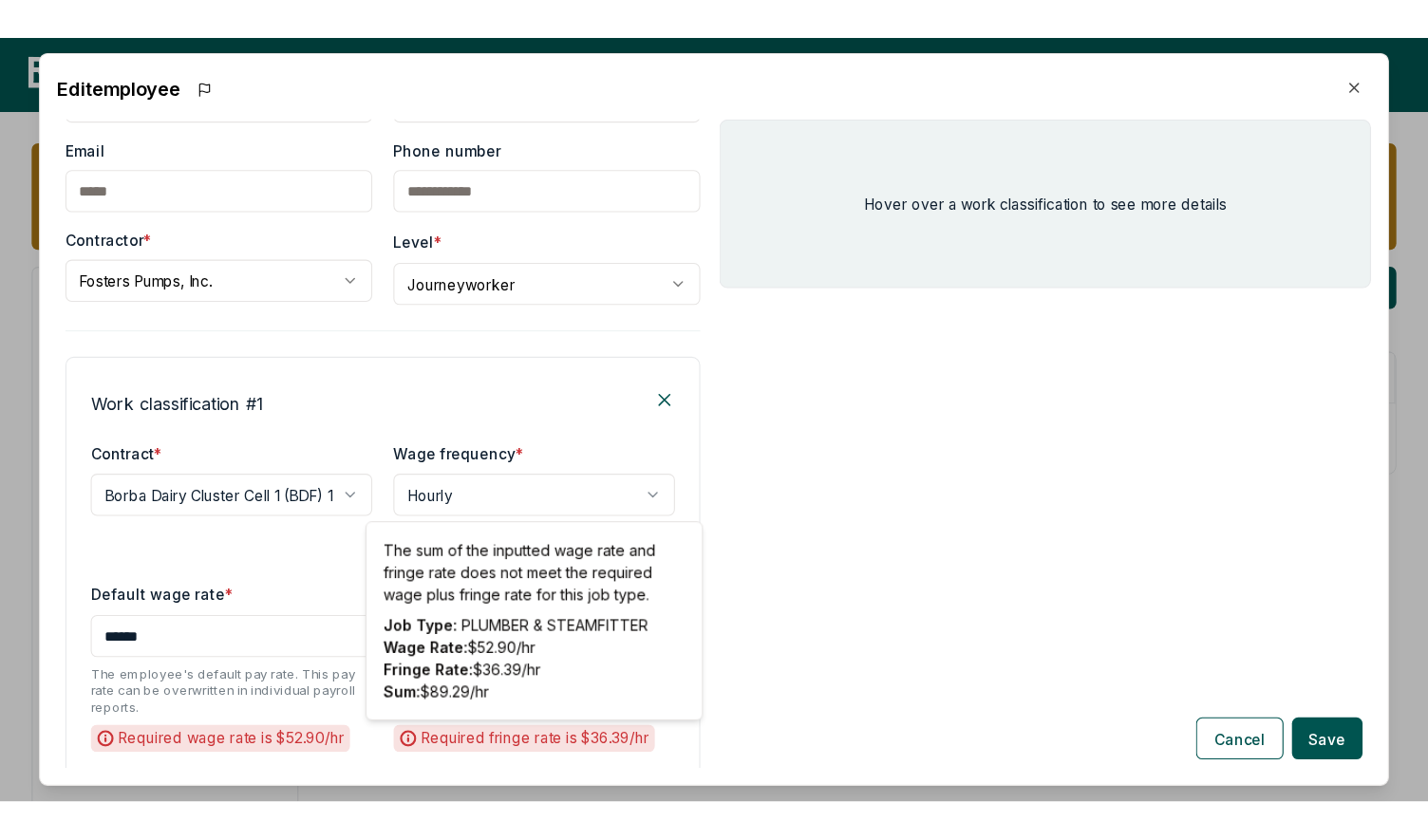 scroll, scrollTop: 66, scrollLeft: 0, axis: vertical 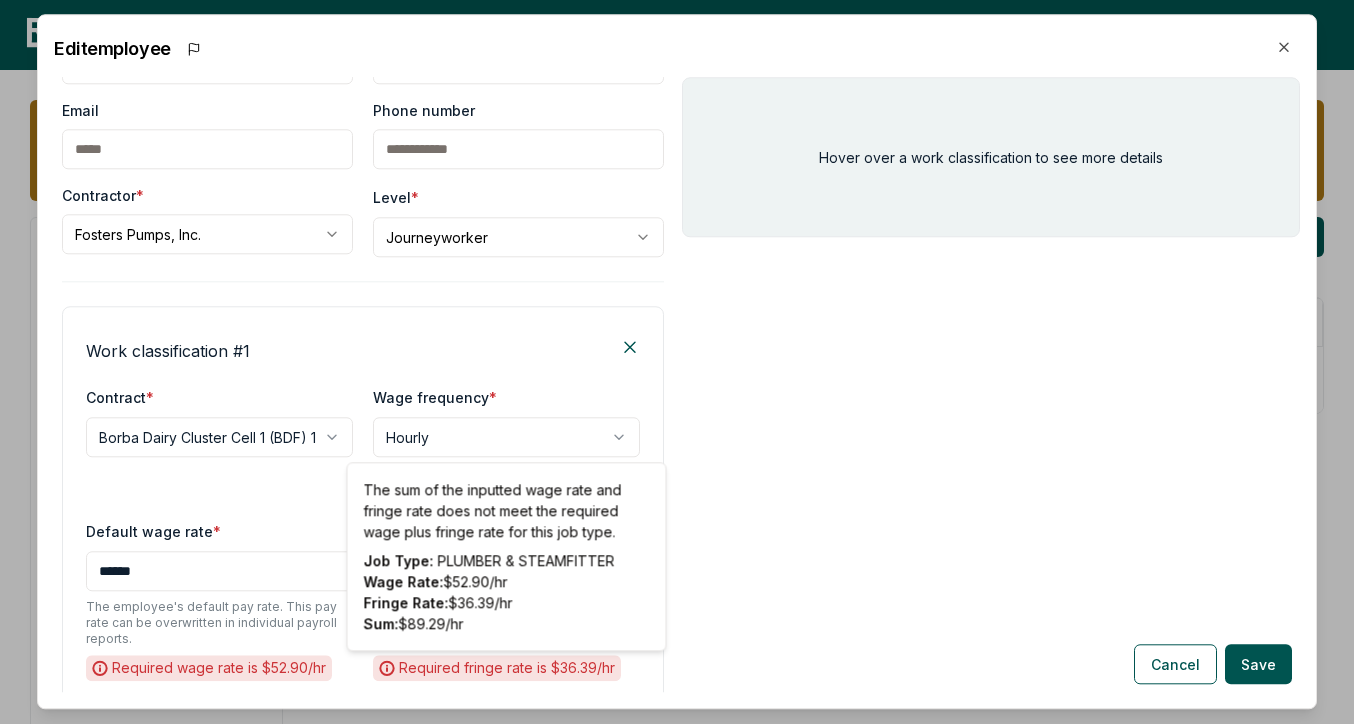 click on "Hover over a work classification to see more details" at bounding box center (991, 384) 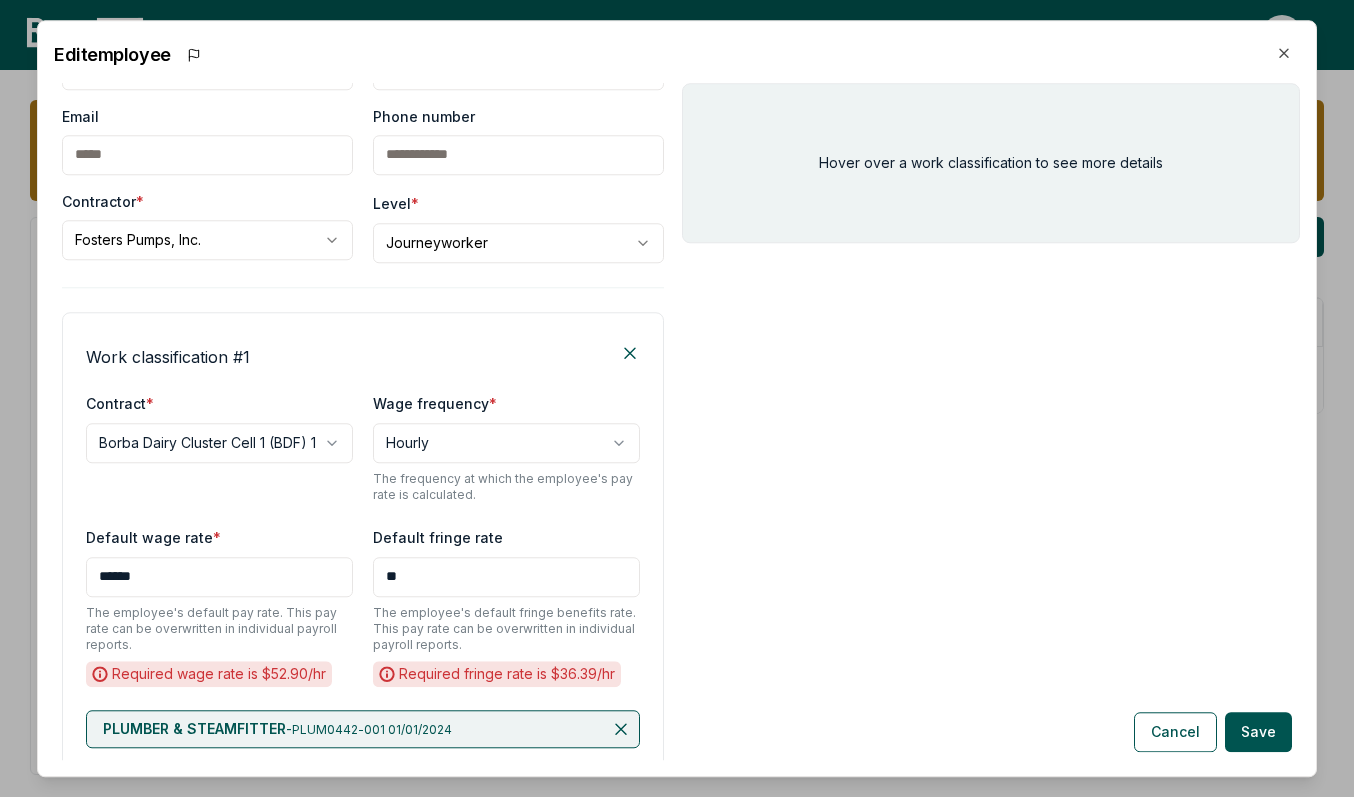 click on "Hover over a work classification to see more details" at bounding box center (991, 421) 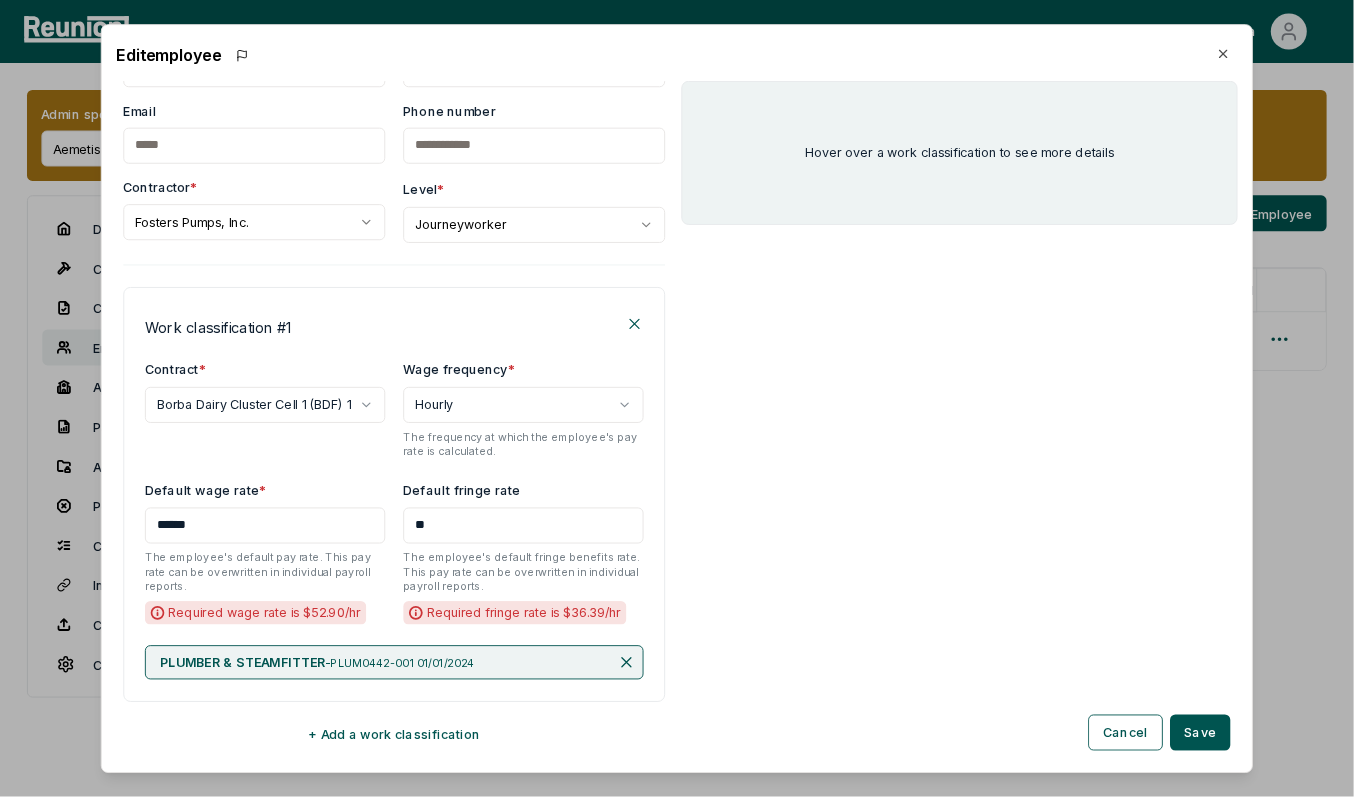 scroll, scrollTop: 23, scrollLeft: 0, axis: vertical 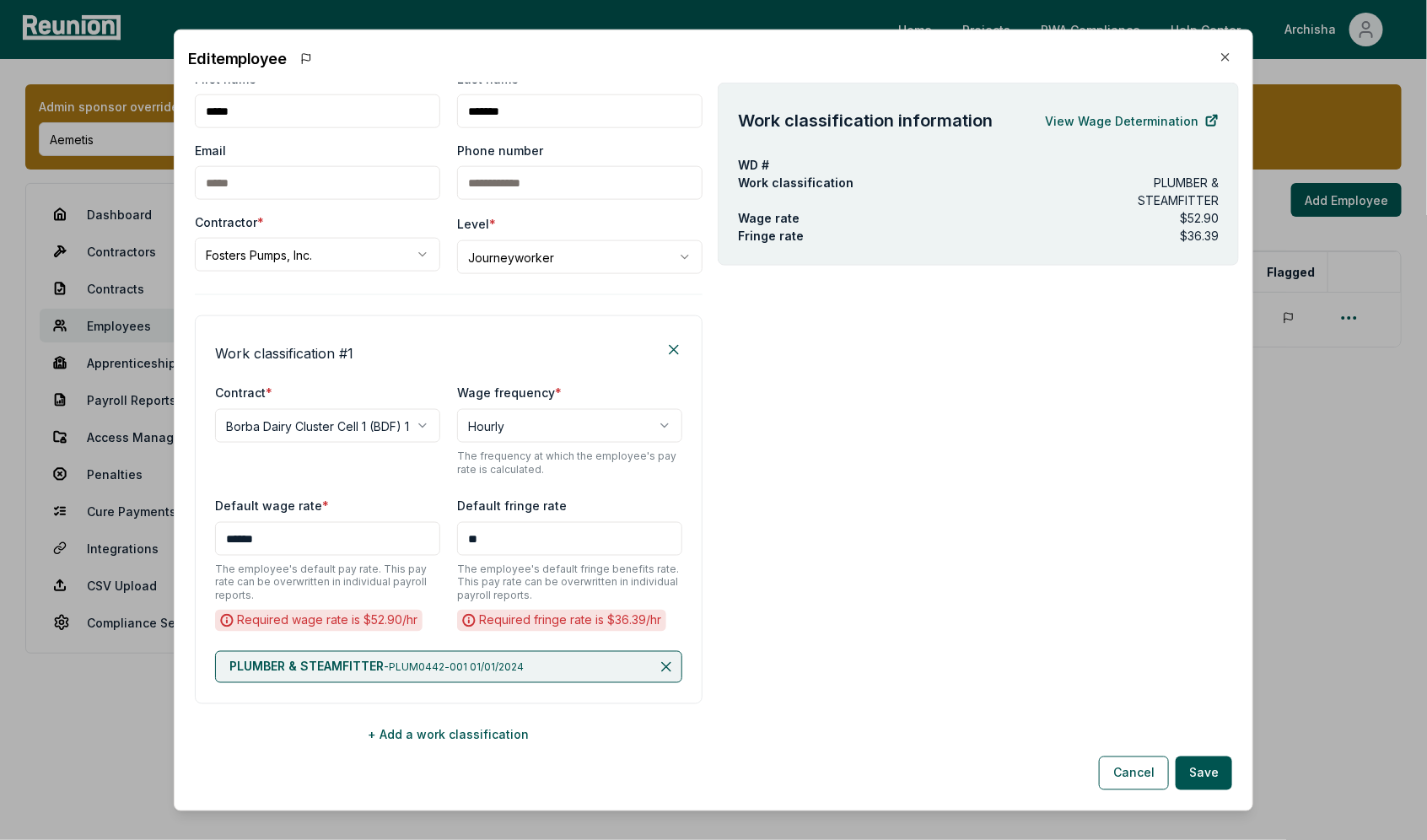 click on "PLUM0442-001 01/01/2024" at bounding box center (456, 667) 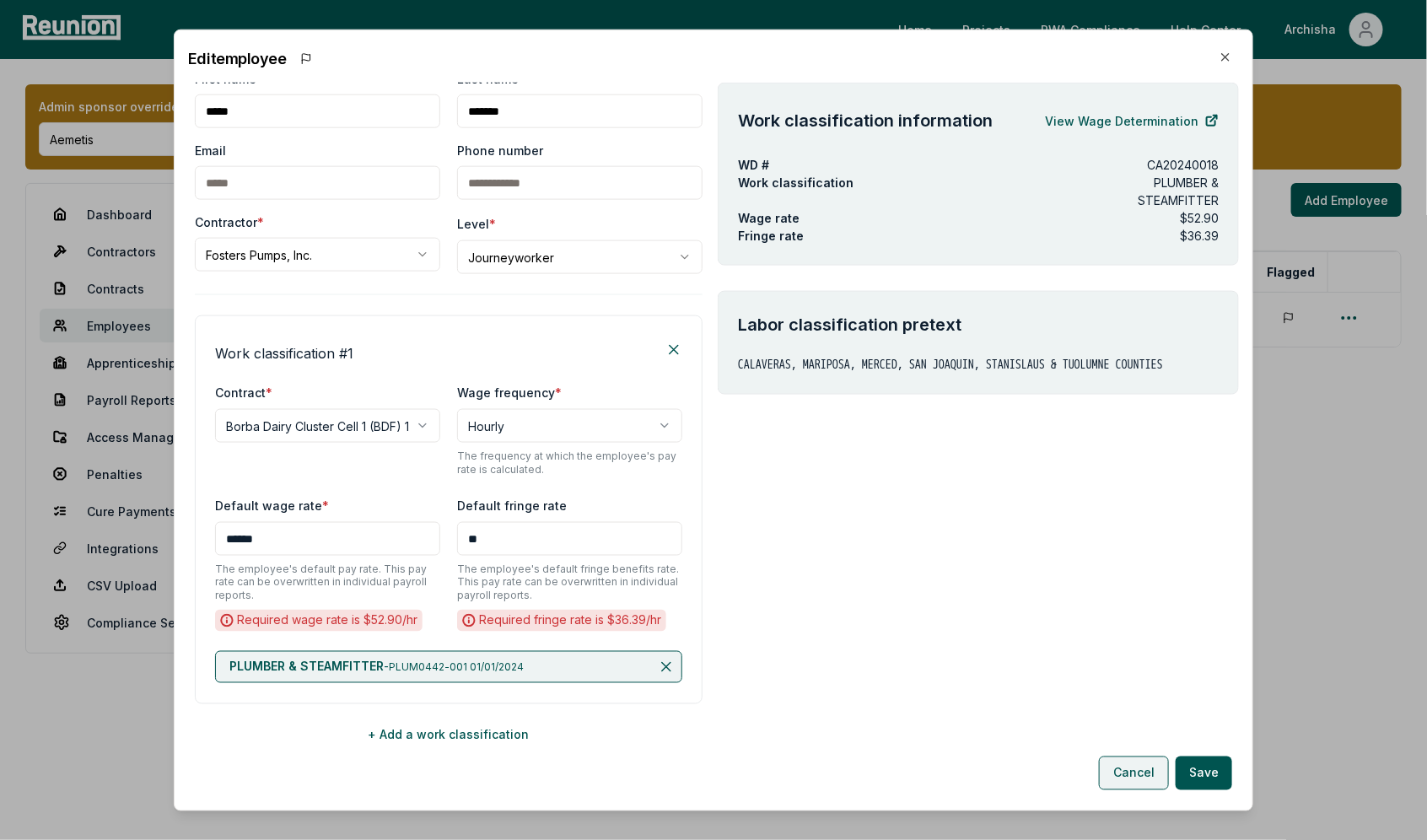 click on "Cancel" at bounding box center [1134, 773] 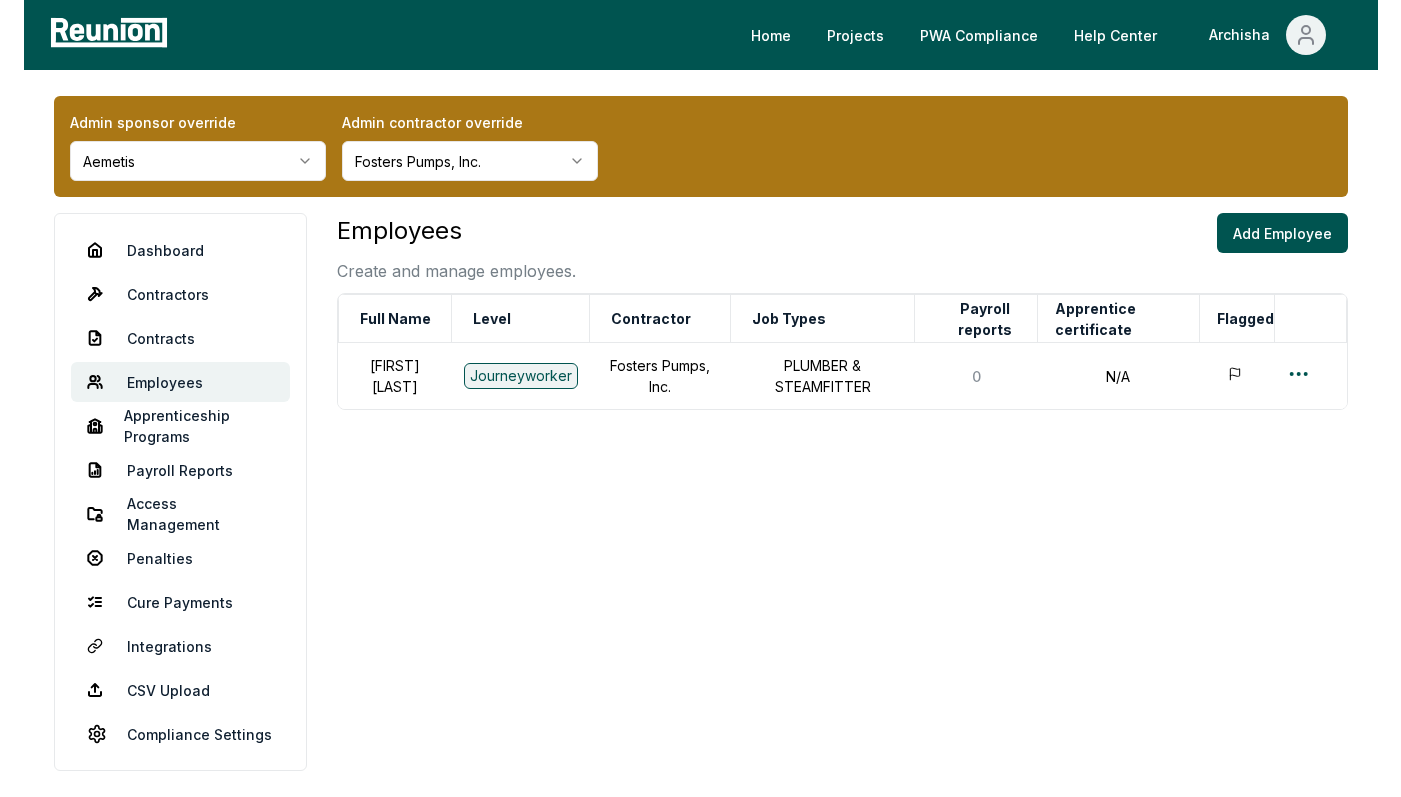 scroll, scrollTop: 8, scrollLeft: 0, axis: vertical 